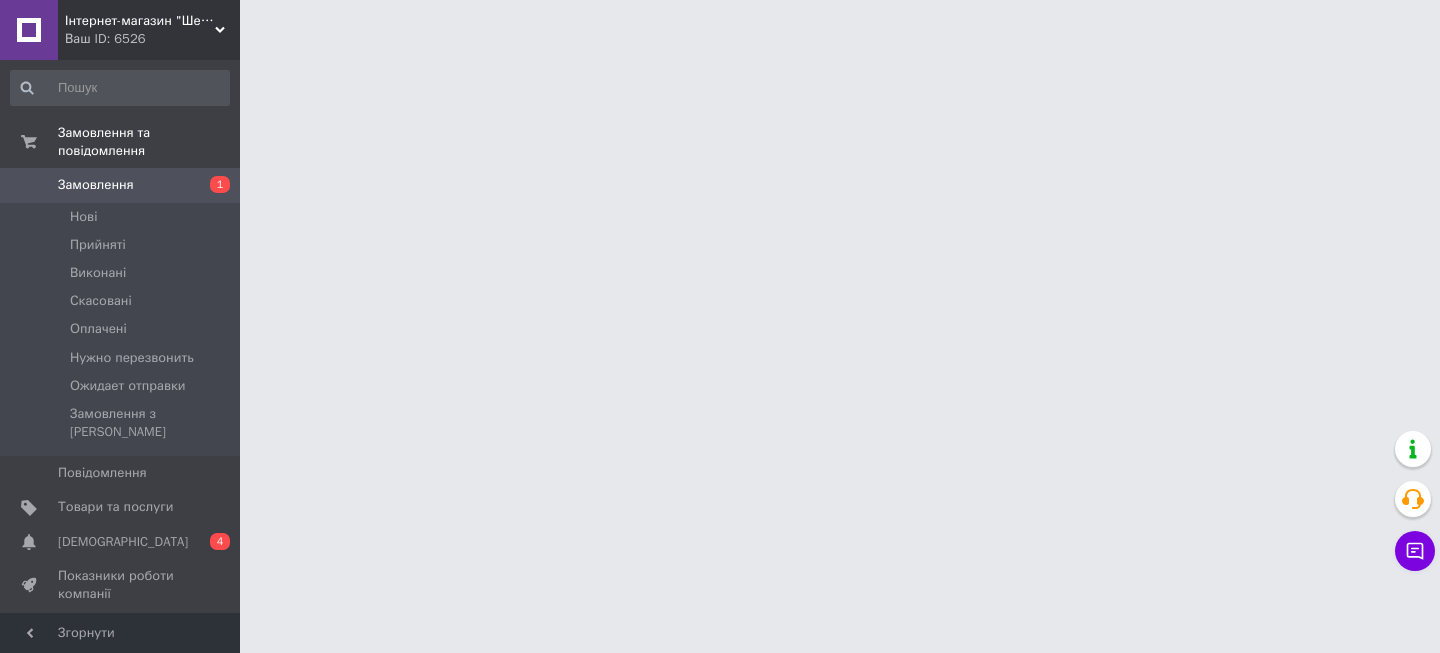 scroll, scrollTop: 0, scrollLeft: 0, axis: both 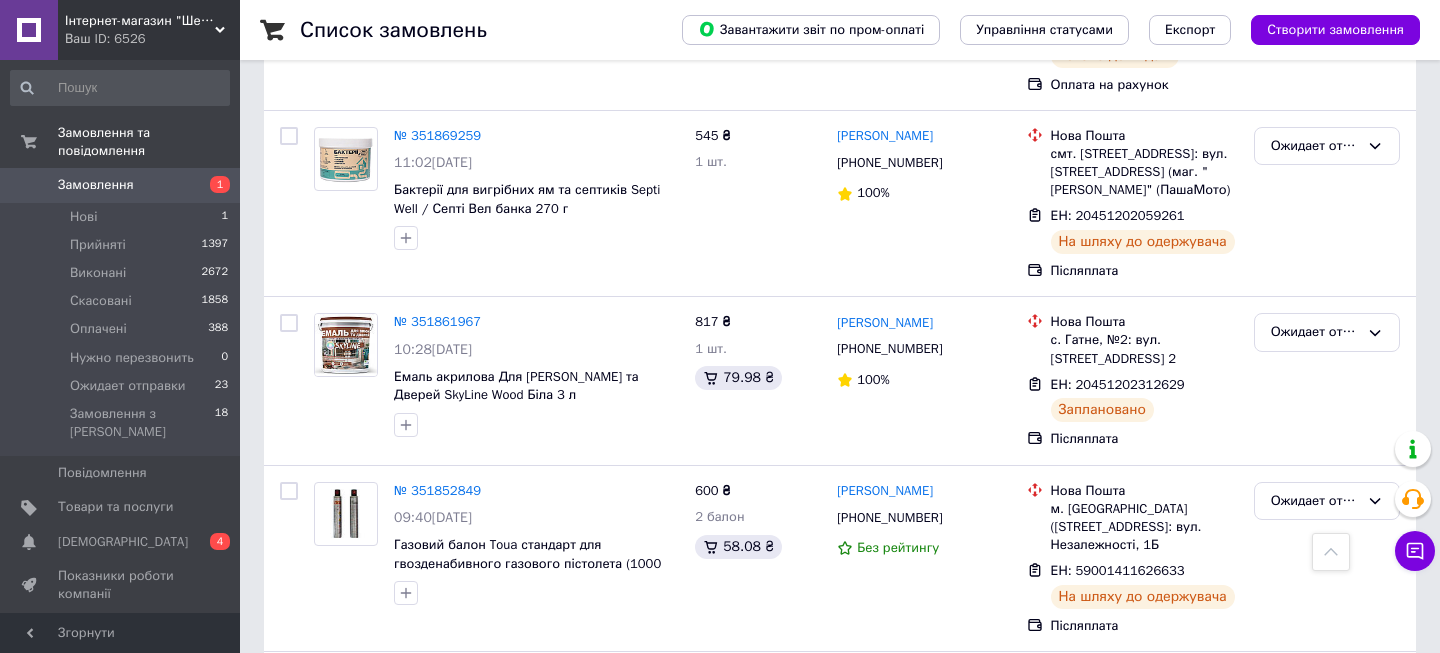 click on "Замовлення" at bounding box center (96, 185) 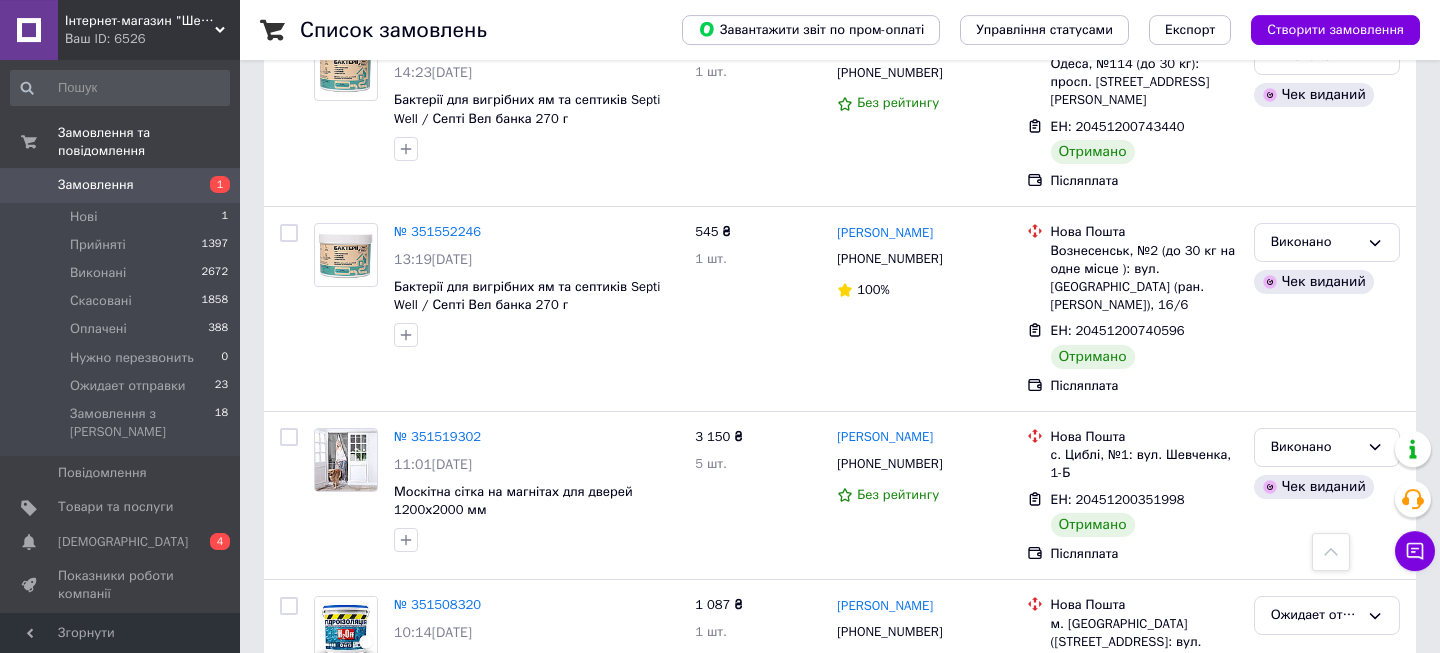 scroll, scrollTop: 5400, scrollLeft: 0, axis: vertical 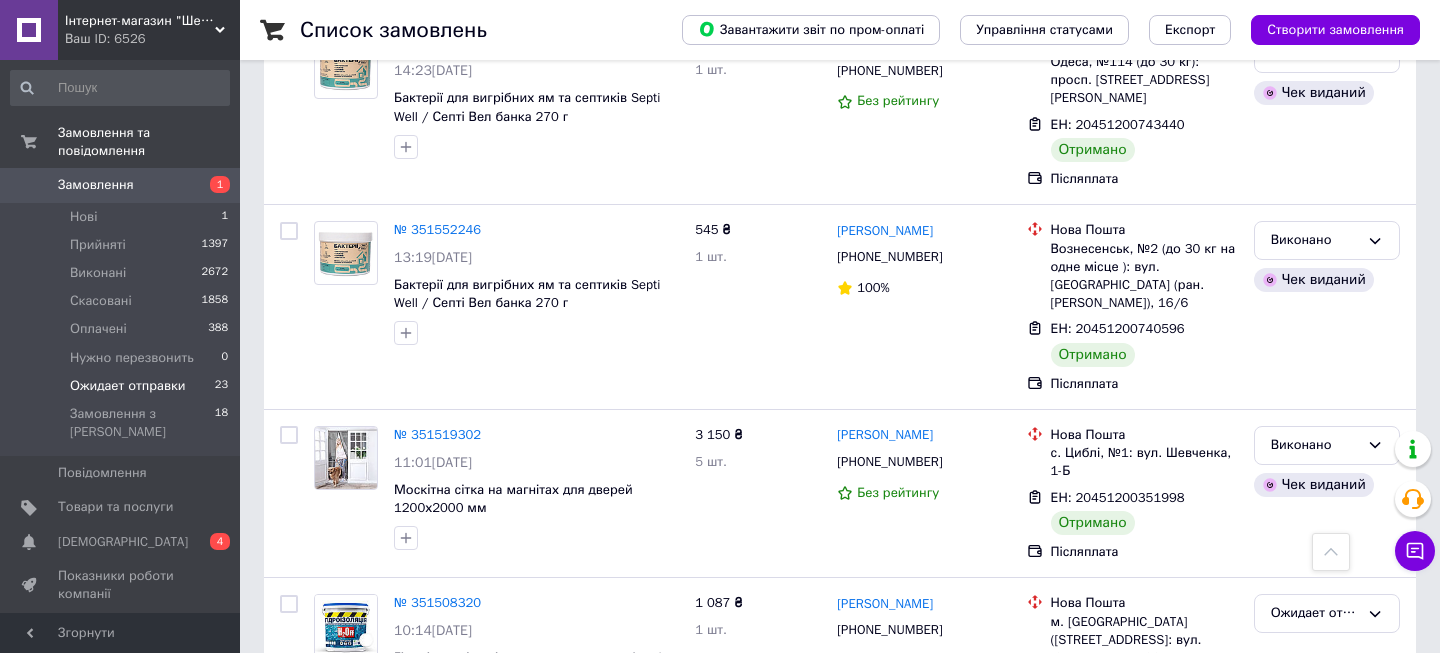 click on "Ожидает отправки" at bounding box center [128, 386] 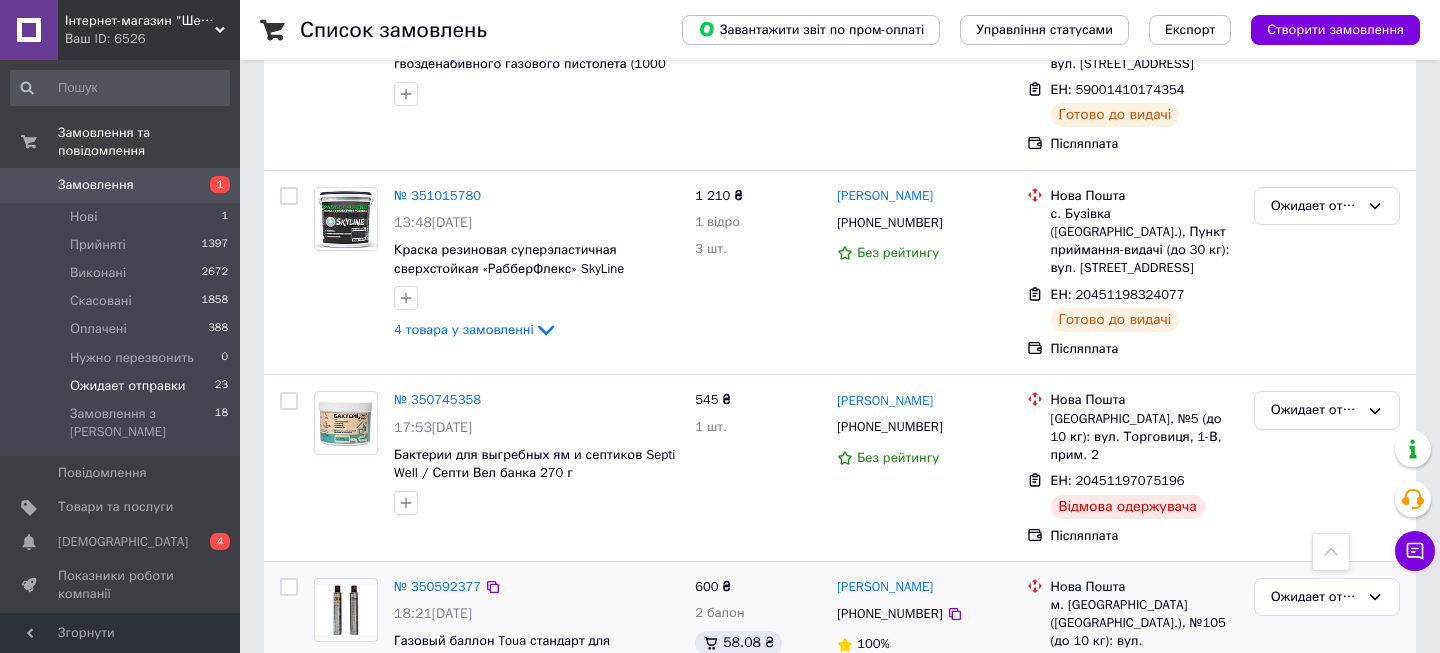 scroll, scrollTop: 3852, scrollLeft: 0, axis: vertical 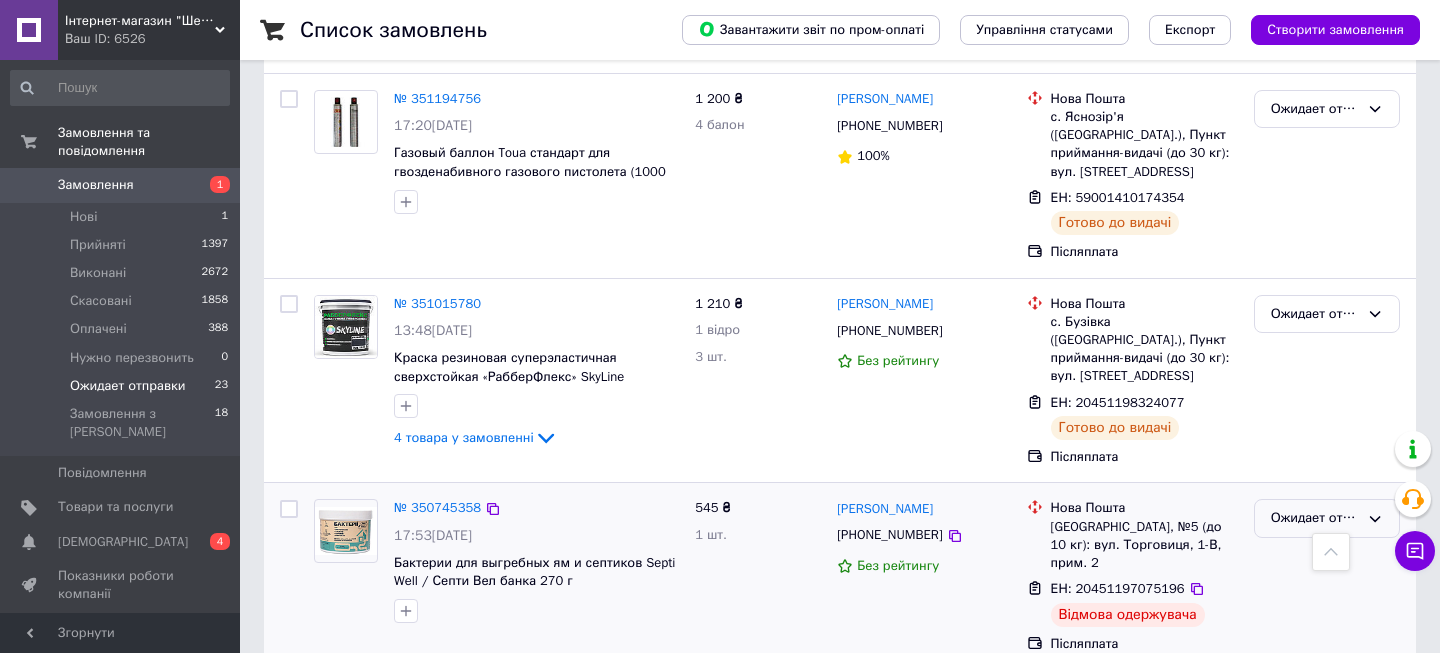 click on "Ожидает отправки" at bounding box center (1315, 518) 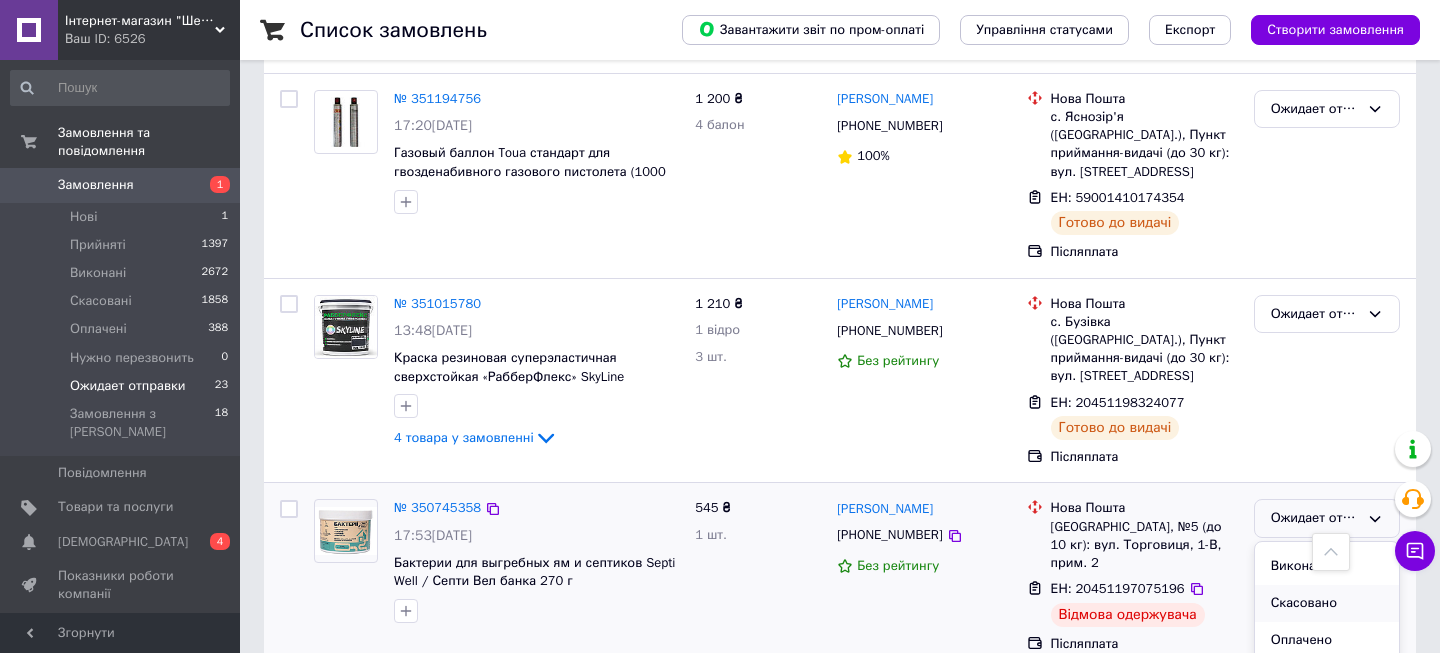 scroll, scrollTop: 38, scrollLeft: 0, axis: vertical 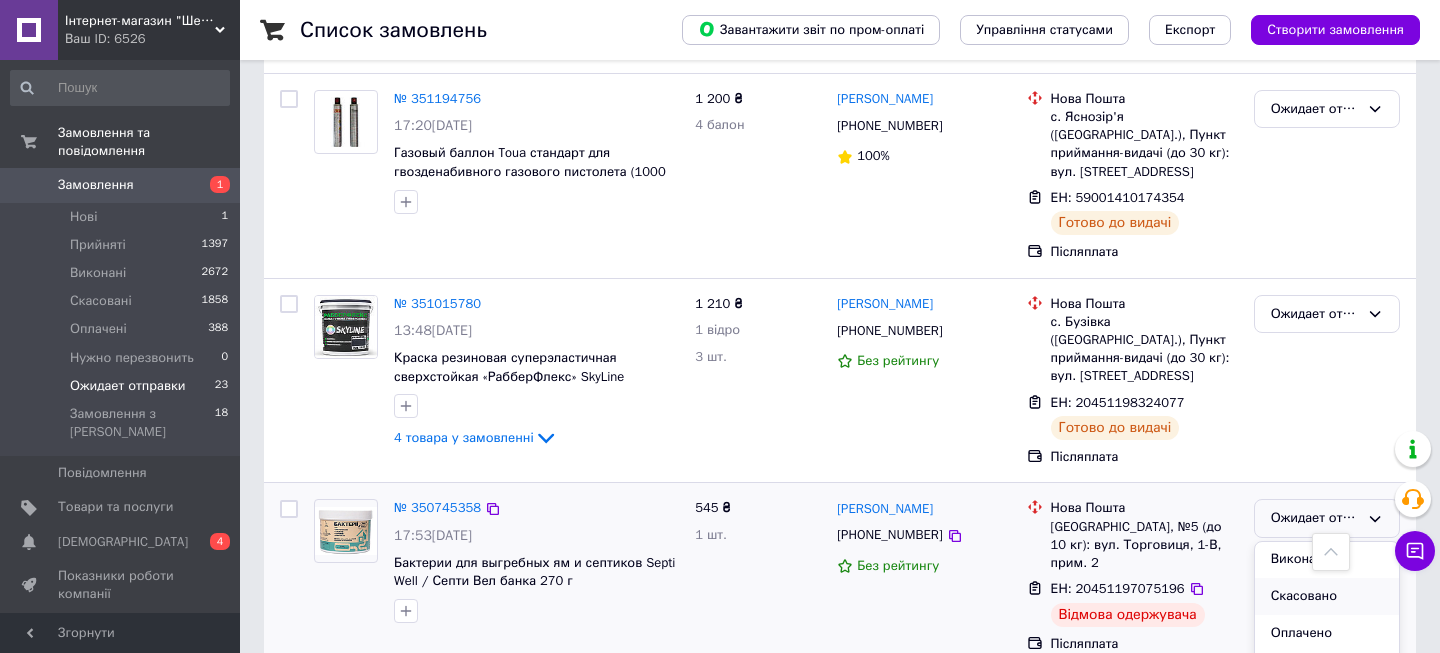 click on "Скасовано" at bounding box center [1327, 596] 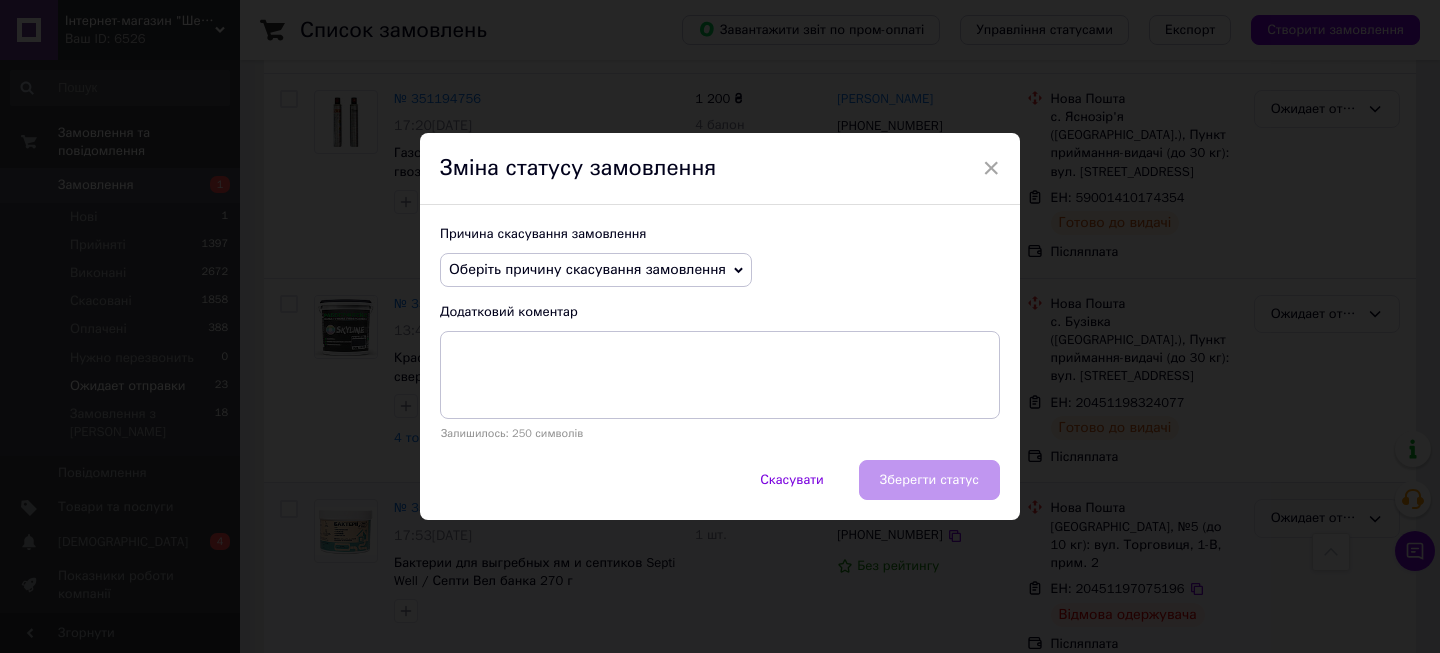 click on "Оберіть причину скасування замовлення" at bounding box center [587, 269] 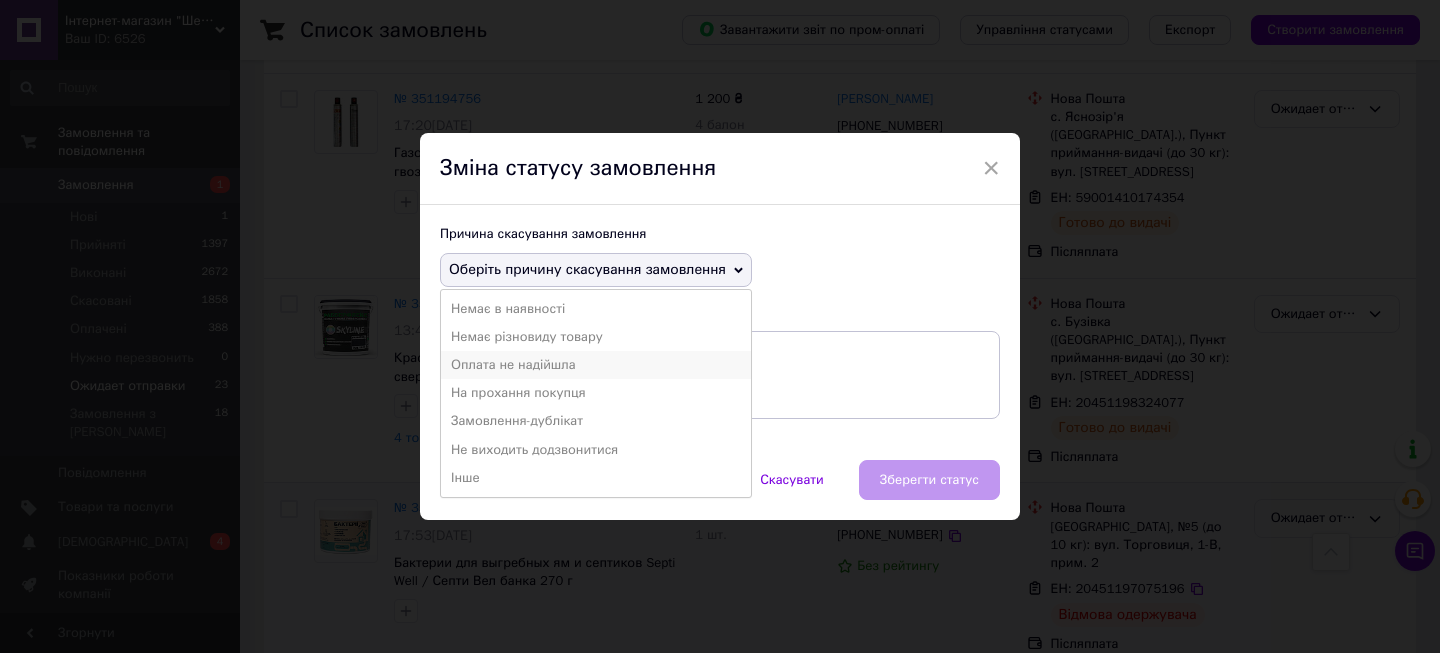 click on "Оплата не надійшла" at bounding box center [596, 365] 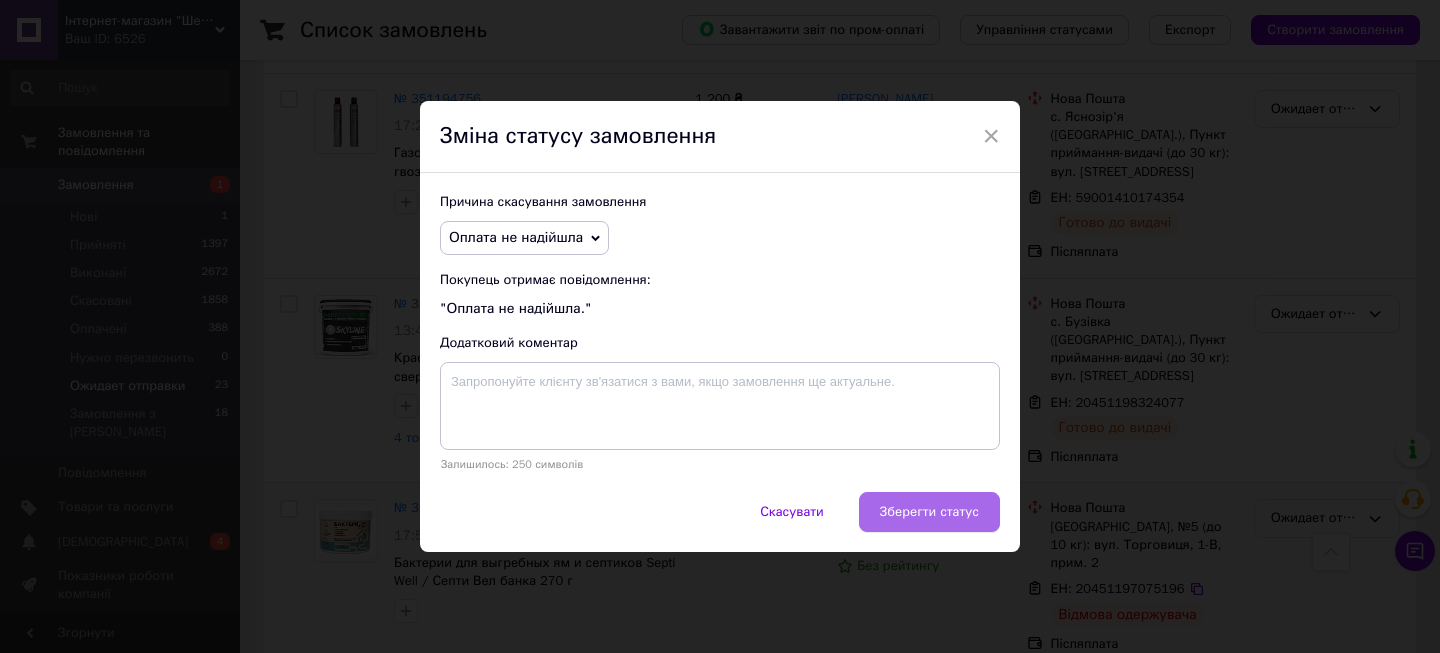 click on "Зберегти статус" at bounding box center (929, 512) 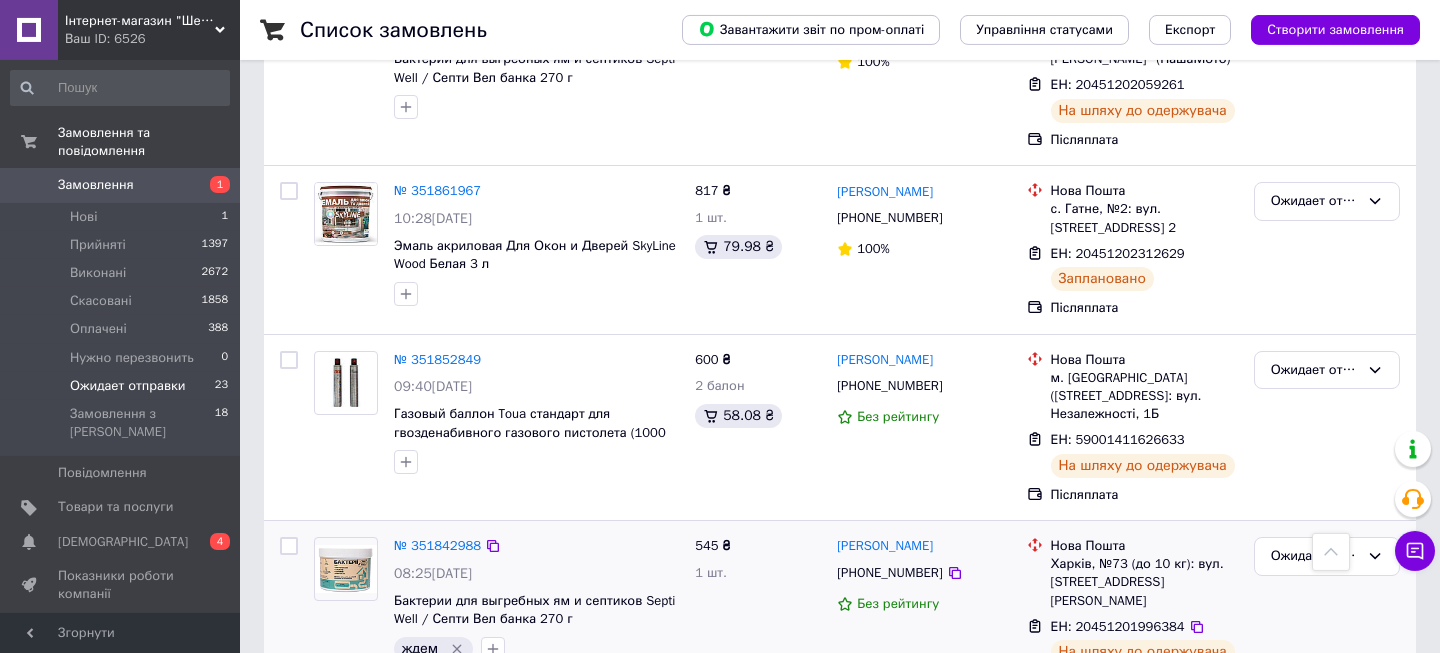scroll, scrollTop: 936, scrollLeft: 0, axis: vertical 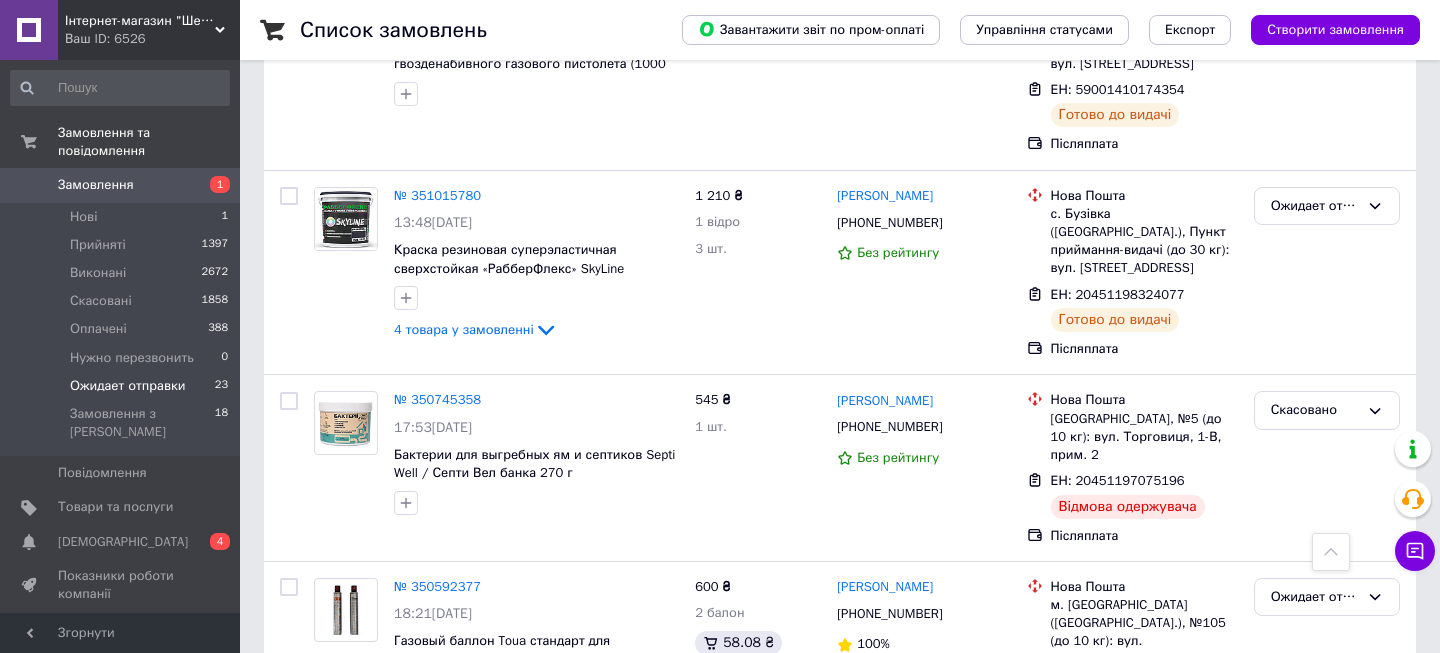 click on "Ожидает отправки" at bounding box center [128, 386] 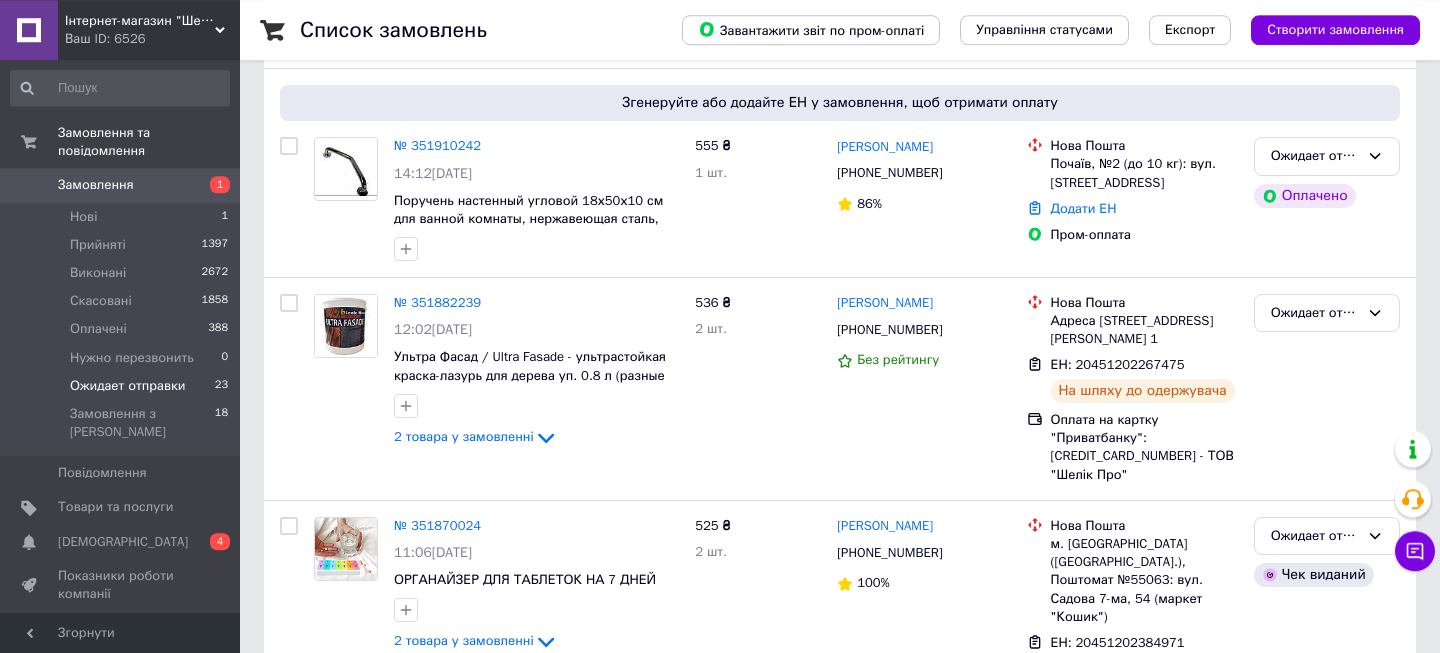 scroll, scrollTop: 72, scrollLeft: 0, axis: vertical 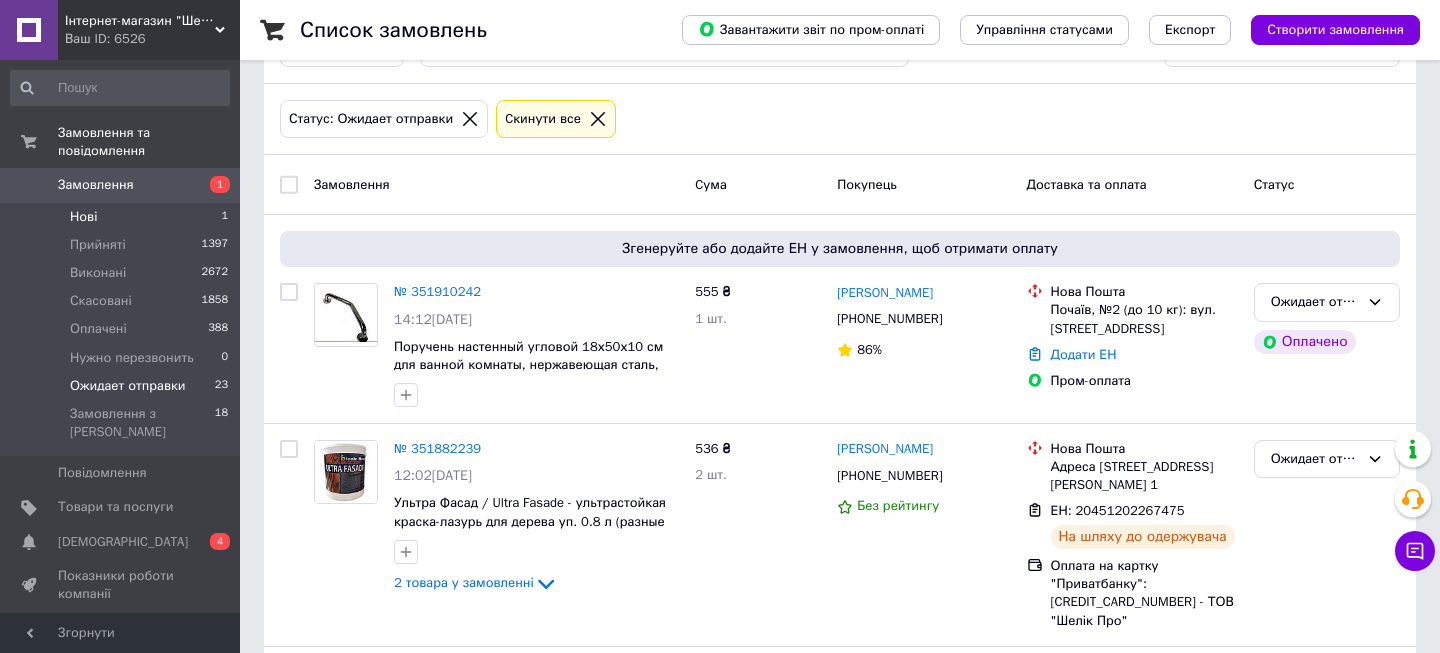 drag, startPoint x: 136, startPoint y: 170, endPoint x: 160, endPoint y: 202, distance: 40 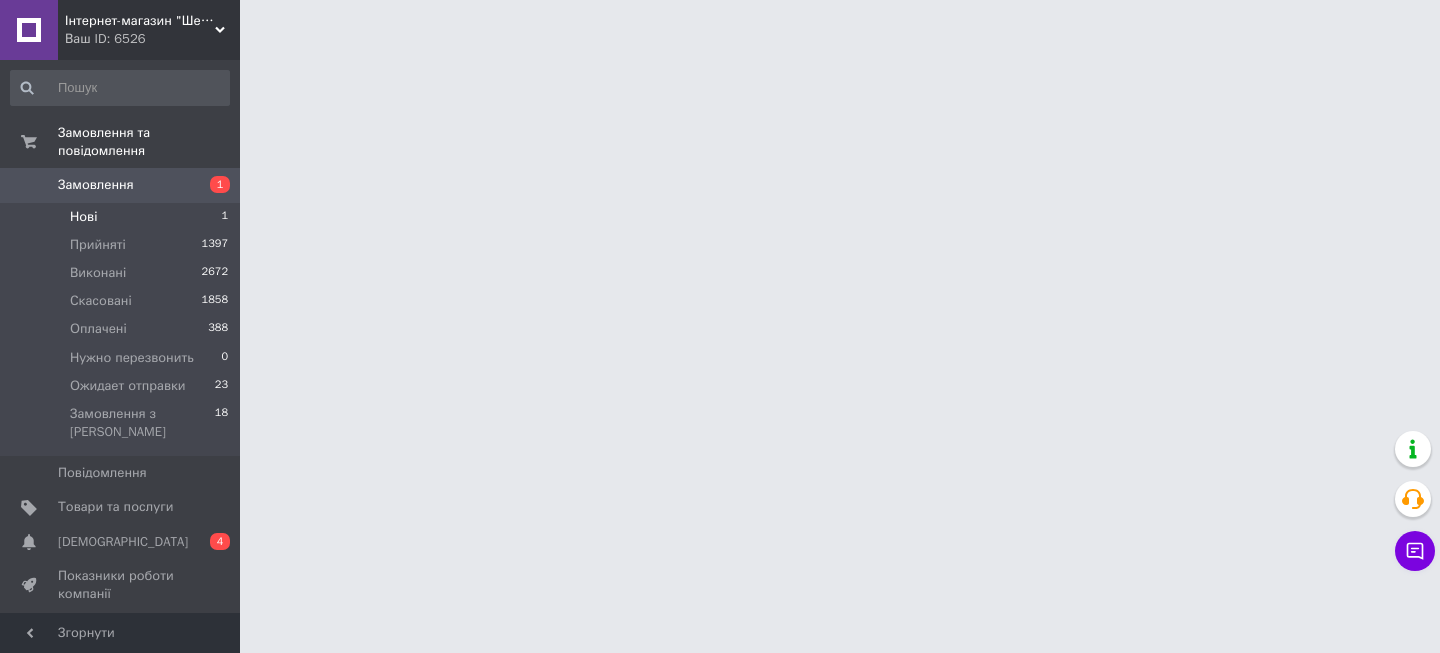 scroll, scrollTop: 0, scrollLeft: 0, axis: both 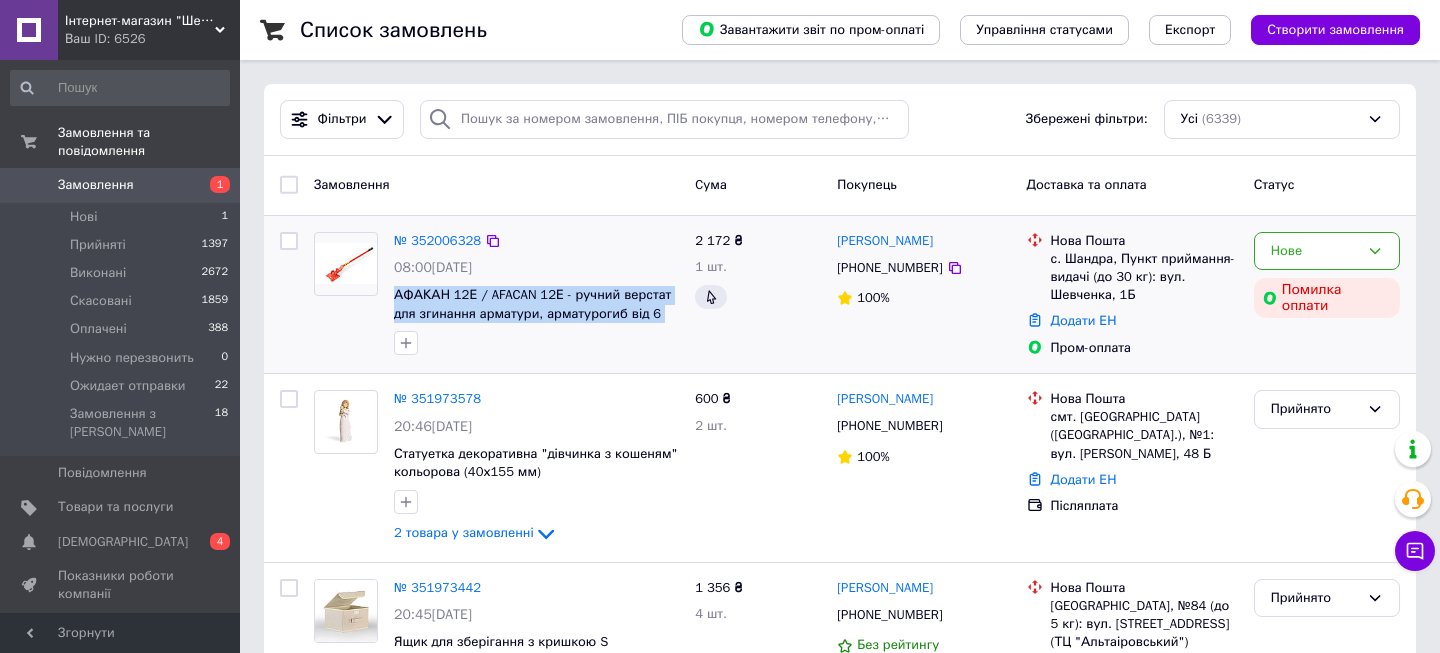 drag, startPoint x: 392, startPoint y: 296, endPoint x: 676, endPoint y: 316, distance: 284.70337 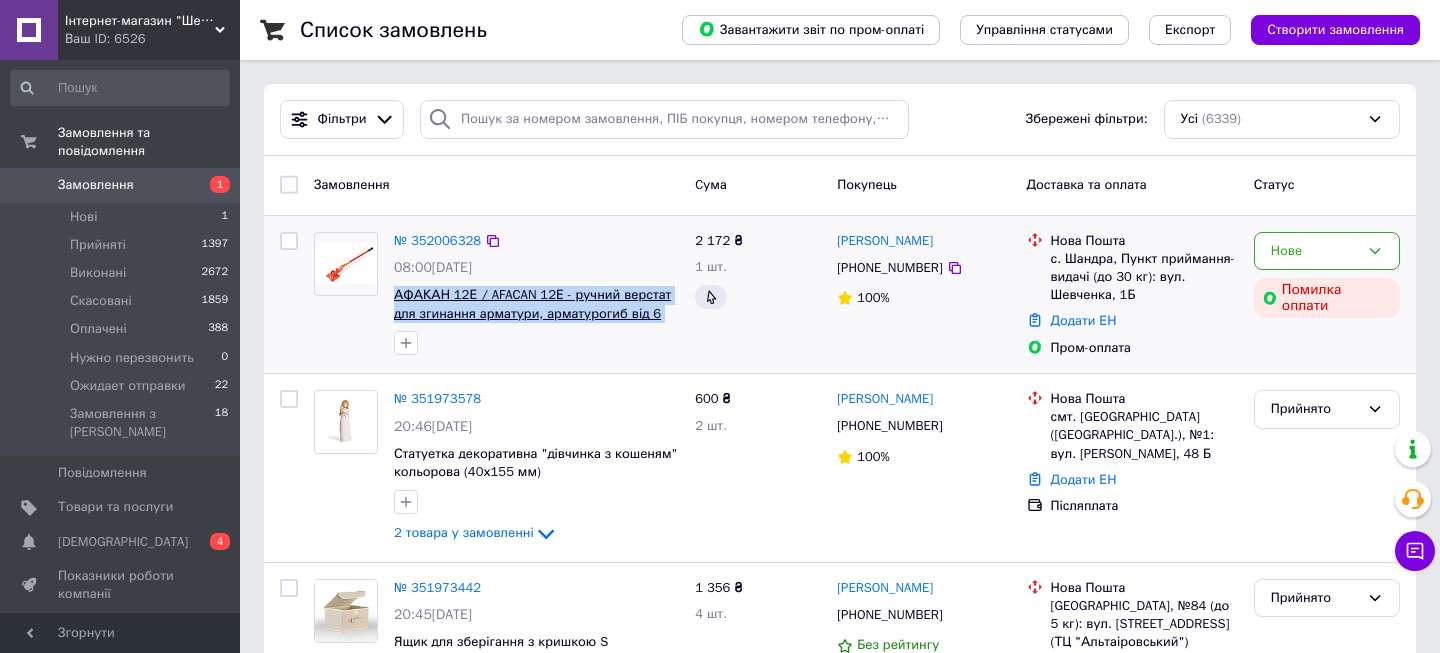 copy on "АФАКАН 12Е / AFACAN 12Е - ручний верстат для згинання арматури, арматурогиб від 6 мм" 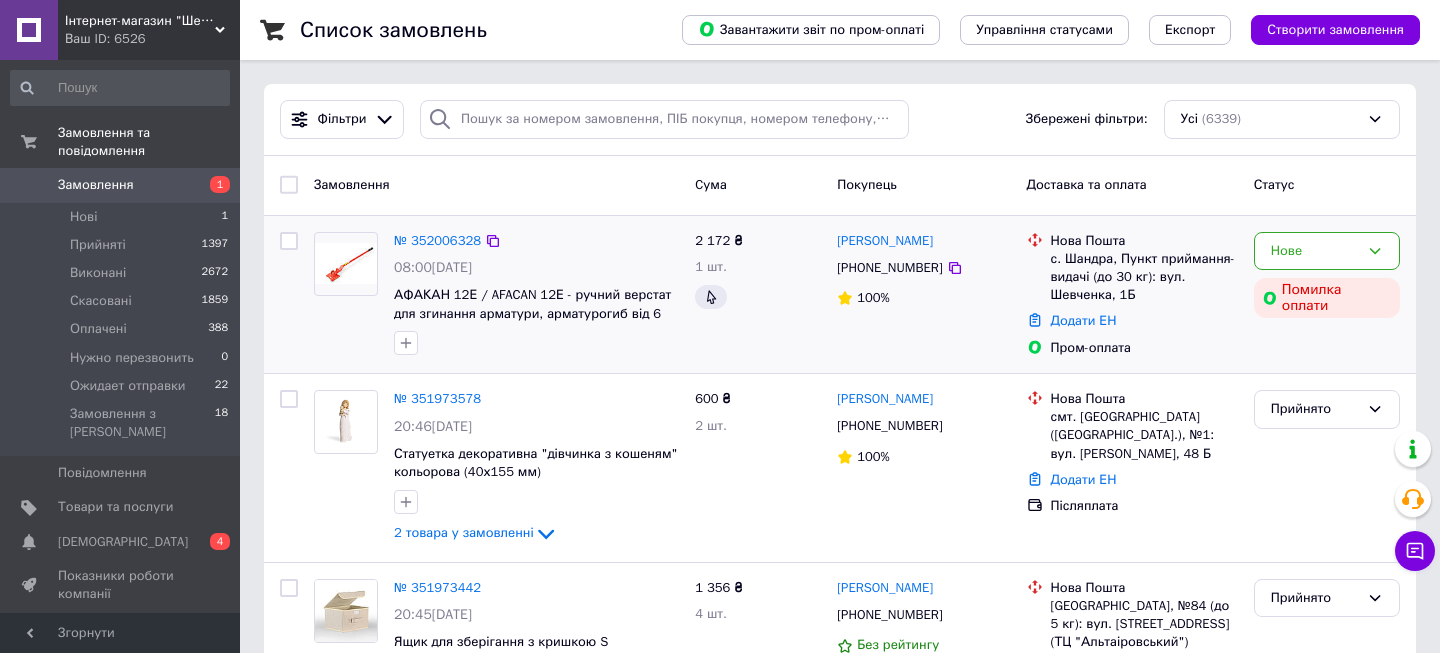 click on "№ 352006328" at bounding box center (536, 241) 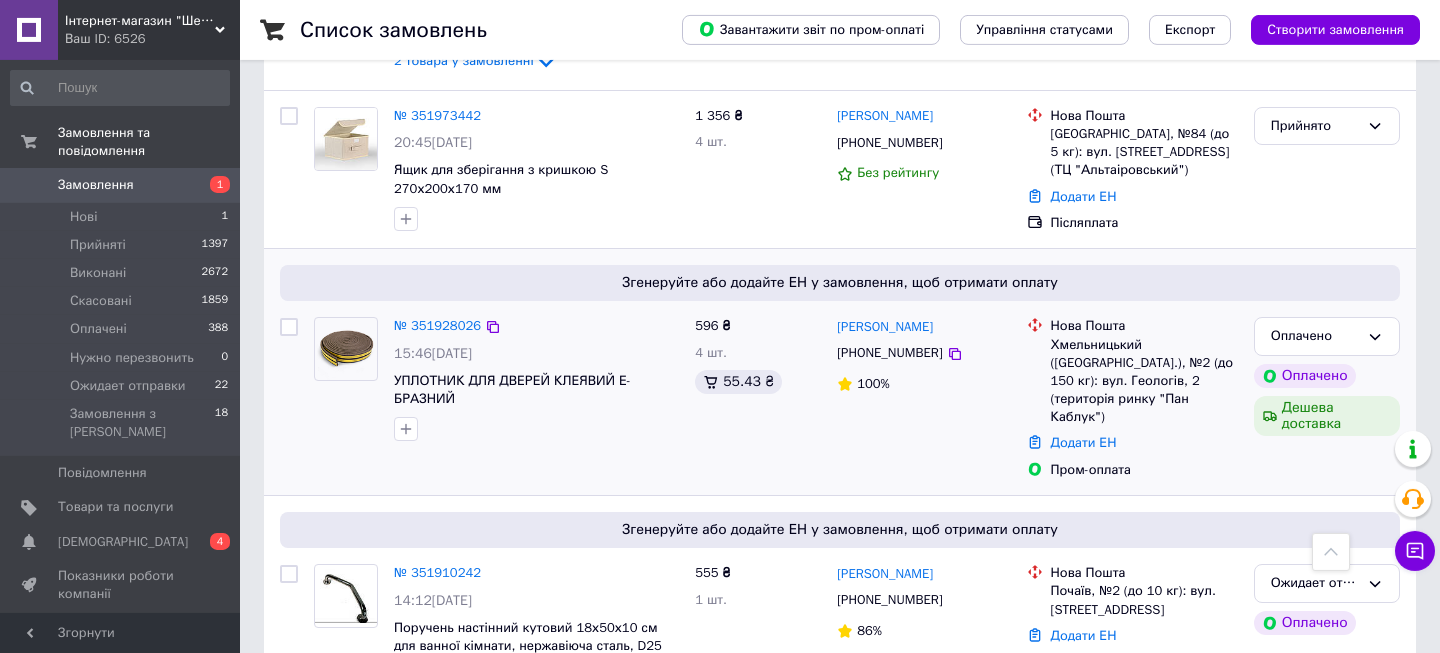 scroll, scrollTop: 432, scrollLeft: 0, axis: vertical 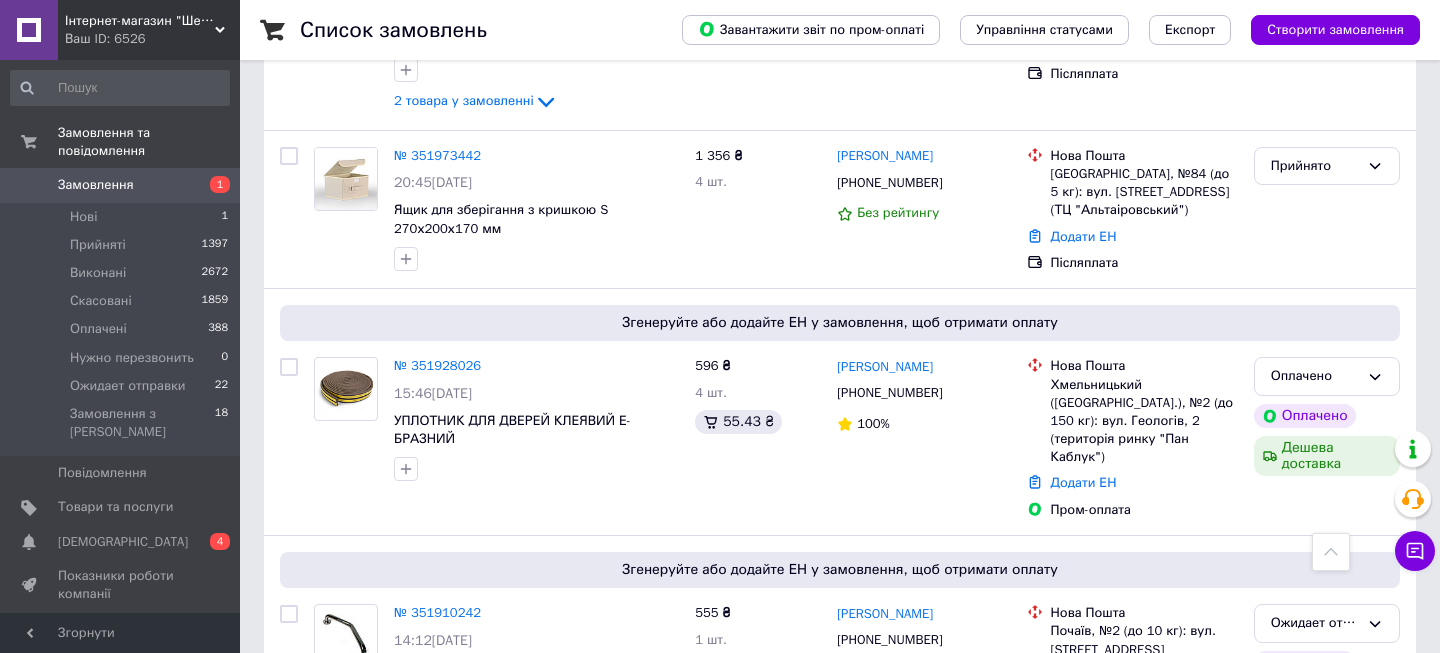 click on "Замовлення" at bounding box center [96, 185] 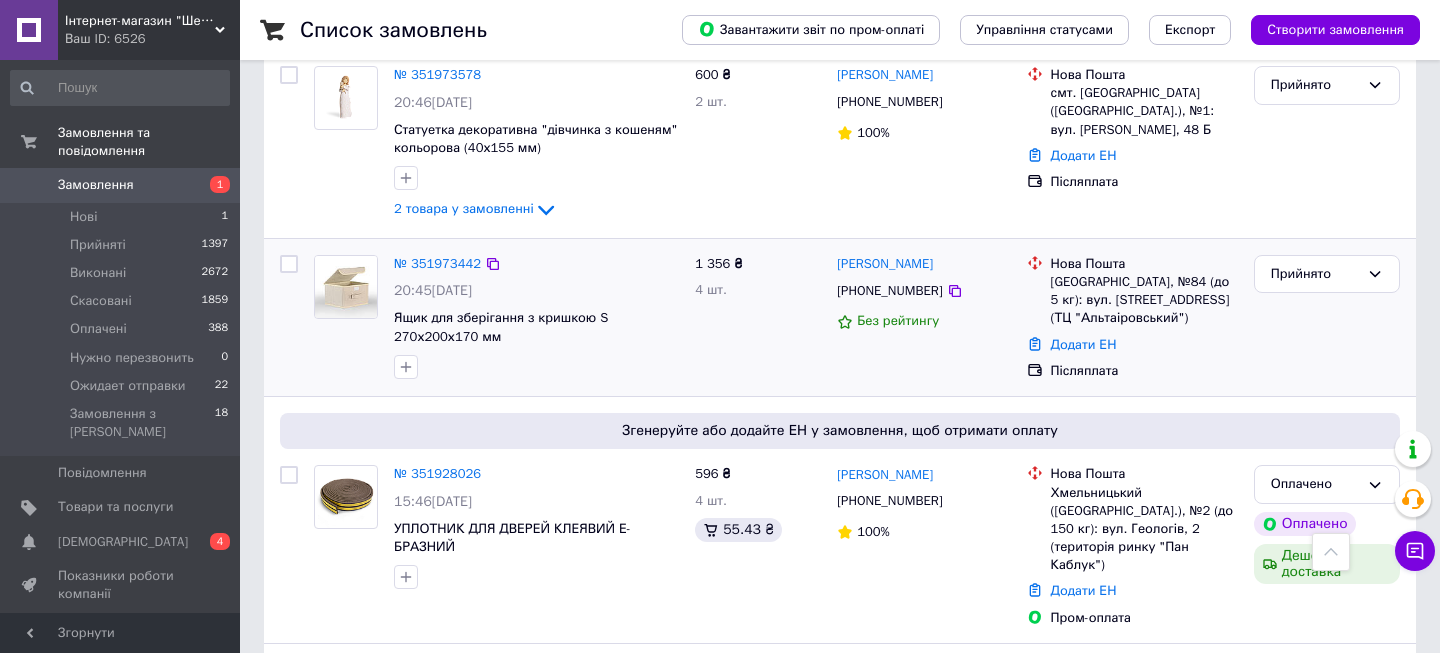 scroll, scrollTop: 432, scrollLeft: 0, axis: vertical 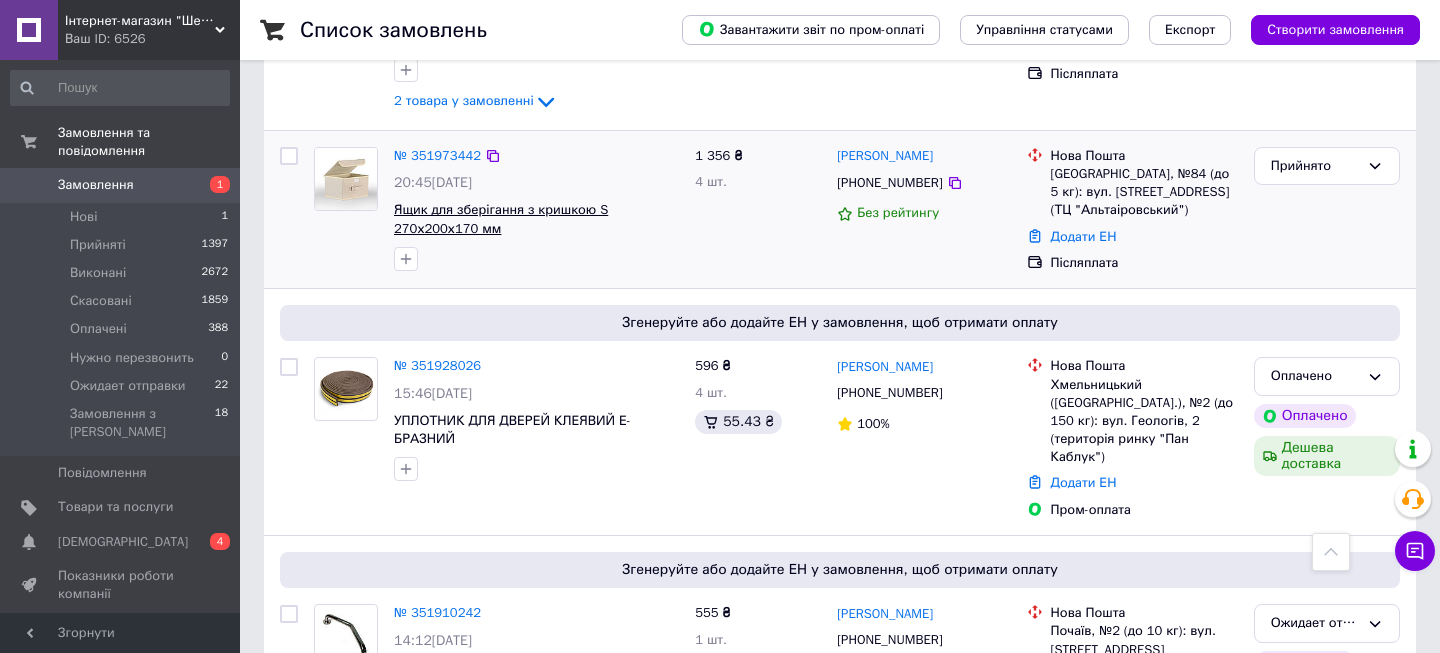 click on "Ящик для зберігання з кришкою S  270х200х170 мм" at bounding box center (501, 219) 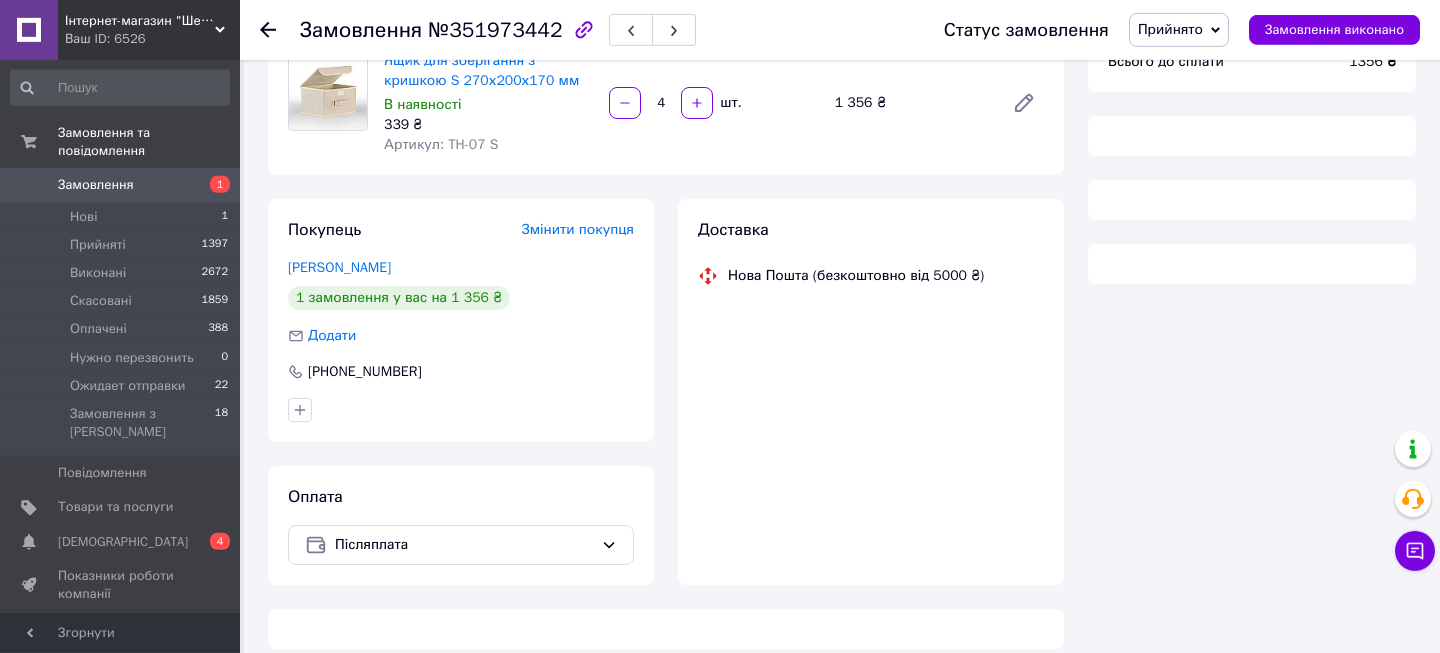 scroll, scrollTop: 200, scrollLeft: 0, axis: vertical 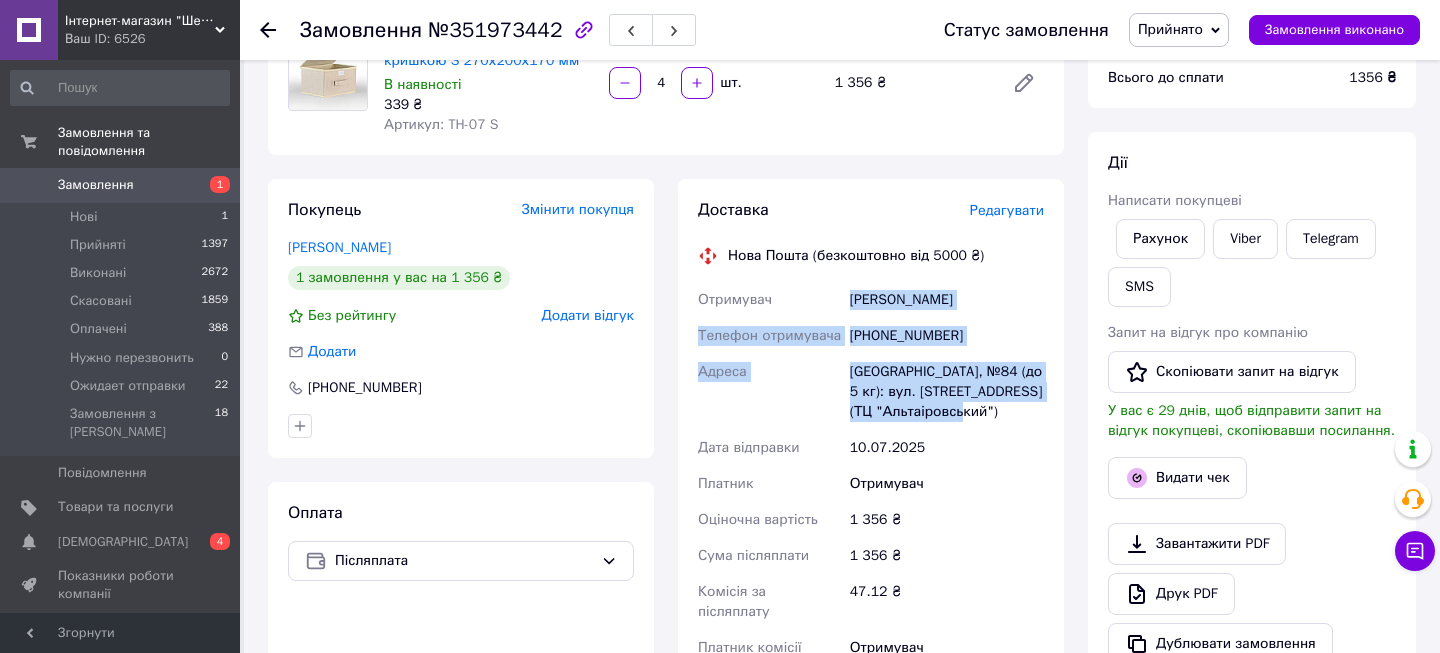 drag, startPoint x: 847, startPoint y: 299, endPoint x: 987, endPoint y: 409, distance: 178.04494 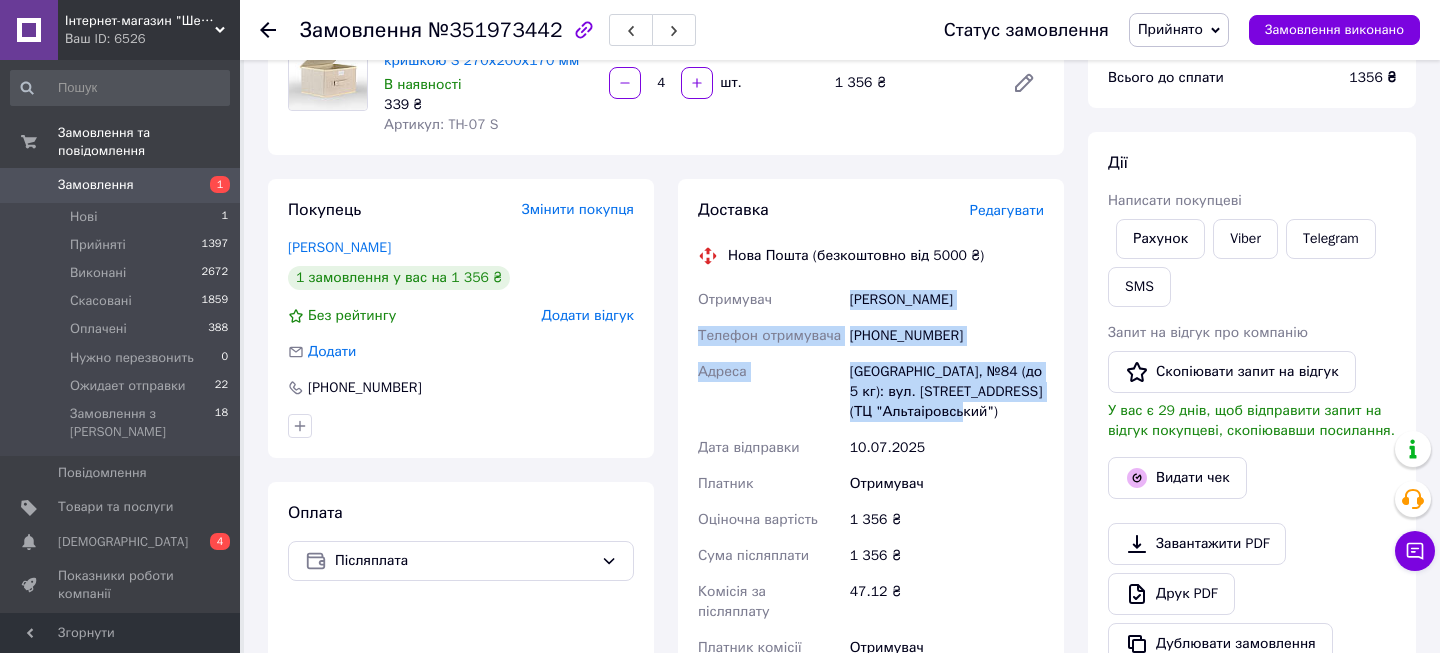drag, startPoint x: 847, startPoint y: 296, endPoint x: 970, endPoint y: 423, distance: 176.79932 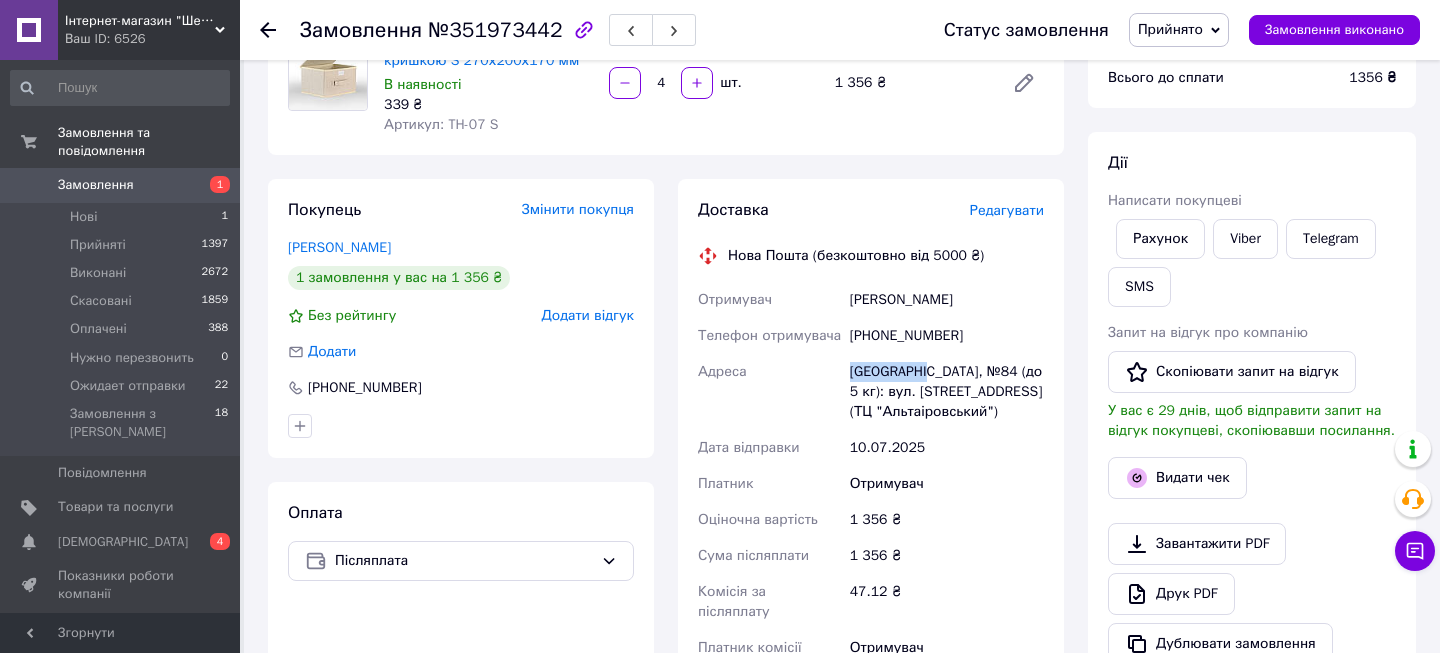 drag, startPoint x: 848, startPoint y: 371, endPoint x: 924, endPoint y: 362, distance: 76.53104 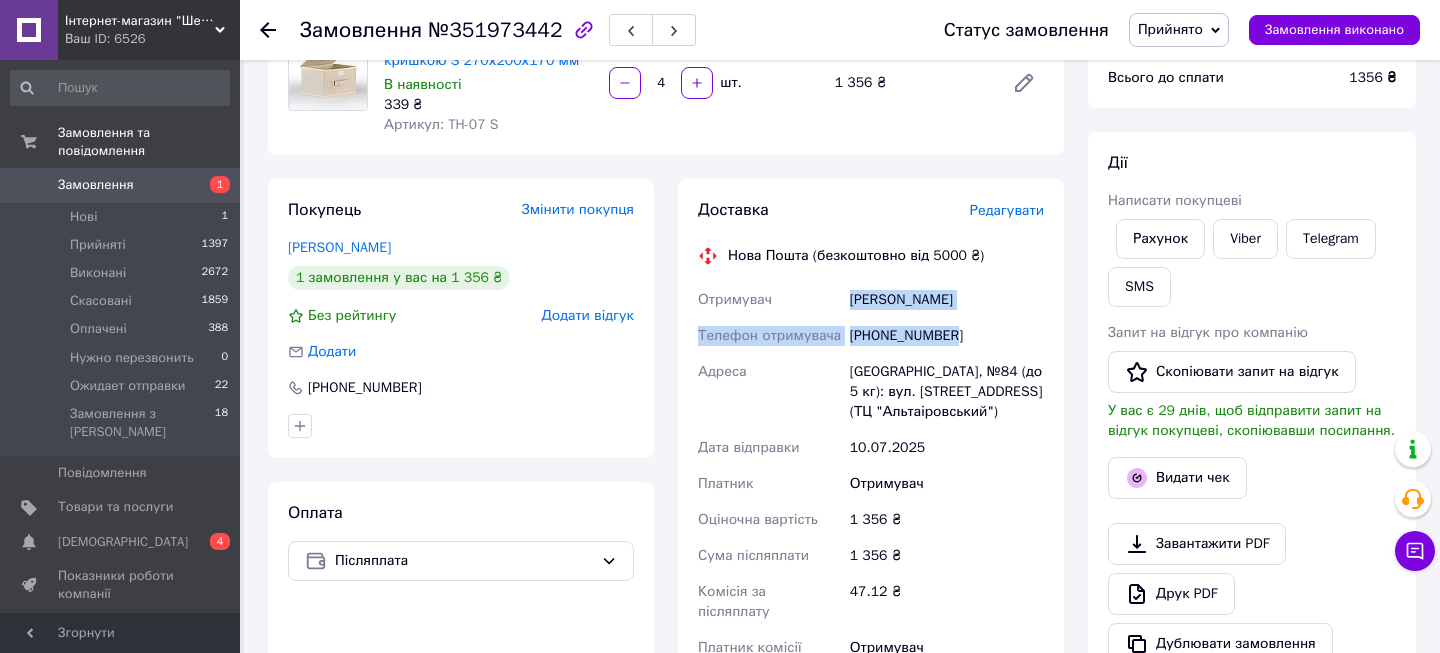 drag, startPoint x: 846, startPoint y: 288, endPoint x: 959, endPoint y: 334, distance: 122.0041 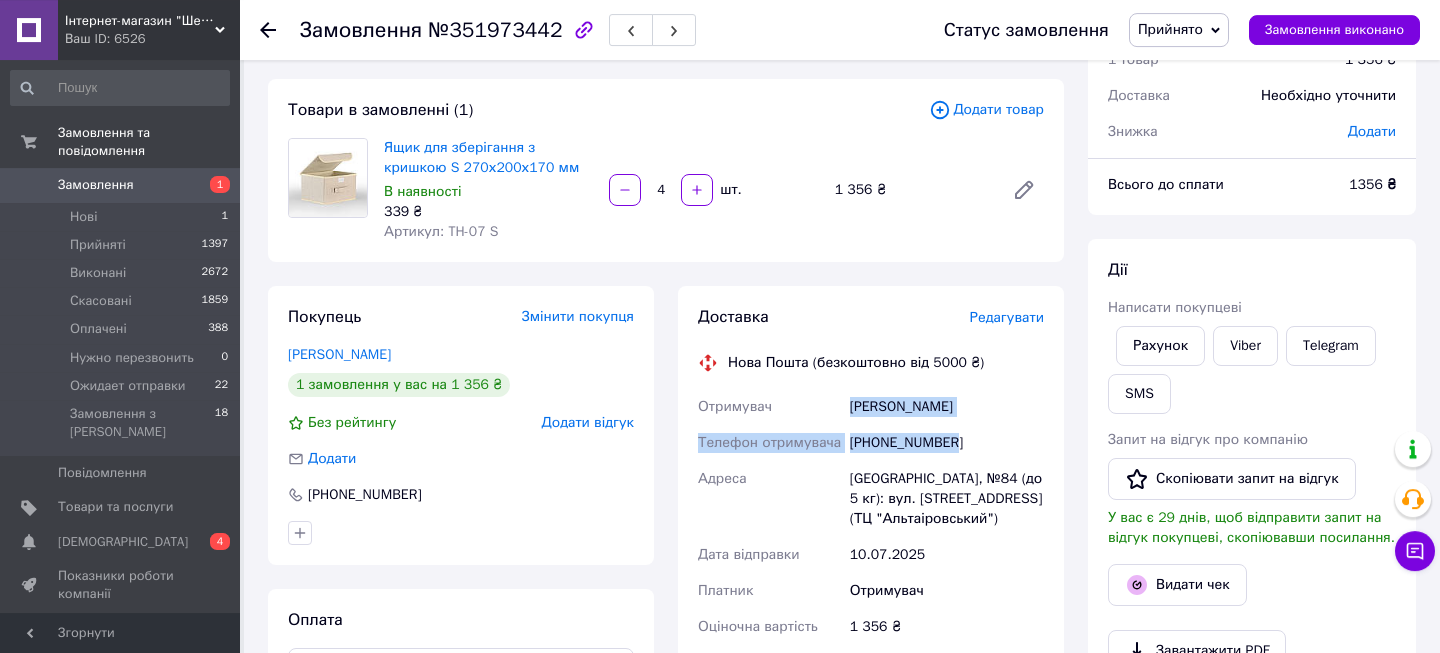 scroll, scrollTop: 92, scrollLeft: 0, axis: vertical 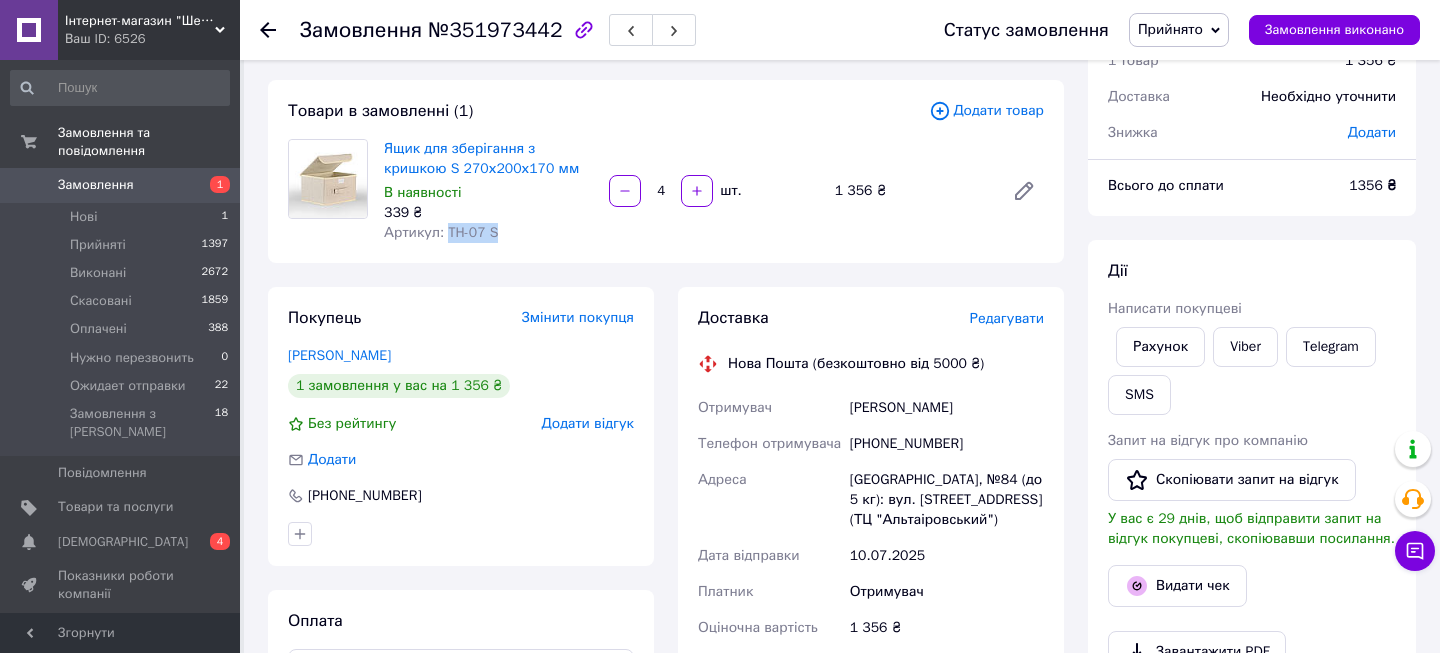 drag, startPoint x: 453, startPoint y: 236, endPoint x: 536, endPoint y: 234, distance: 83.02409 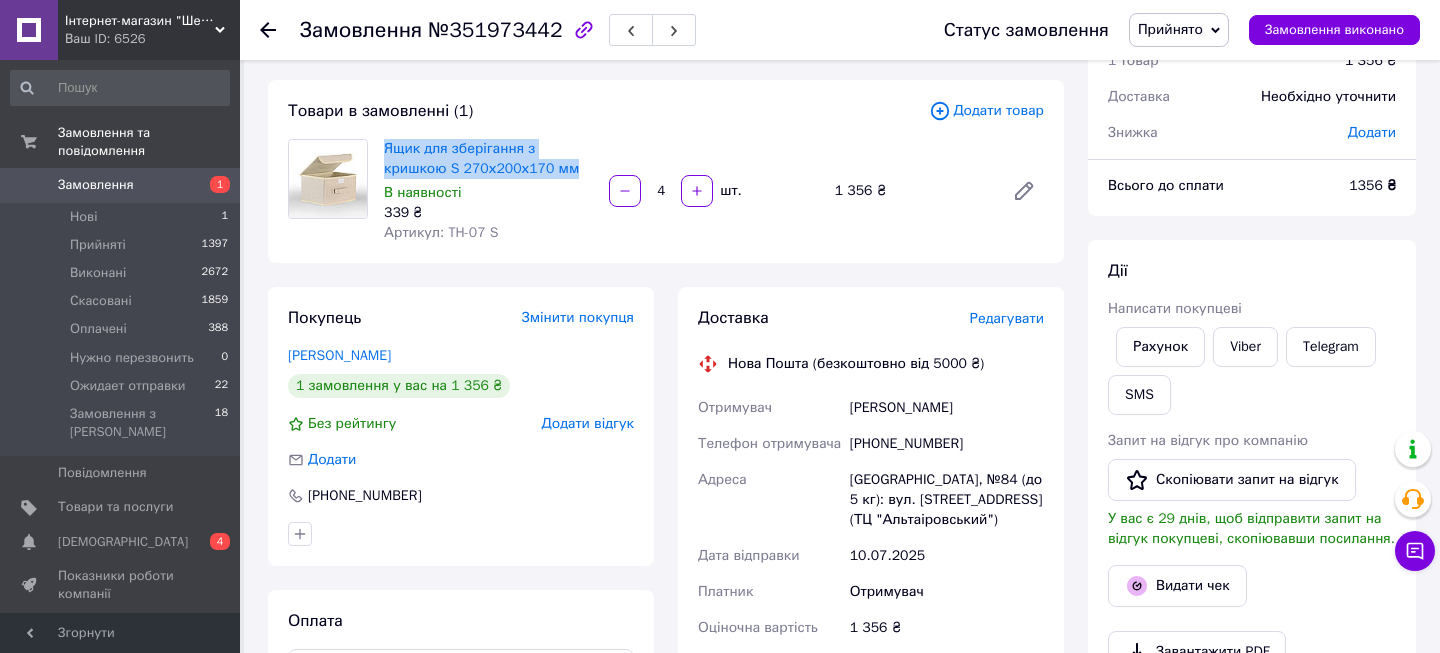 drag, startPoint x: 386, startPoint y: 151, endPoint x: 516, endPoint y: 178, distance: 132.77425 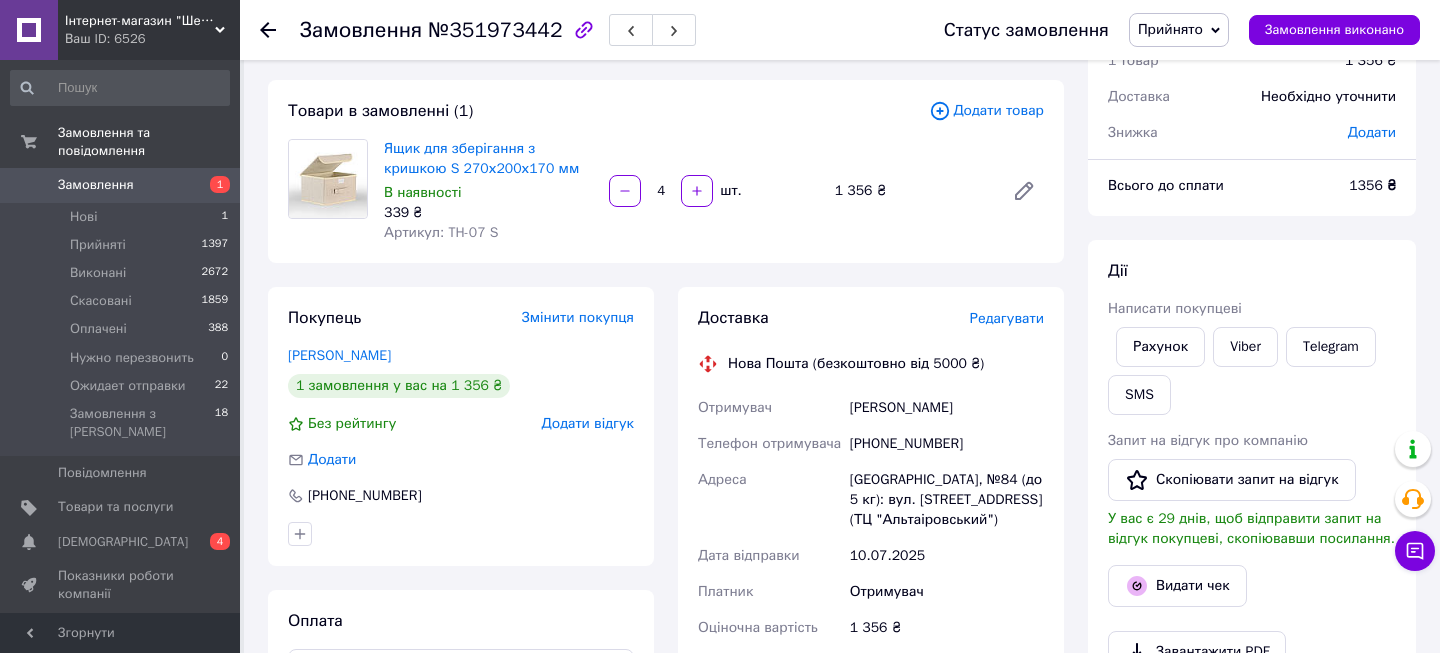 click on "339 ₴" at bounding box center [488, 213] 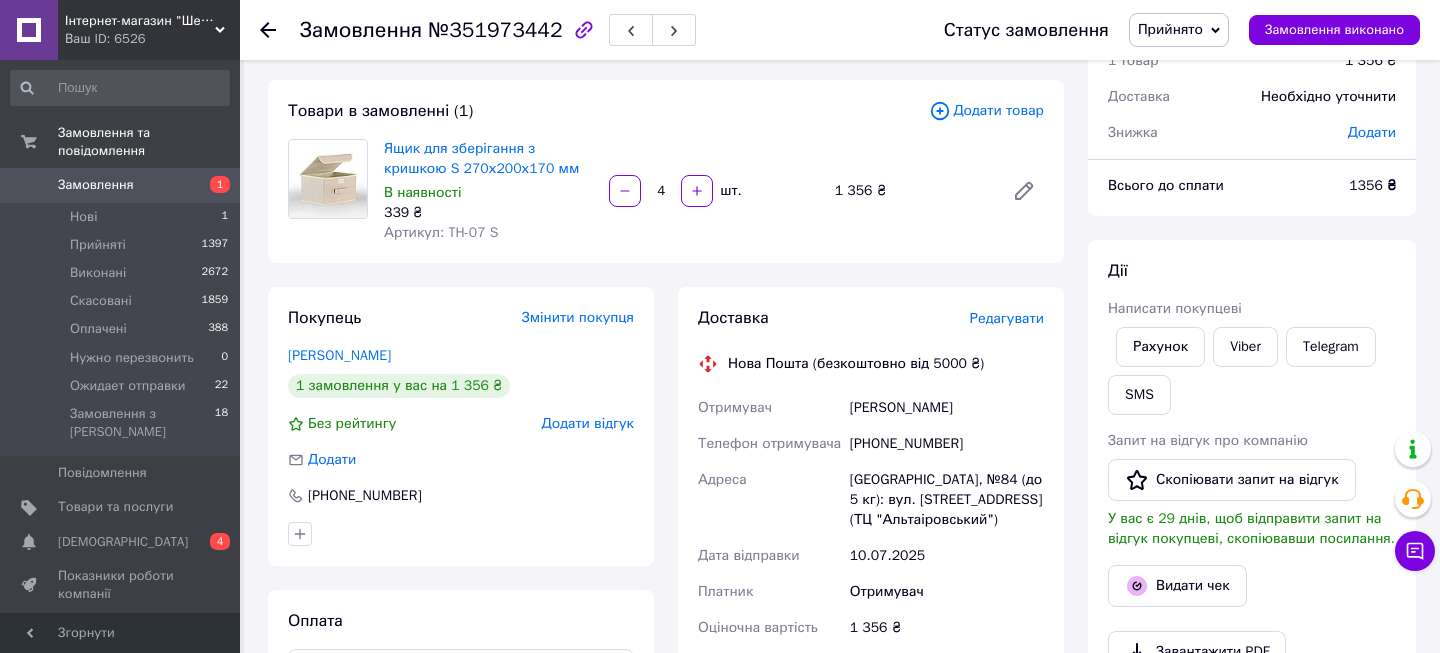 click on "Артикул: TH-07 S" at bounding box center [441, 232] 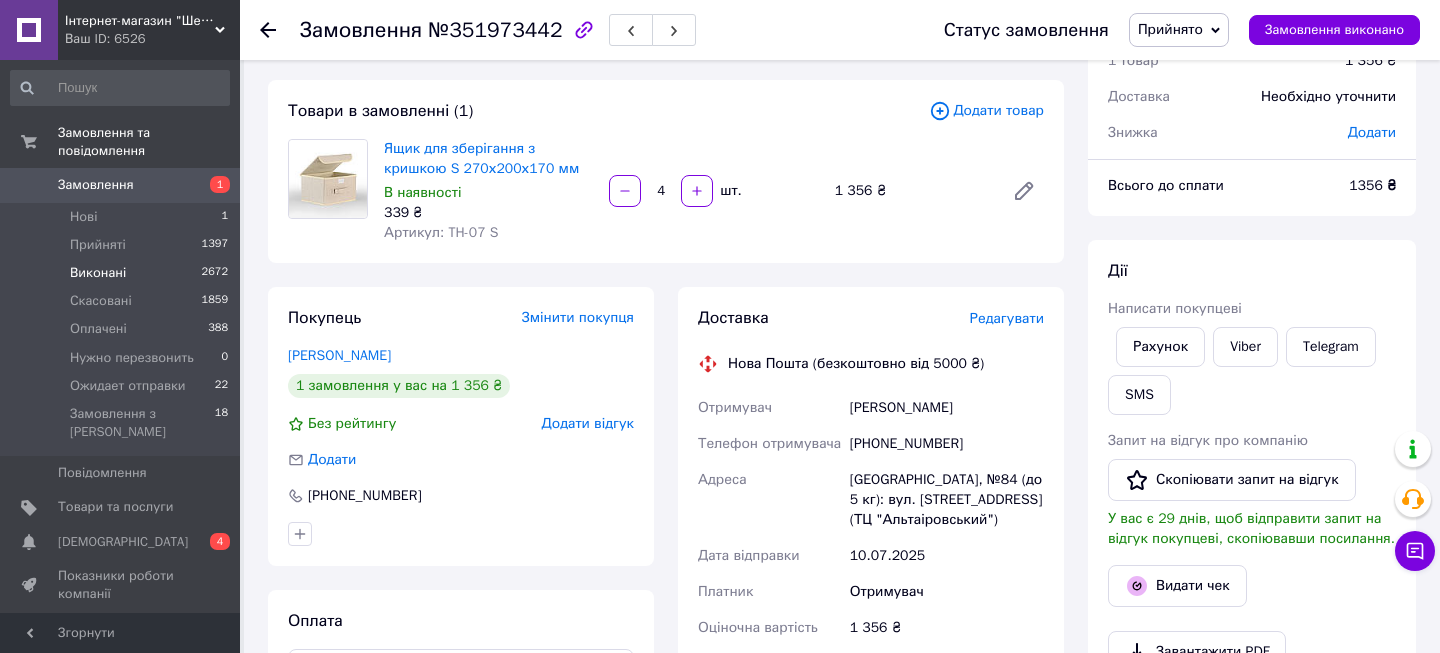 scroll, scrollTop: 0, scrollLeft: 0, axis: both 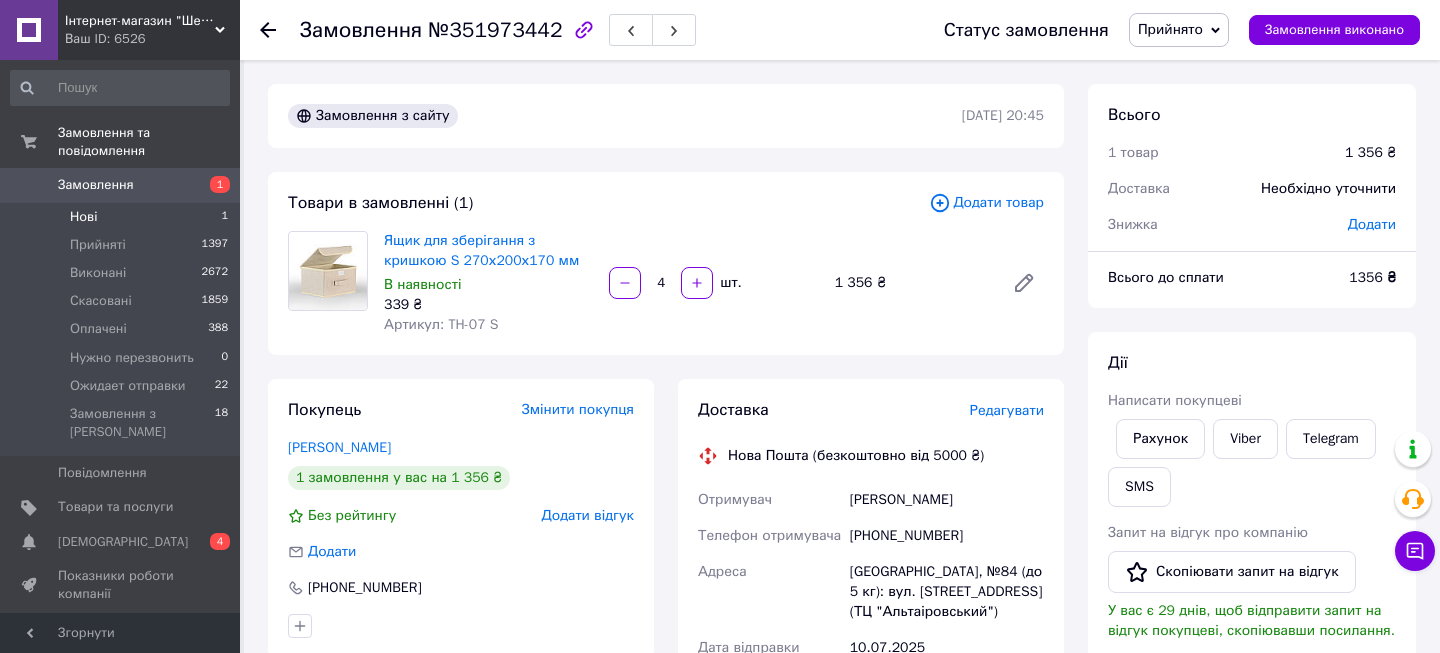 click on "Нові 1" at bounding box center (120, 217) 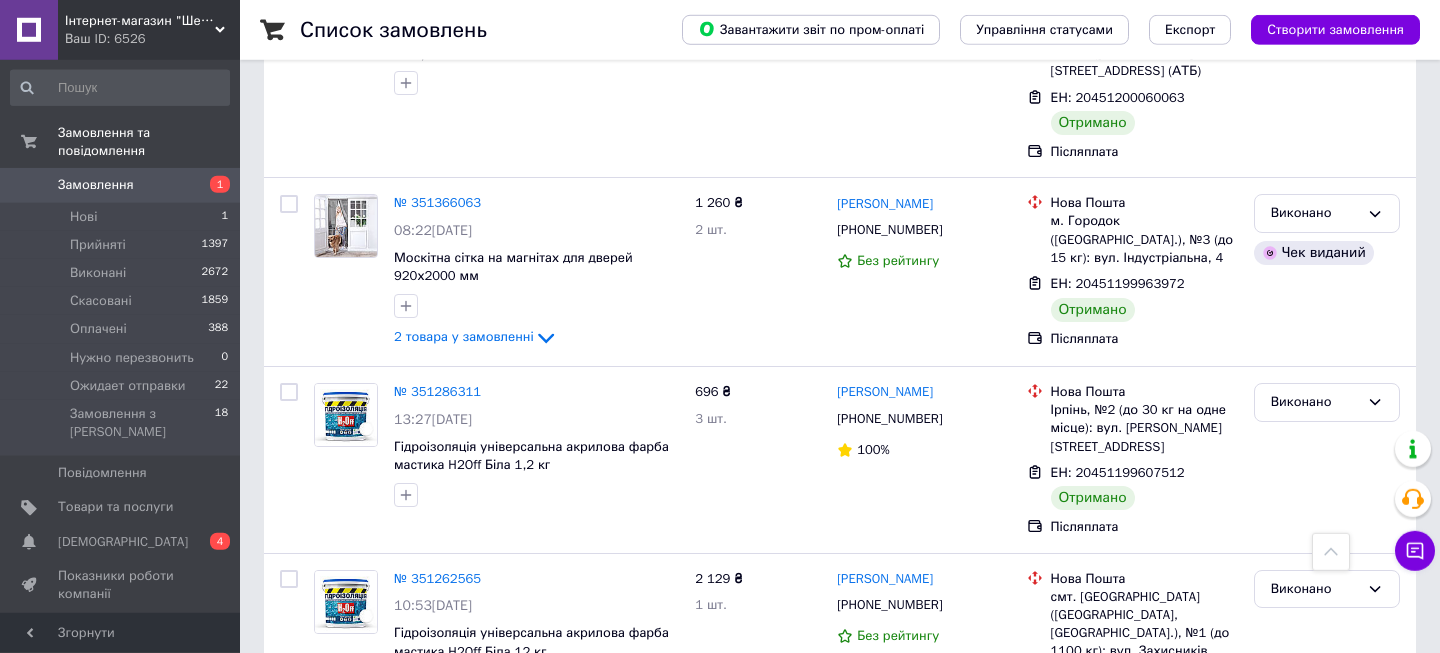 scroll, scrollTop: 6480, scrollLeft: 0, axis: vertical 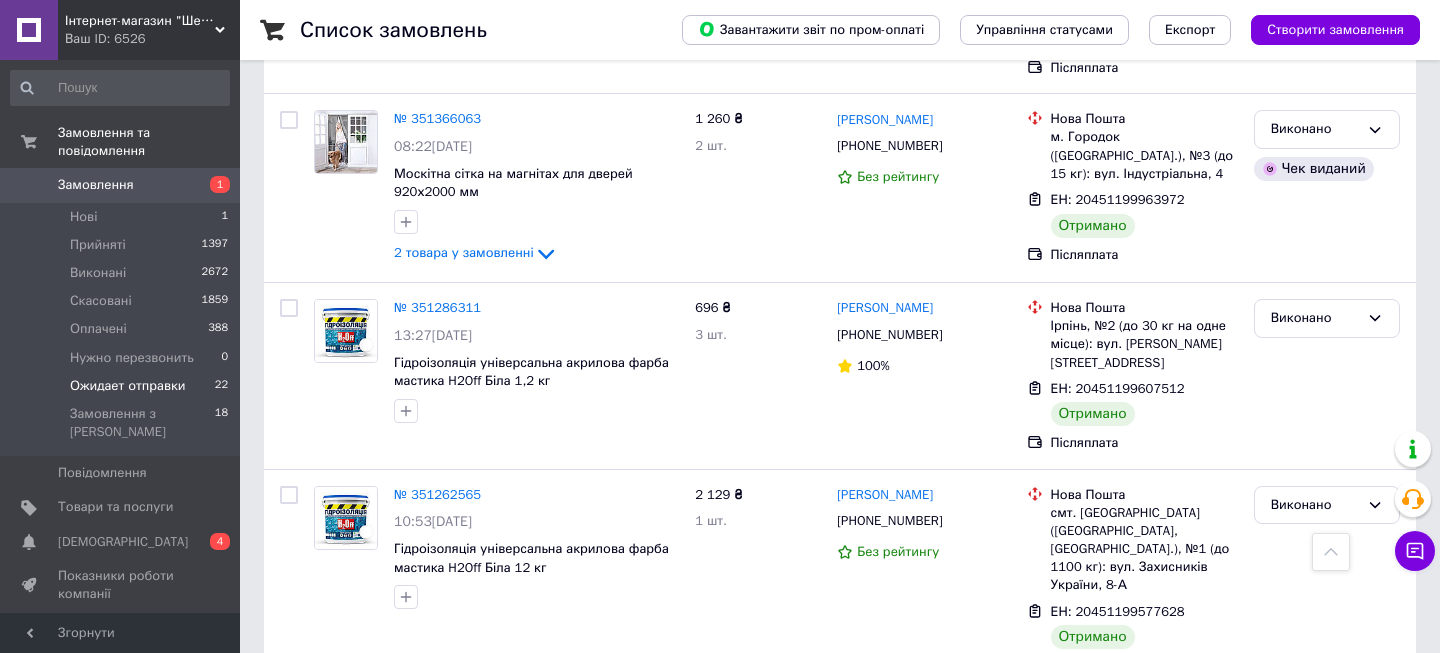 click on "Ожидает отправки" at bounding box center [128, 386] 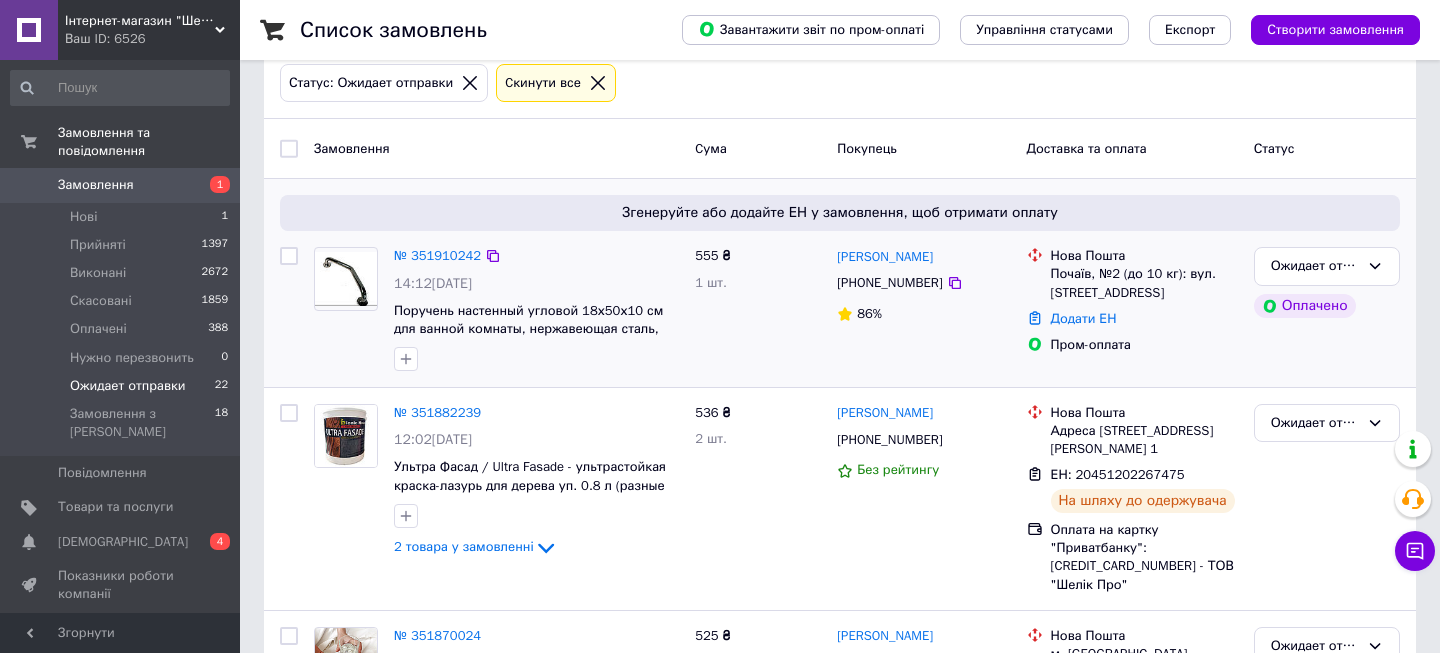 scroll, scrollTop: 108, scrollLeft: 0, axis: vertical 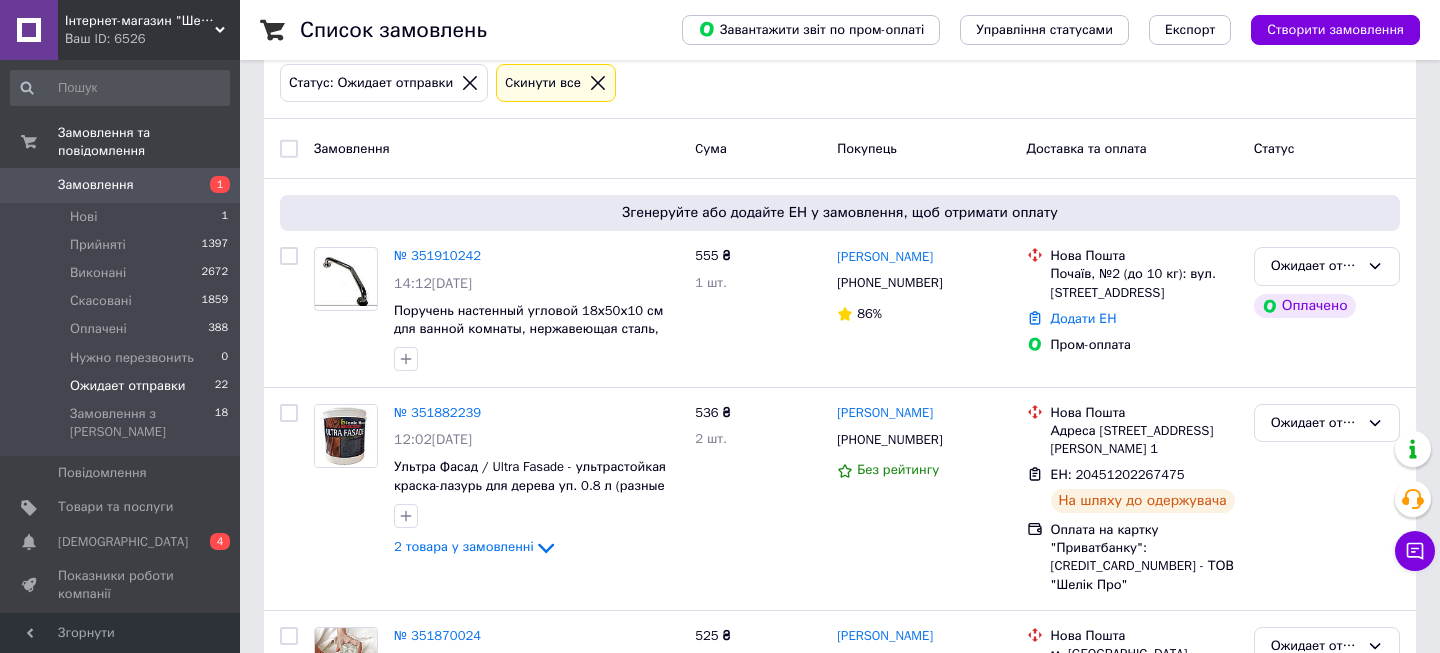 click on "Замовлення 1" at bounding box center (120, 185) 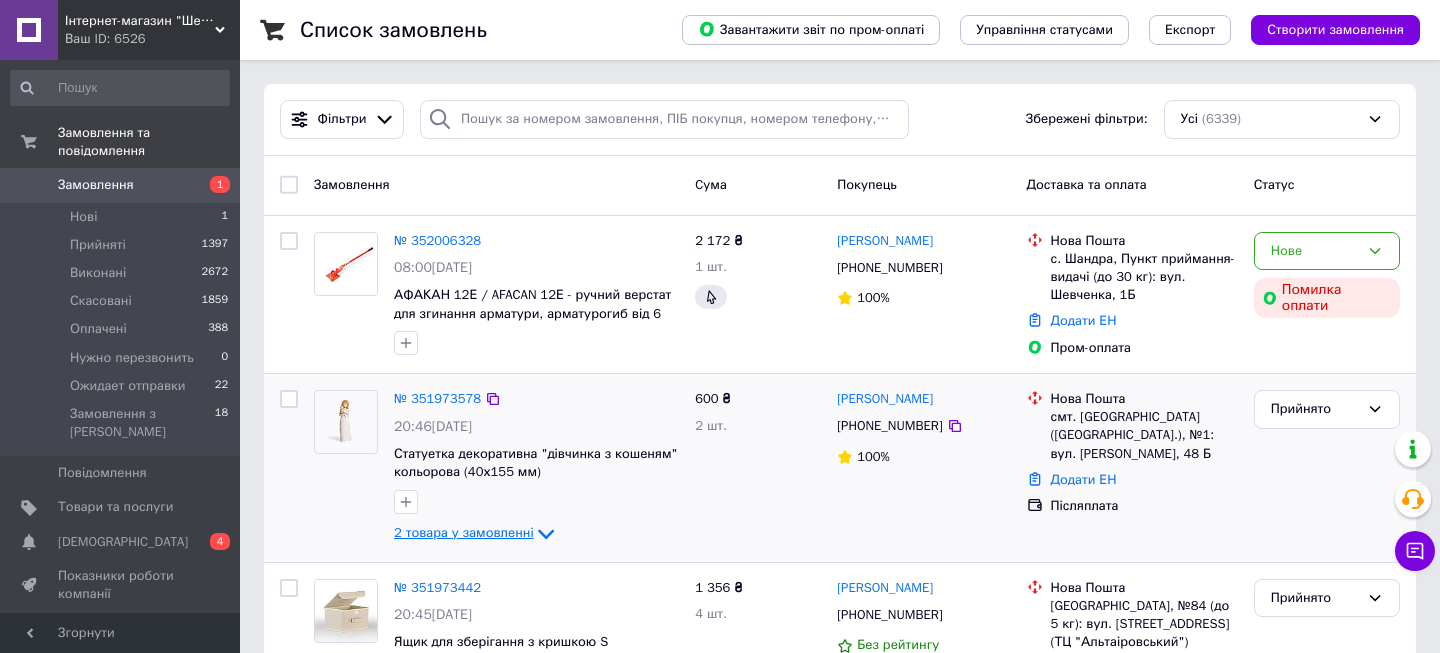 scroll, scrollTop: 108, scrollLeft: 0, axis: vertical 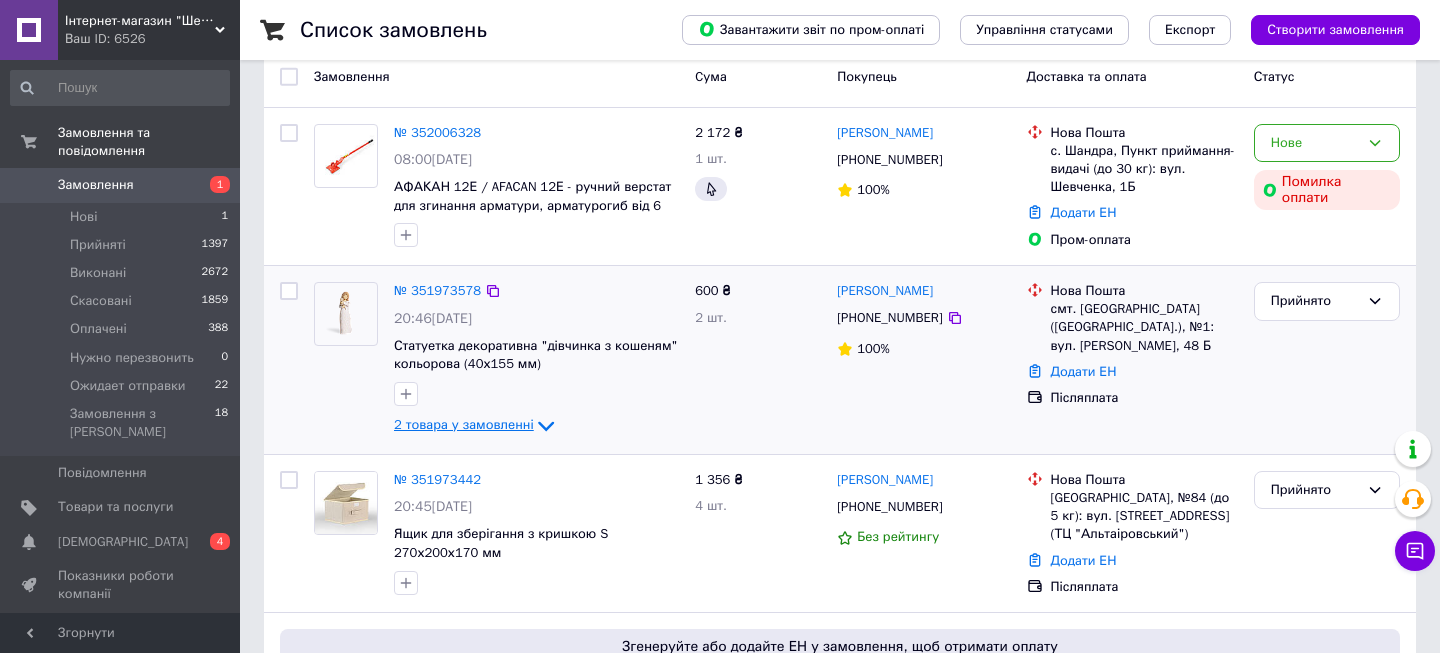 click on "2 товара у замовленні" at bounding box center (464, 425) 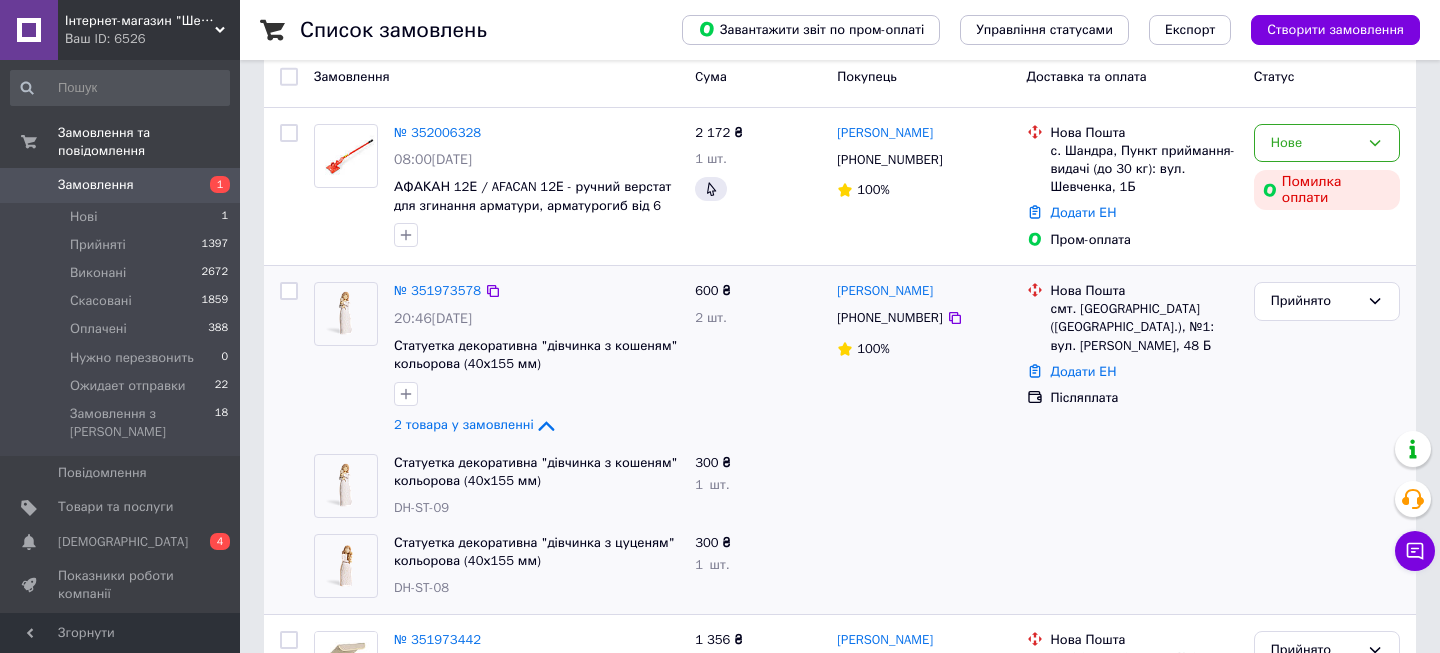 scroll, scrollTop: 216, scrollLeft: 0, axis: vertical 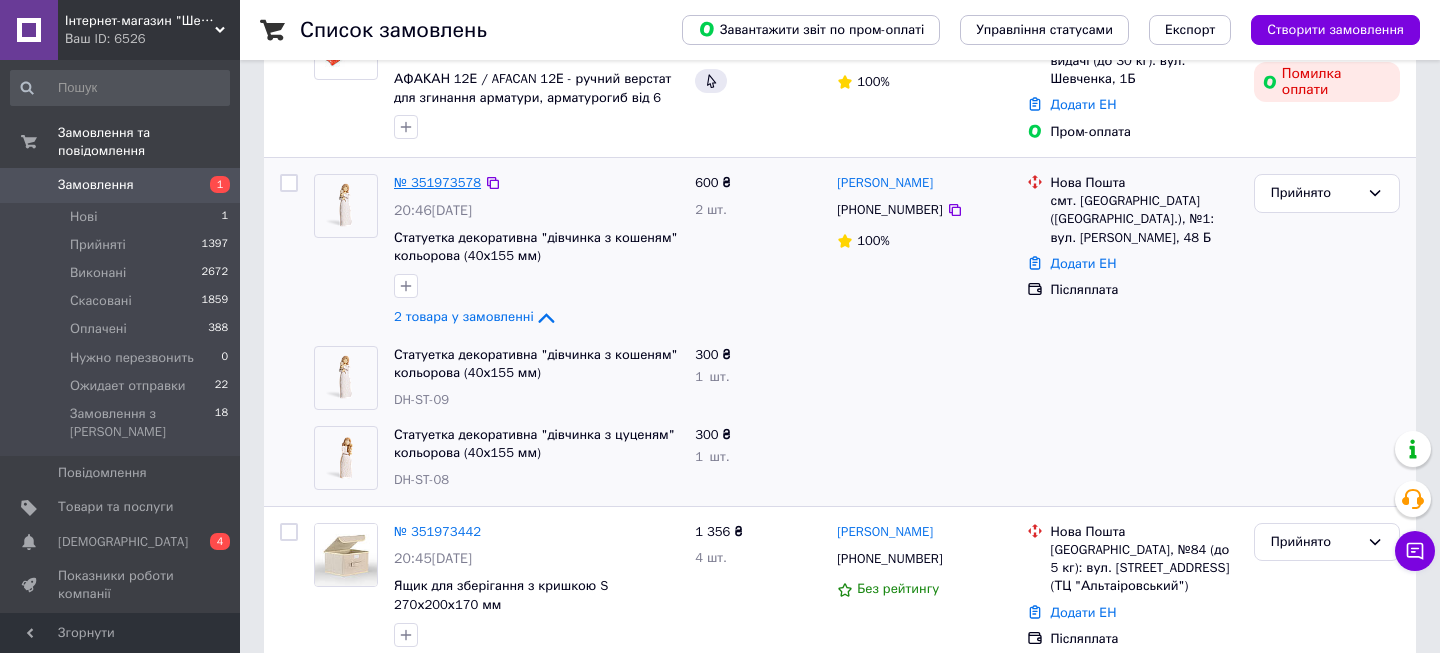 click on "№ 351973578" at bounding box center (437, 182) 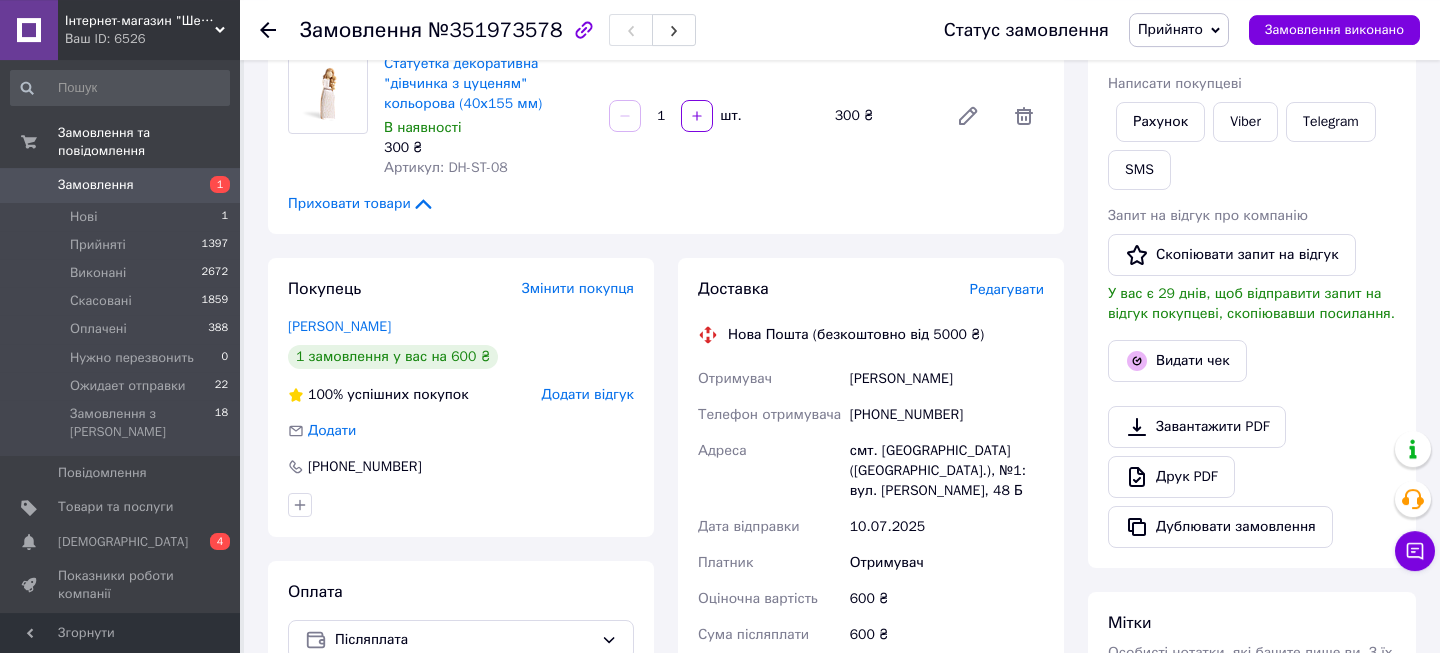 scroll, scrollTop: 432, scrollLeft: 0, axis: vertical 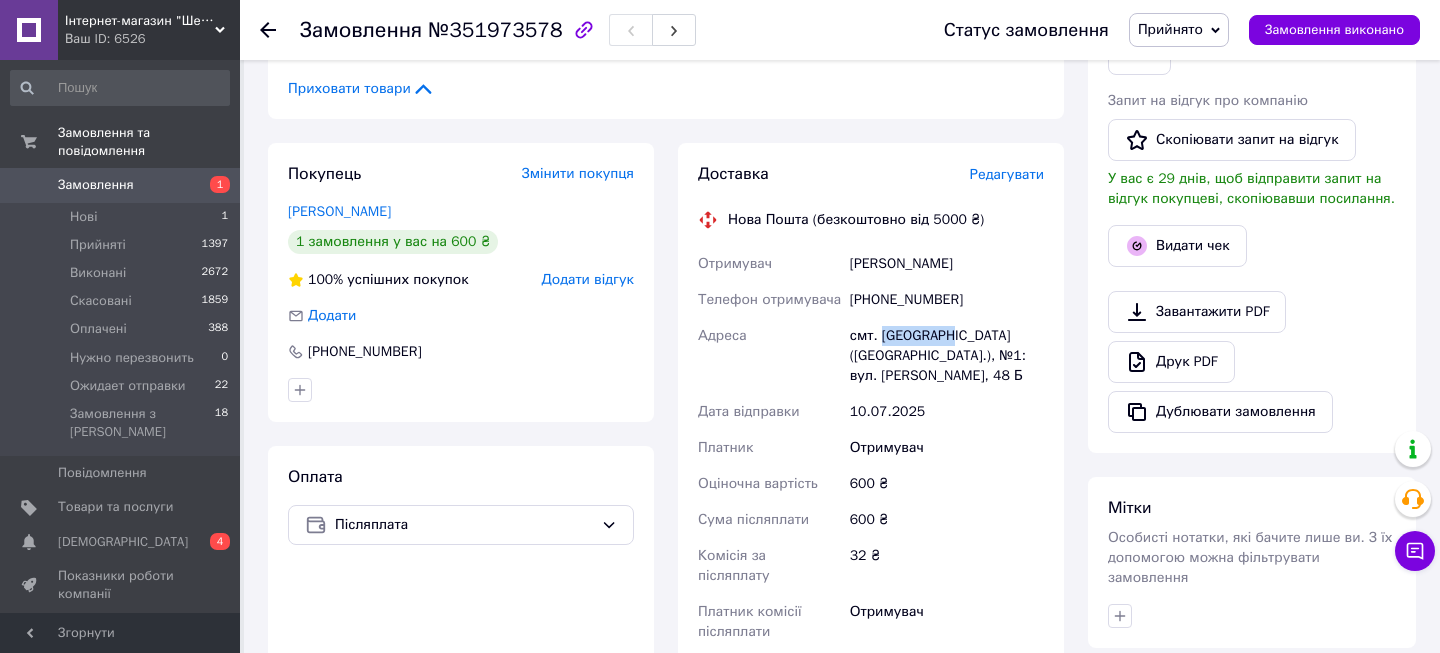 drag, startPoint x: 878, startPoint y: 332, endPoint x: 944, endPoint y: 333, distance: 66.007576 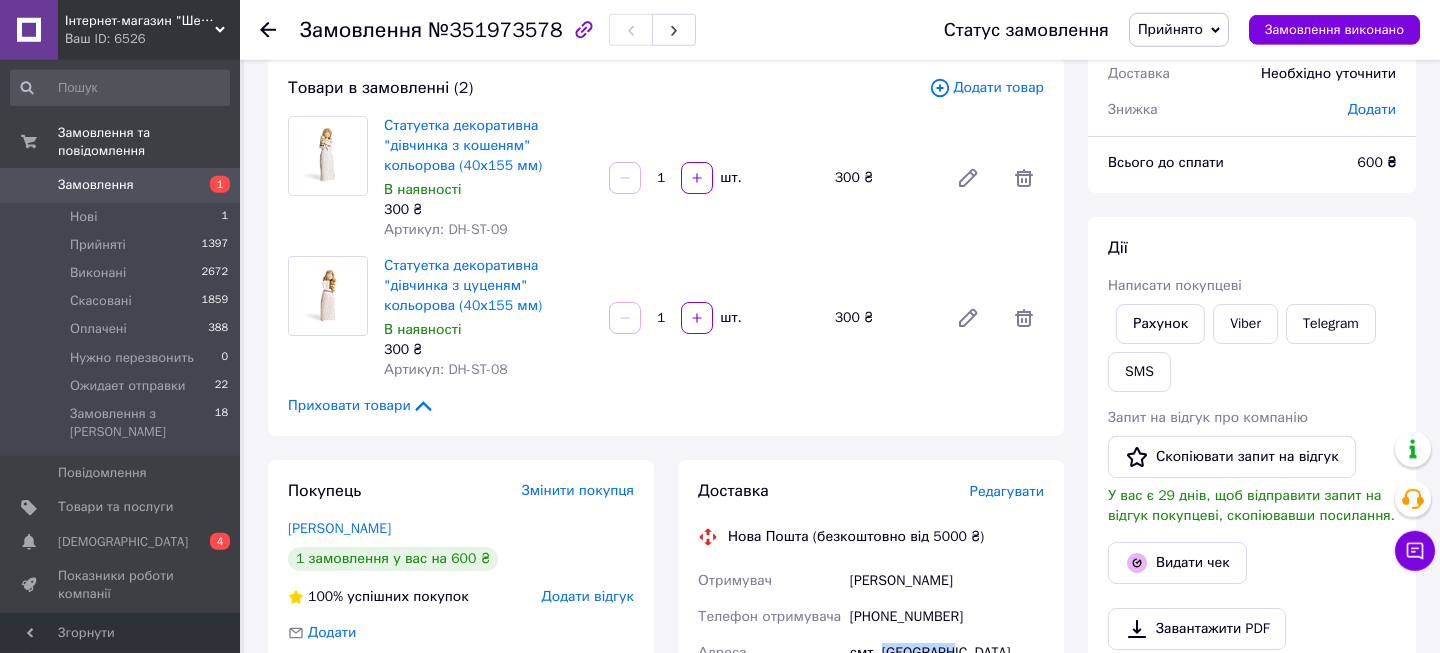 scroll, scrollTop: 108, scrollLeft: 0, axis: vertical 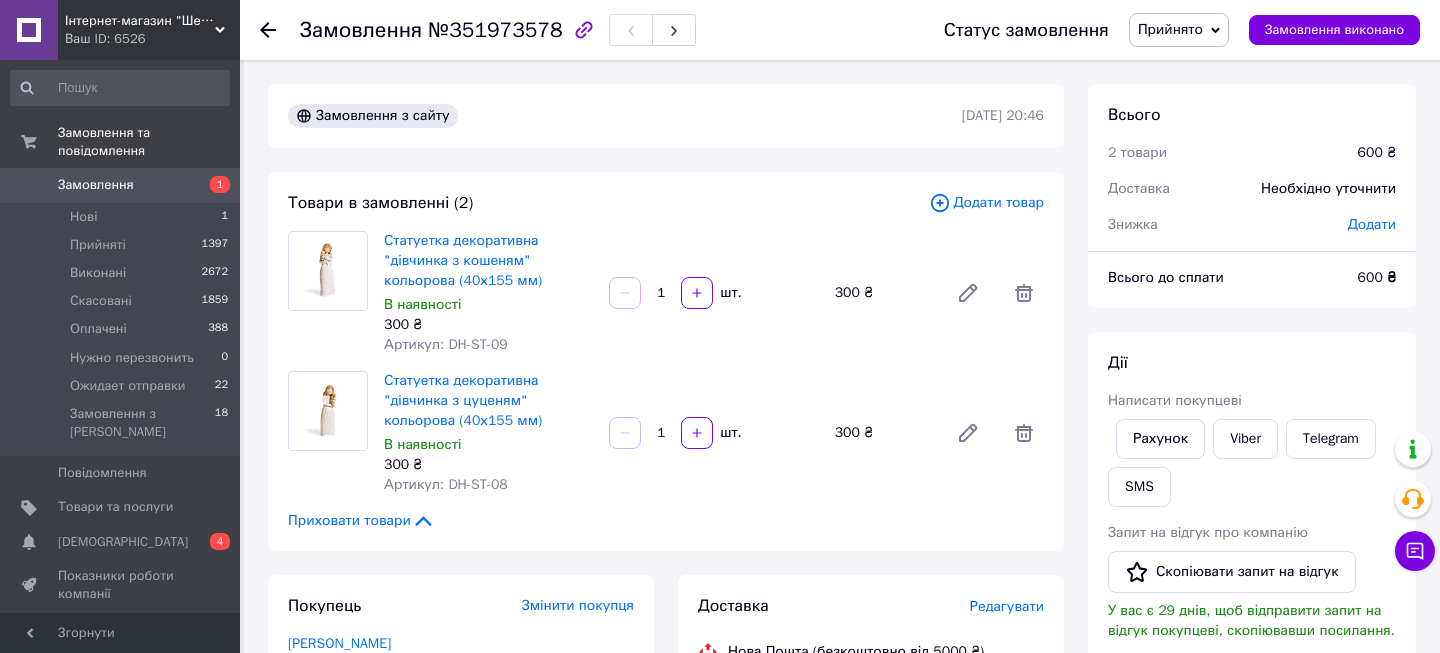 click on "Замовлення" at bounding box center (96, 185) 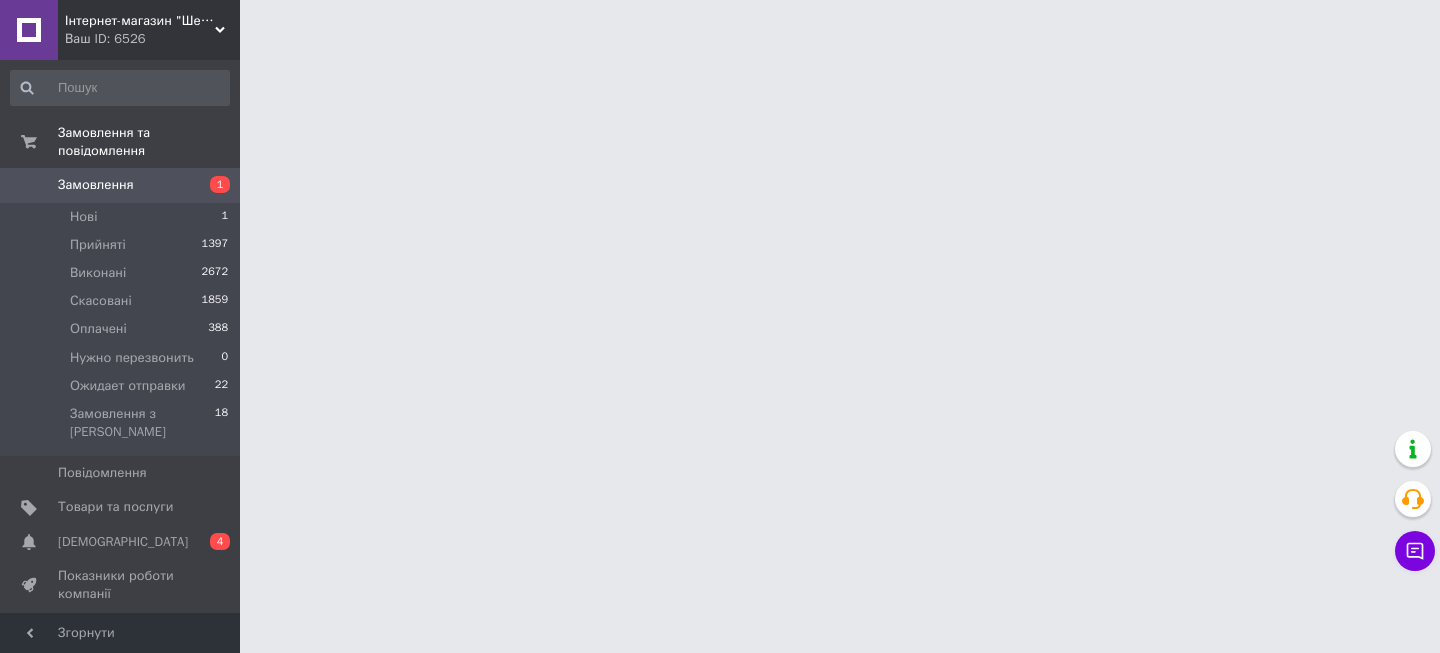 click on "Замовлення" at bounding box center (96, 185) 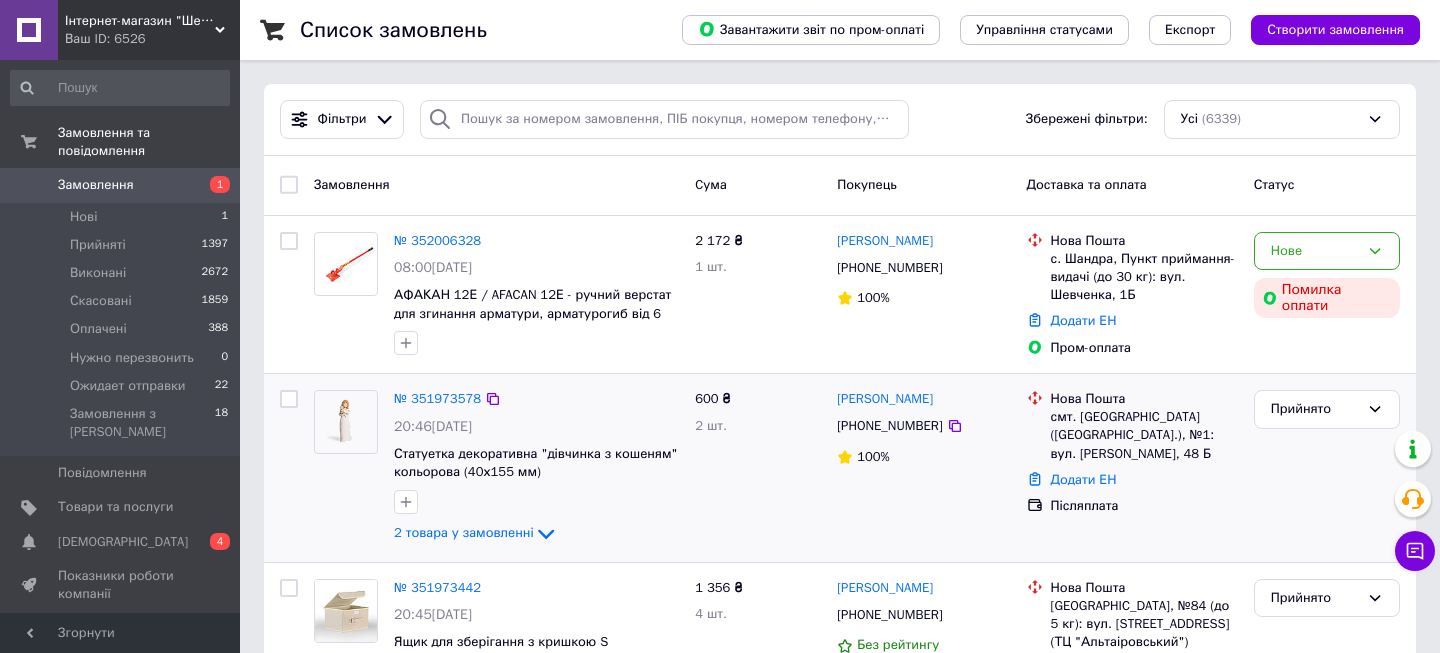 scroll, scrollTop: 108, scrollLeft: 0, axis: vertical 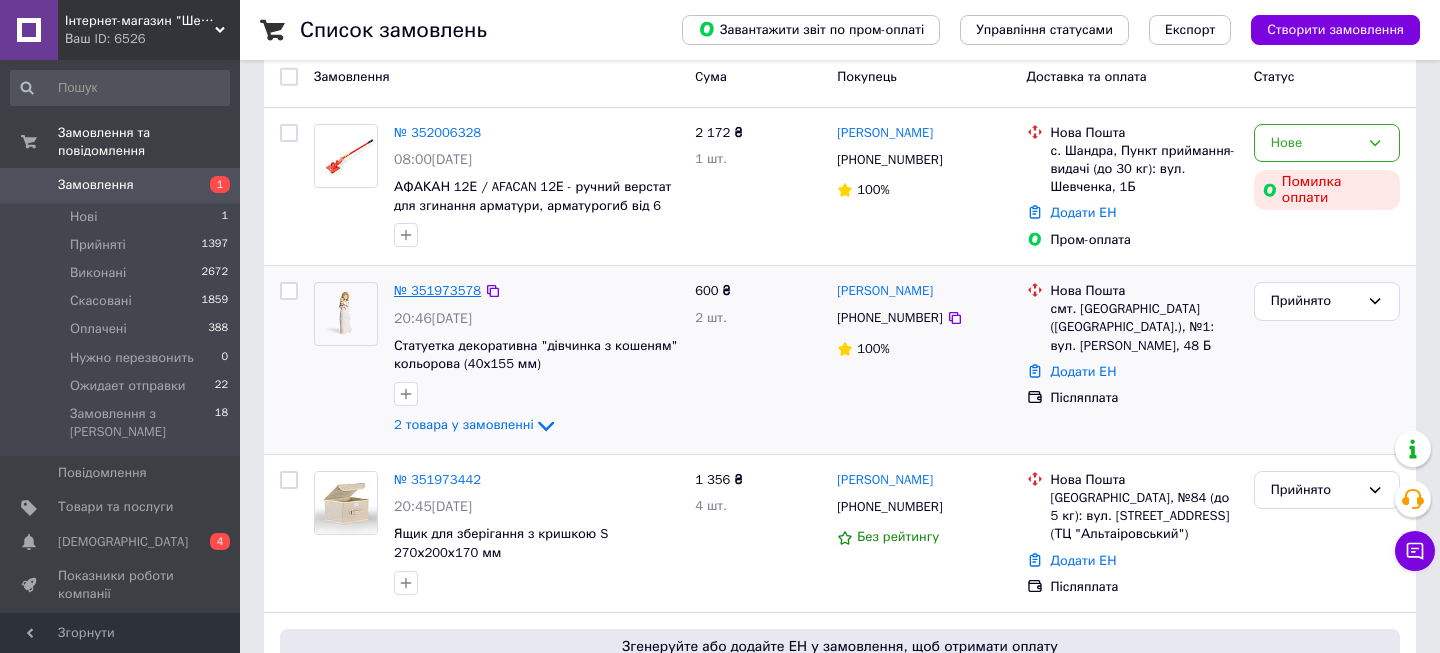 click on "№ 351973578" at bounding box center (437, 290) 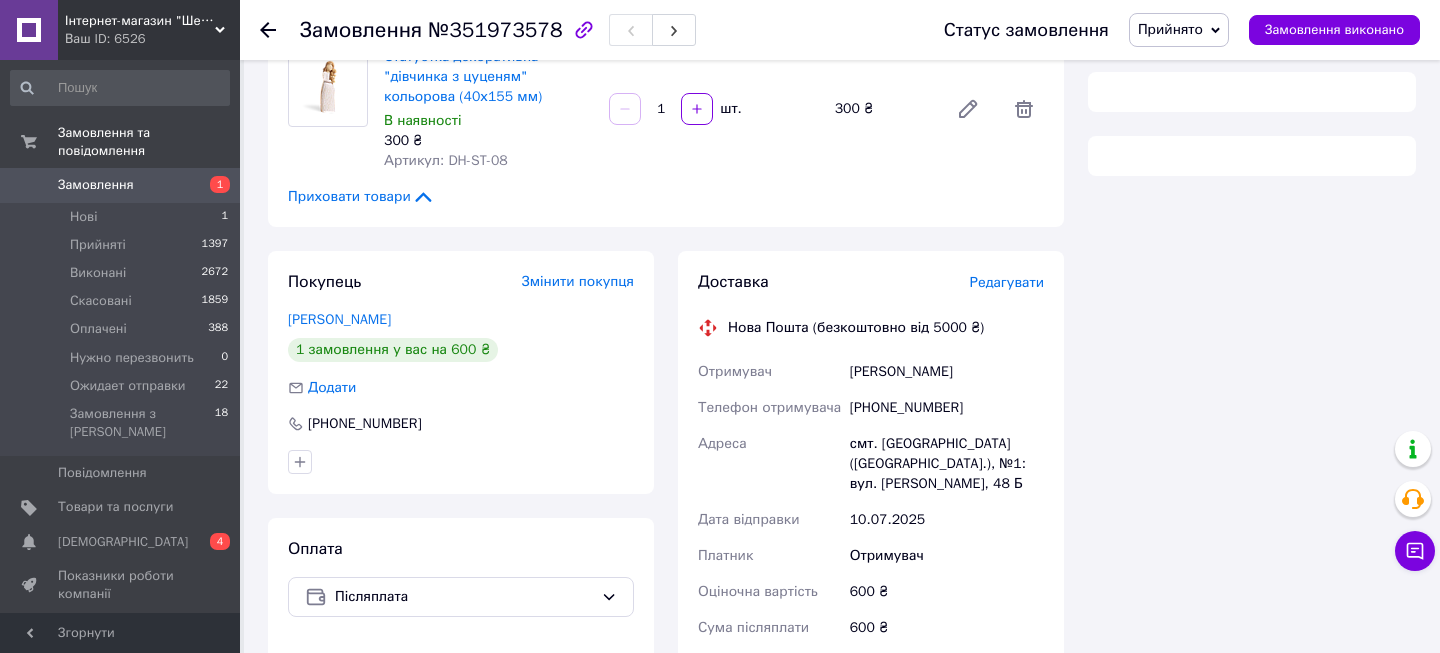 scroll, scrollTop: 504, scrollLeft: 0, axis: vertical 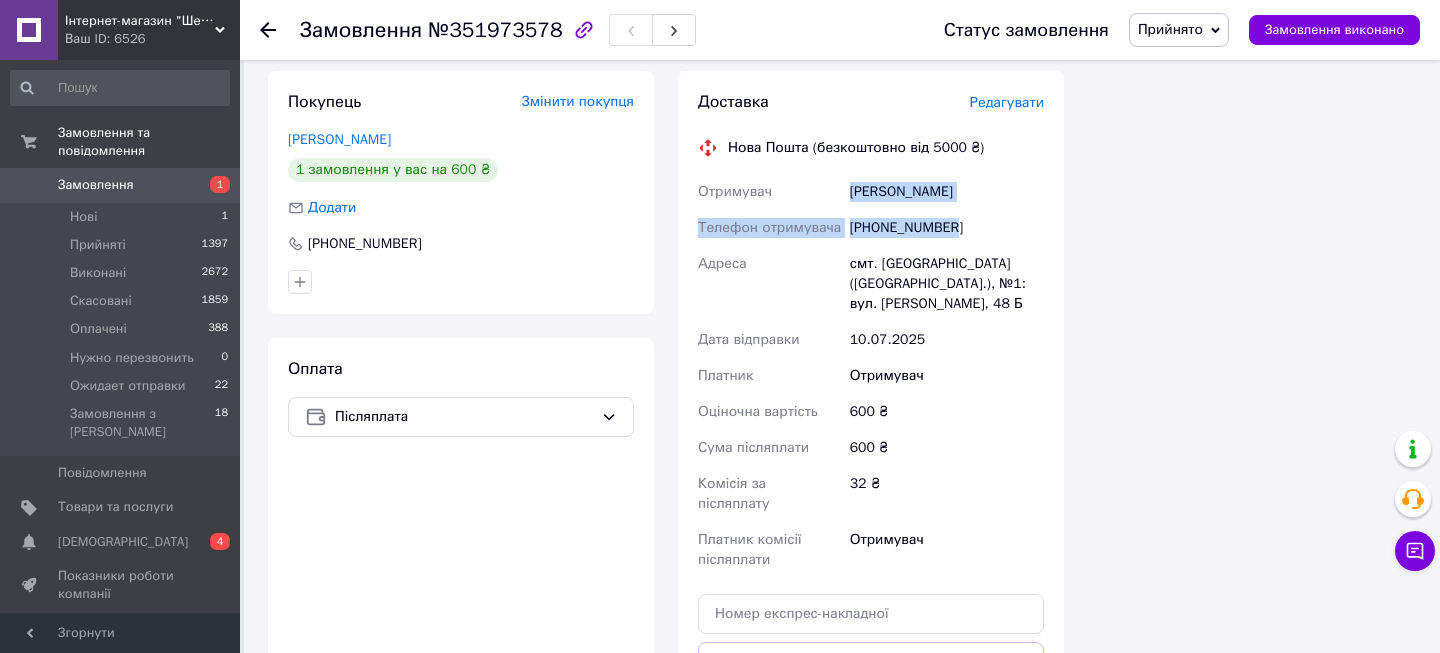 drag, startPoint x: 849, startPoint y: 182, endPoint x: 933, endPoint y: 225, distance: 94.36631 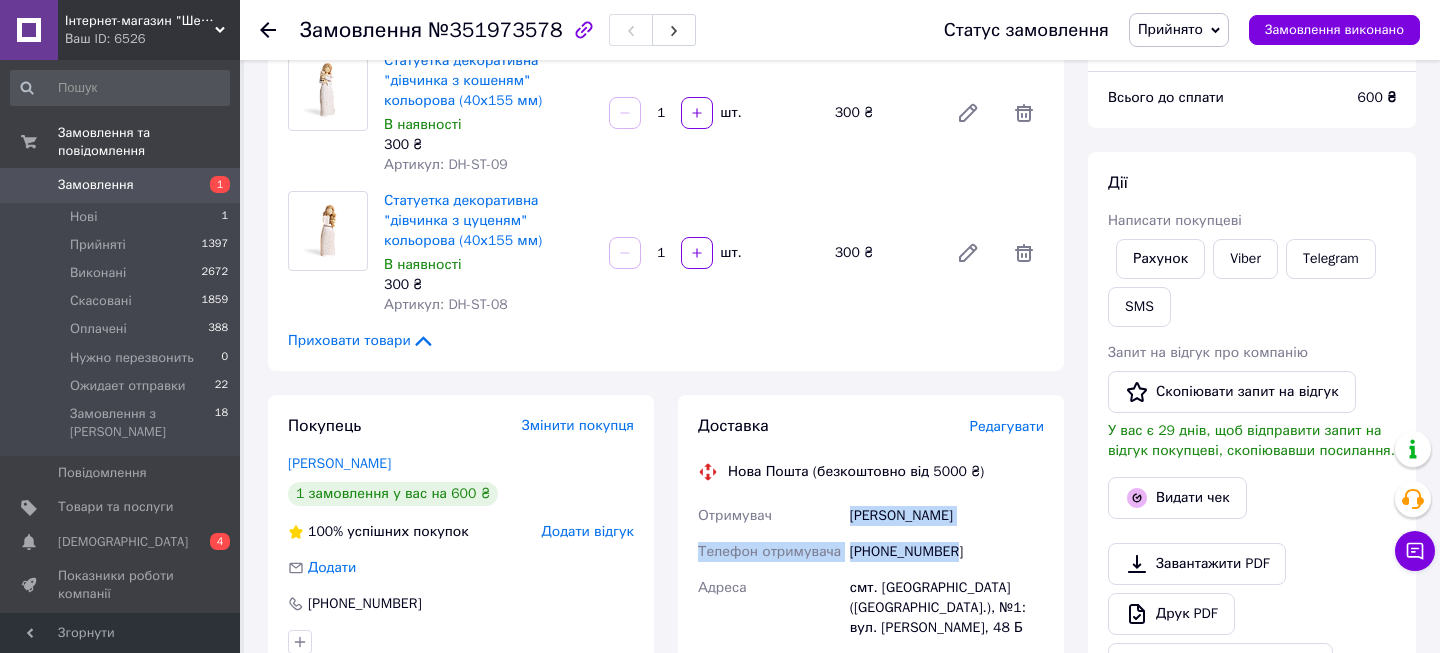 scroll, scrollTop: 72, scrollLeft: 0, axis: vertical 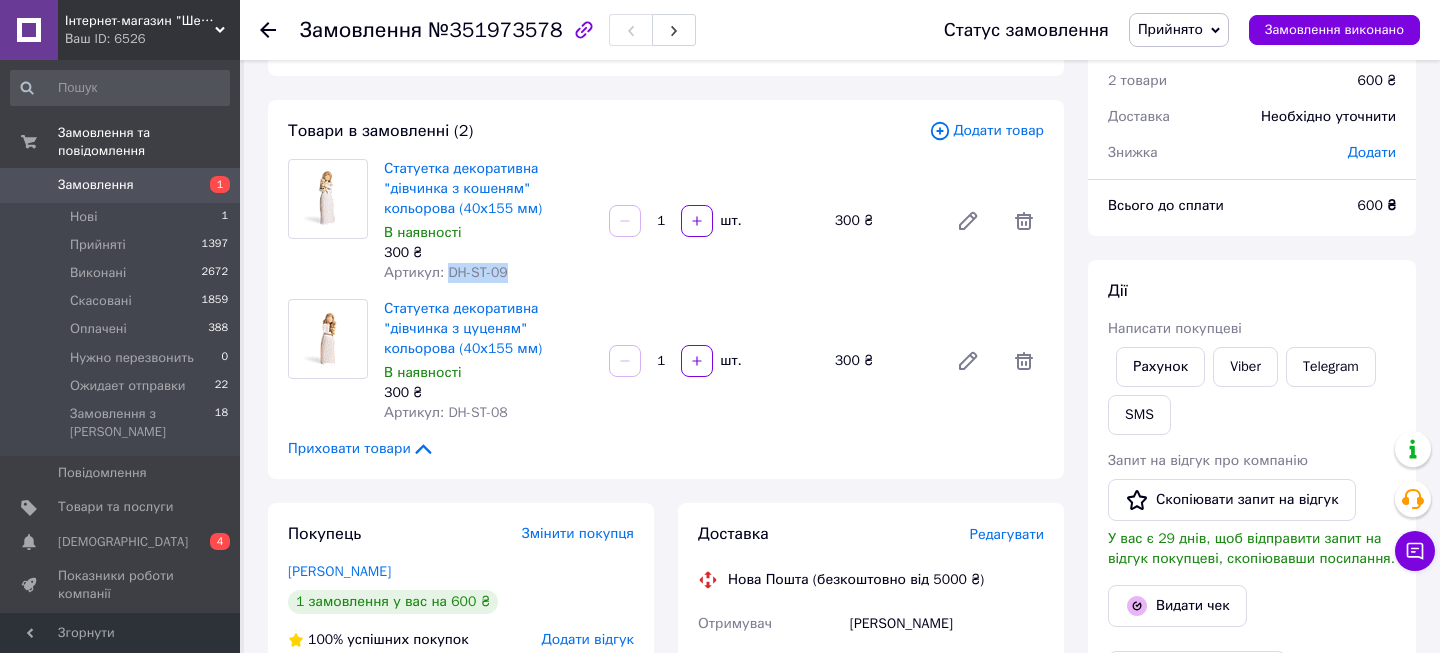 drag, startPoint x: 463, startPoint y: 267, endPoint x: 516, endPoint y: 269, distance: 53.037724 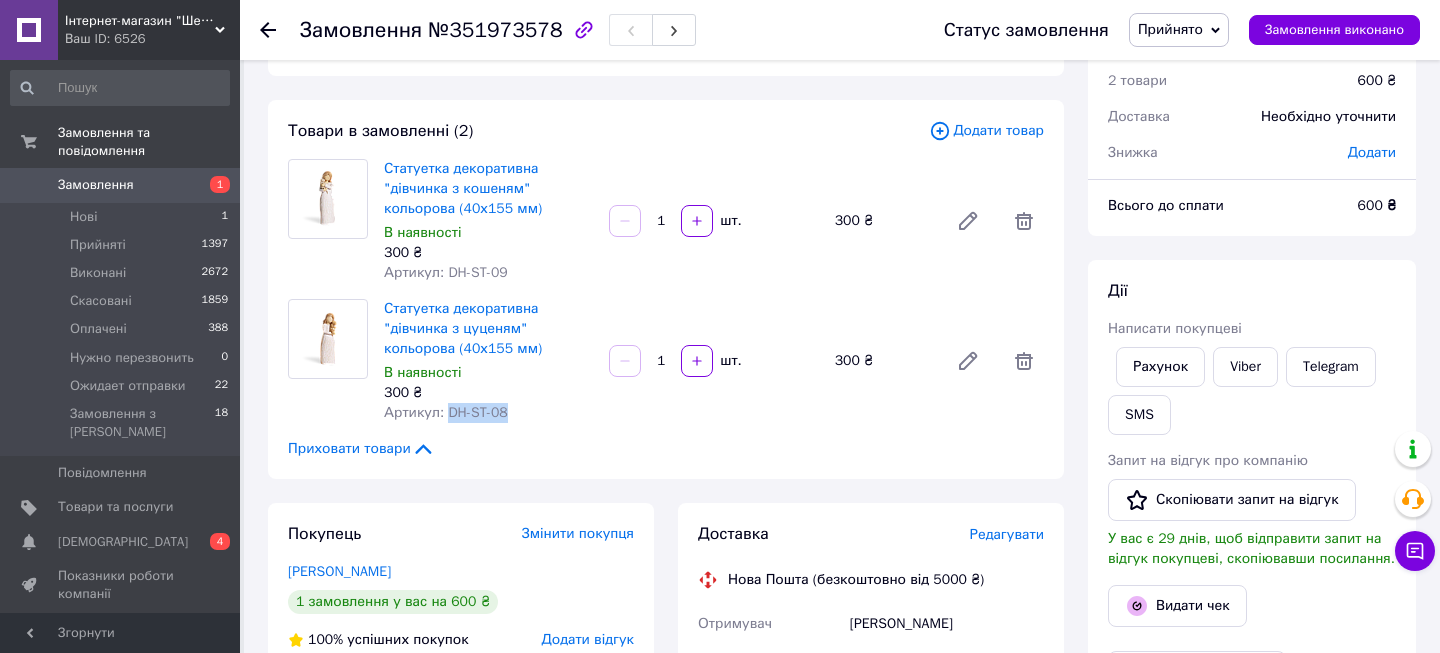 drag, startPoint x: 446, startPoint y: 415, endPoint x: 511, endPoint y: 426, distance: 65.9242 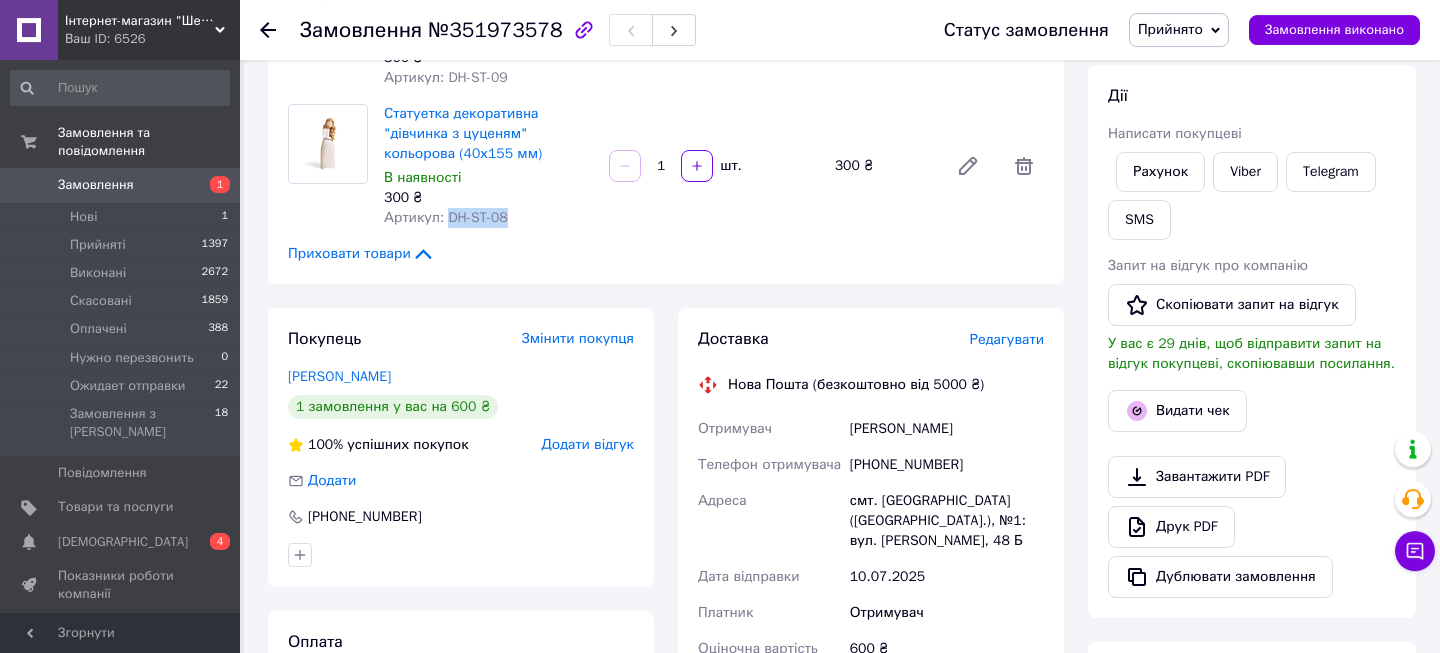 scroll, scrollTop: 288, scrollLeft: 0, axis: vertical 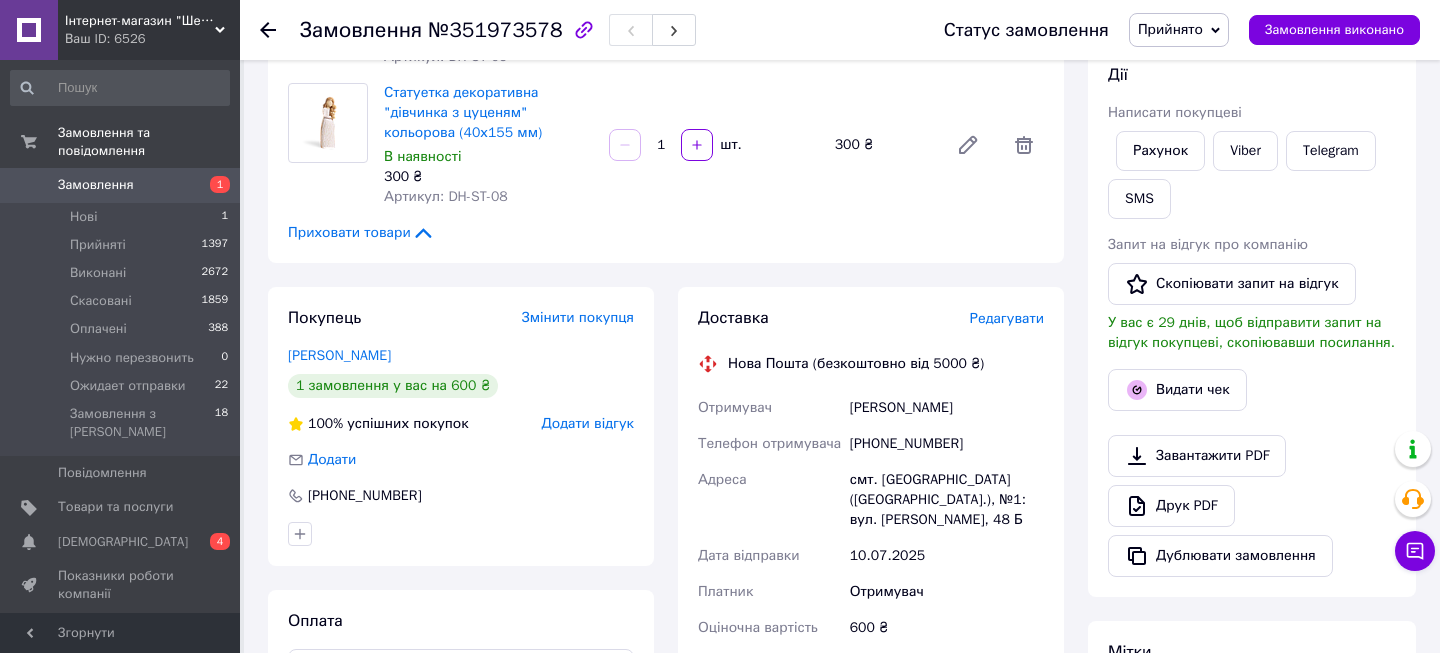 click on "Товари в замовленні (2) Додати товар Статуетка декоративна "дівчинка з кошеням" кольорова (40х155 мм) В наявності 300 ₴ Артикул: DH-ST-09 1   шт. 300 ₴ Статуетка декоративна "дівчинка з цуценям" кольорова (40х155 мм) В наявності 300 ₴ Артикул: DH-ST-08 1   шт. 300 ₴ Приховати товари" at bounding box center [666, 73] 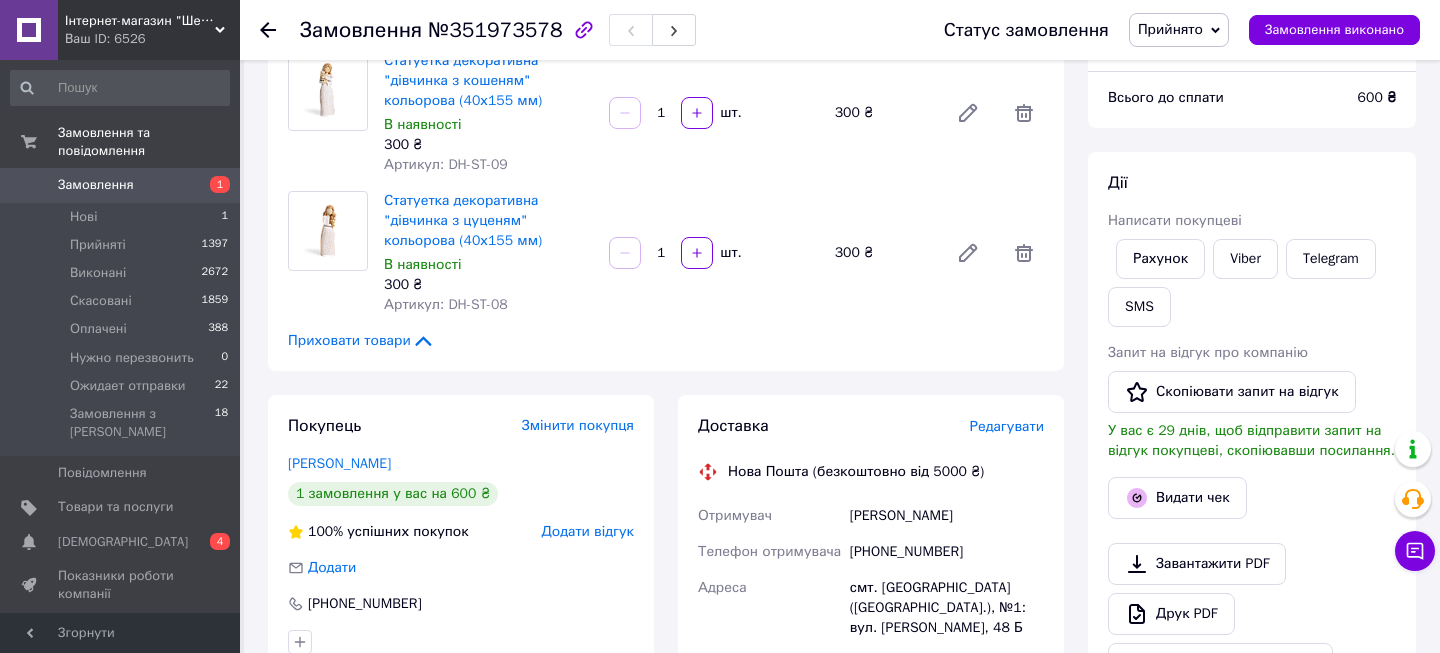 scroll, scrollTop: 72, scrollLeft: 0, axis: vertical 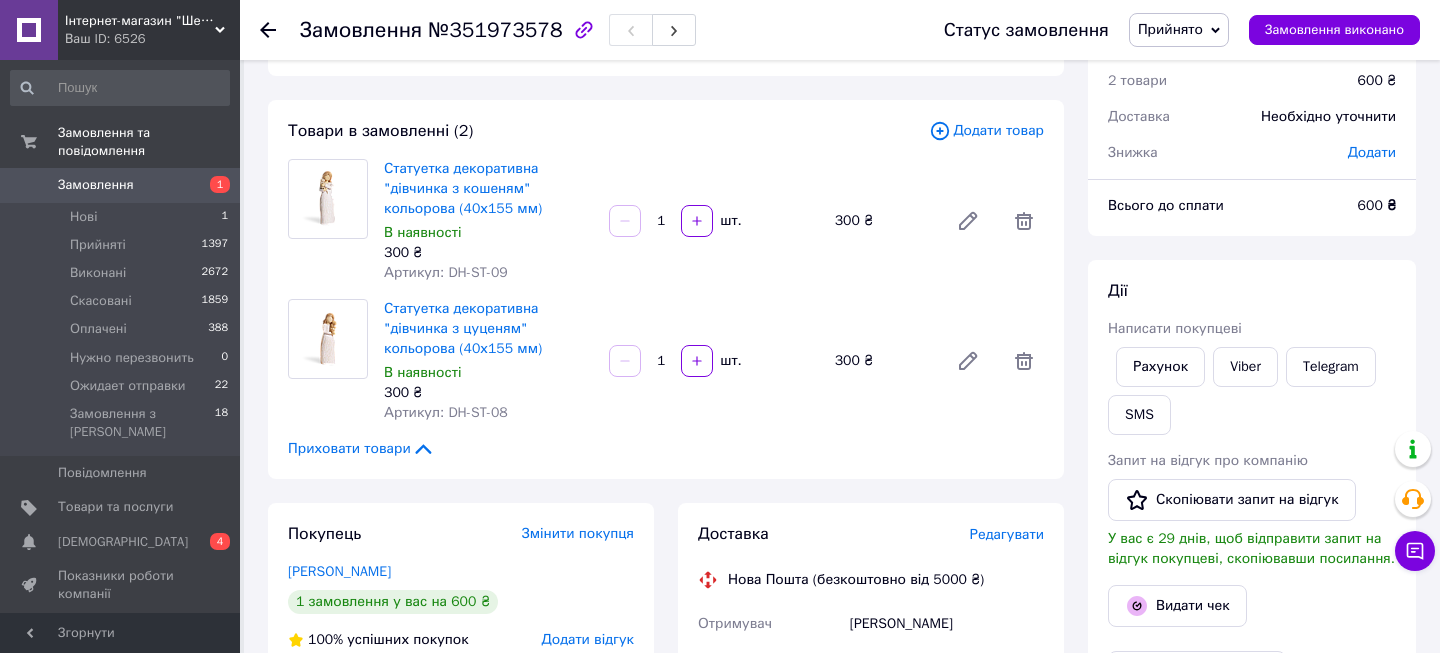 drag, startPoint x: 1375, startPoint y: 425, endPoint x: 1320, endPoint y: 398, distance: 61.269894 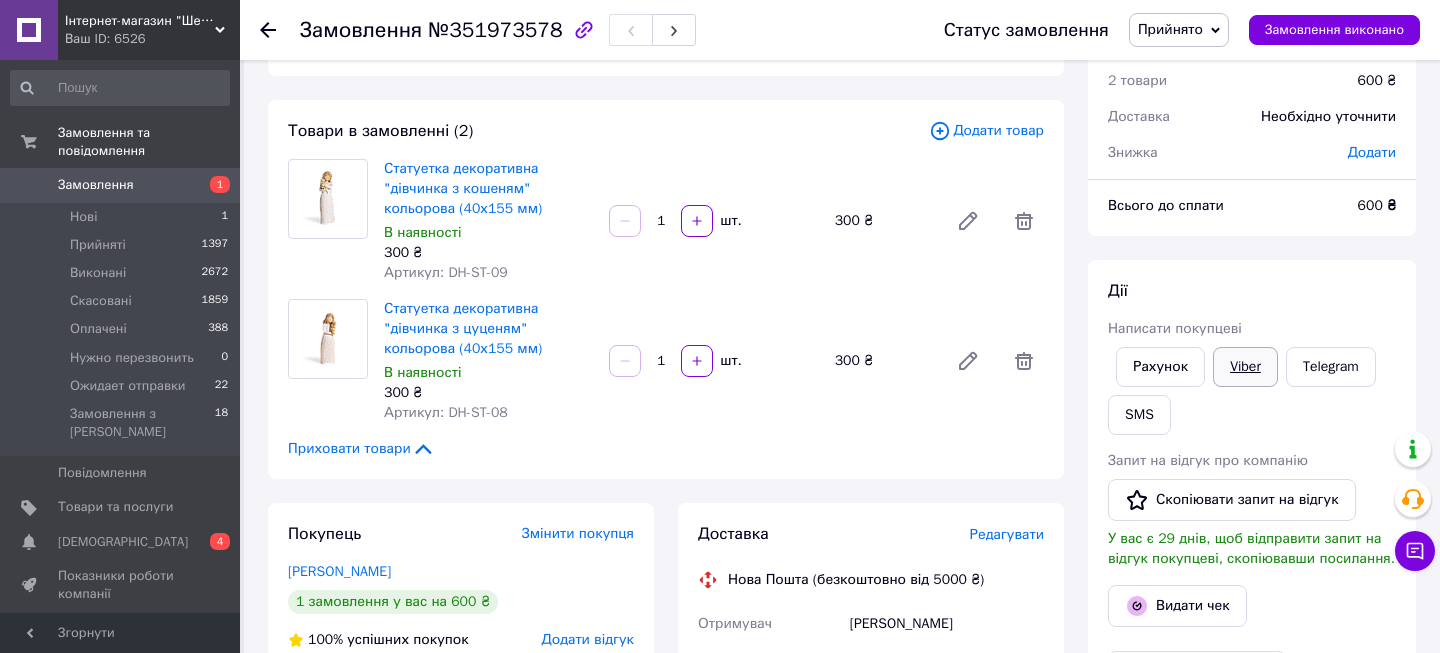 click on "Viber" at bounding box center [1245, 367] 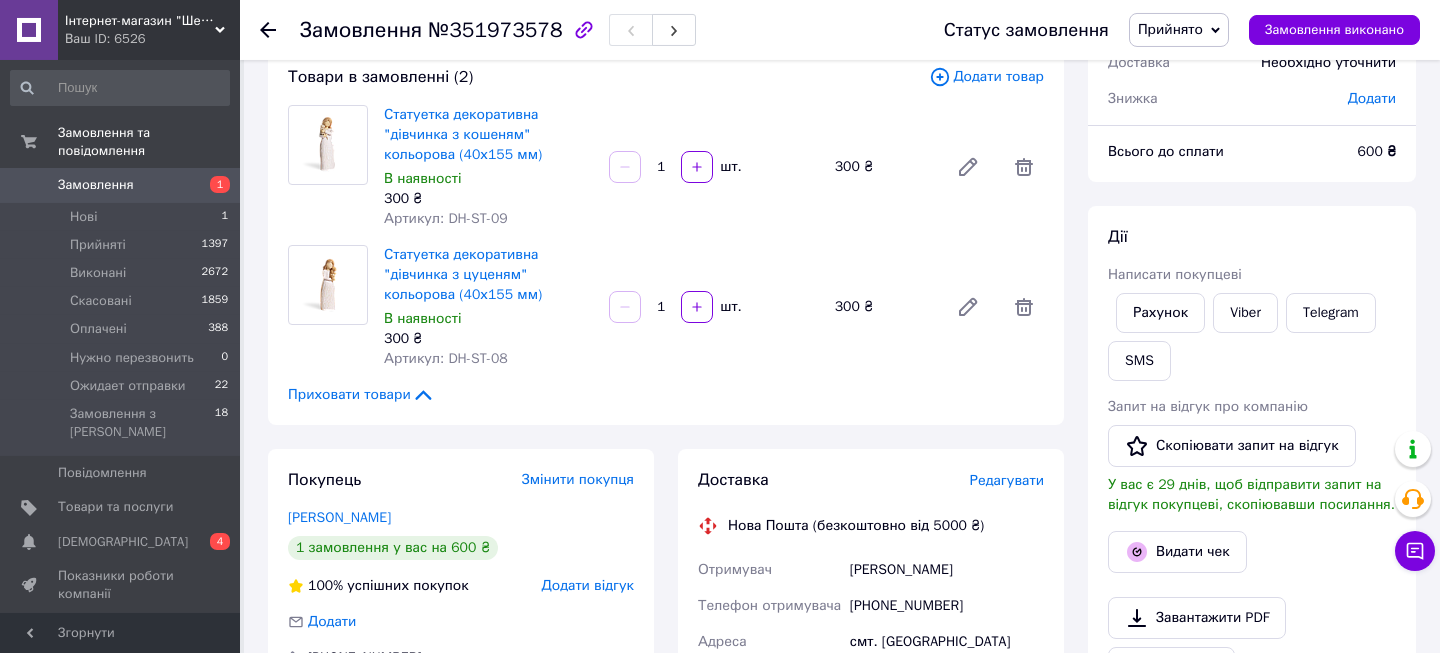 scroll, scrollTop: 180, scrollLeft: 0, axis: vertical 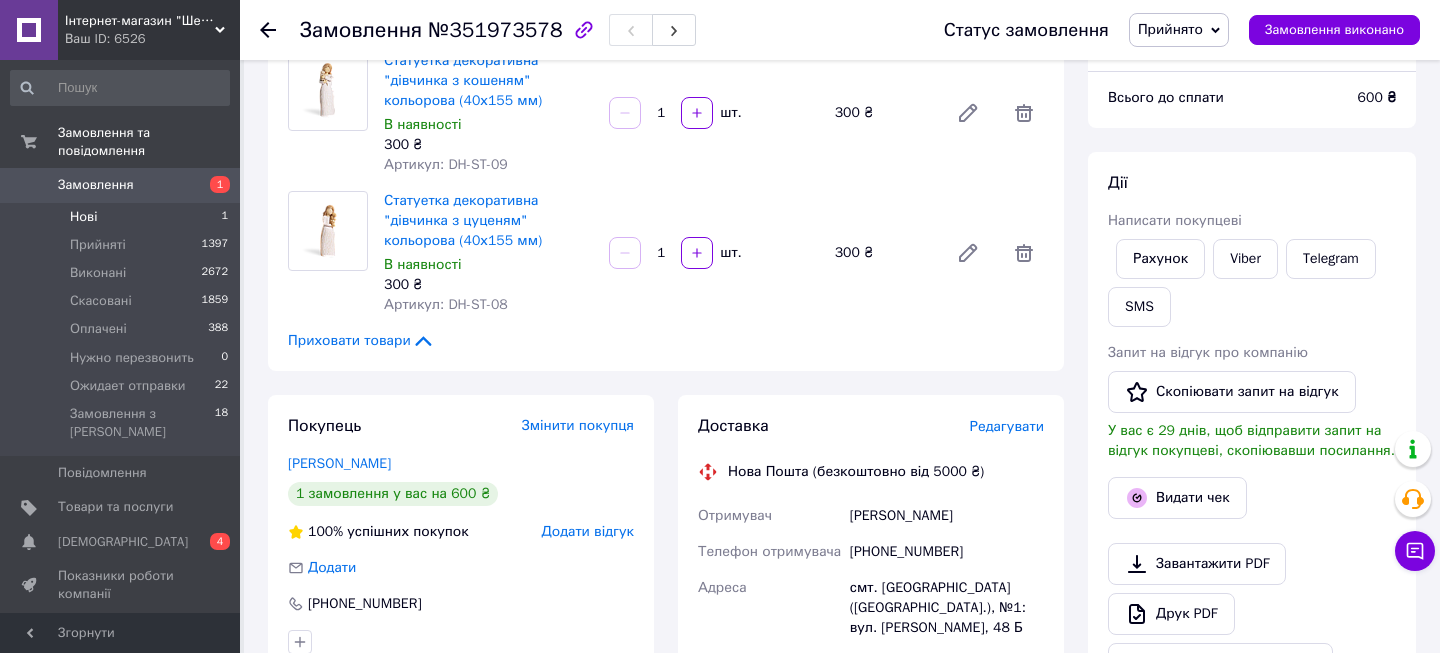 click on "Нові" at bounding box center [83, 217] 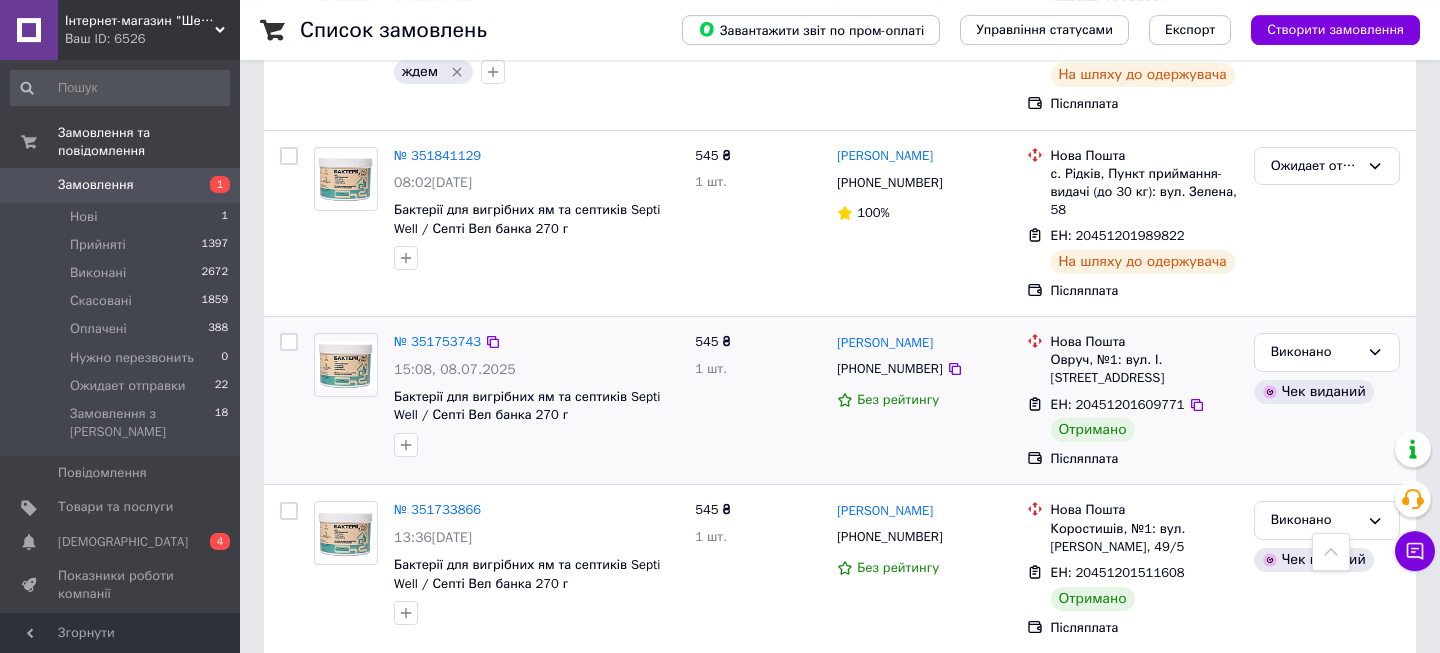scroll, scrollTop: 2268, scrollLeft: 0, axis: vertical 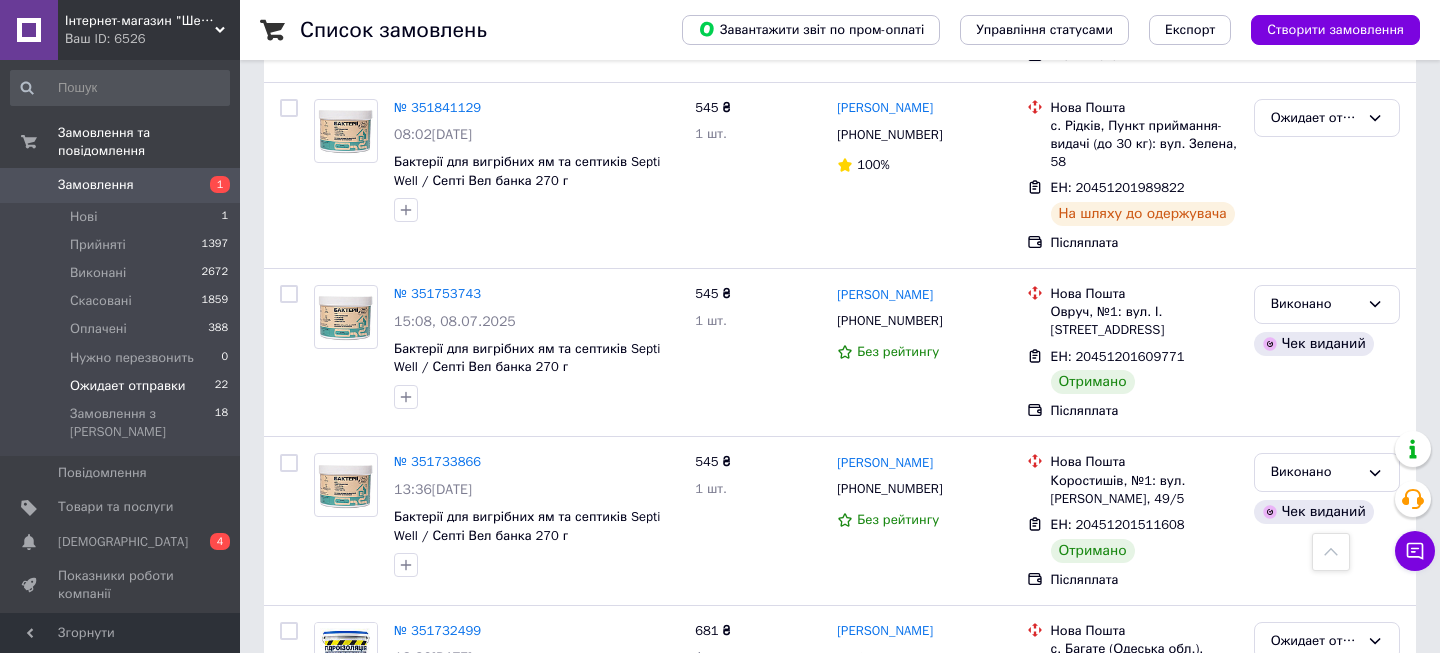 click on "Ожидает отправки" at bounding box center [128, 386] 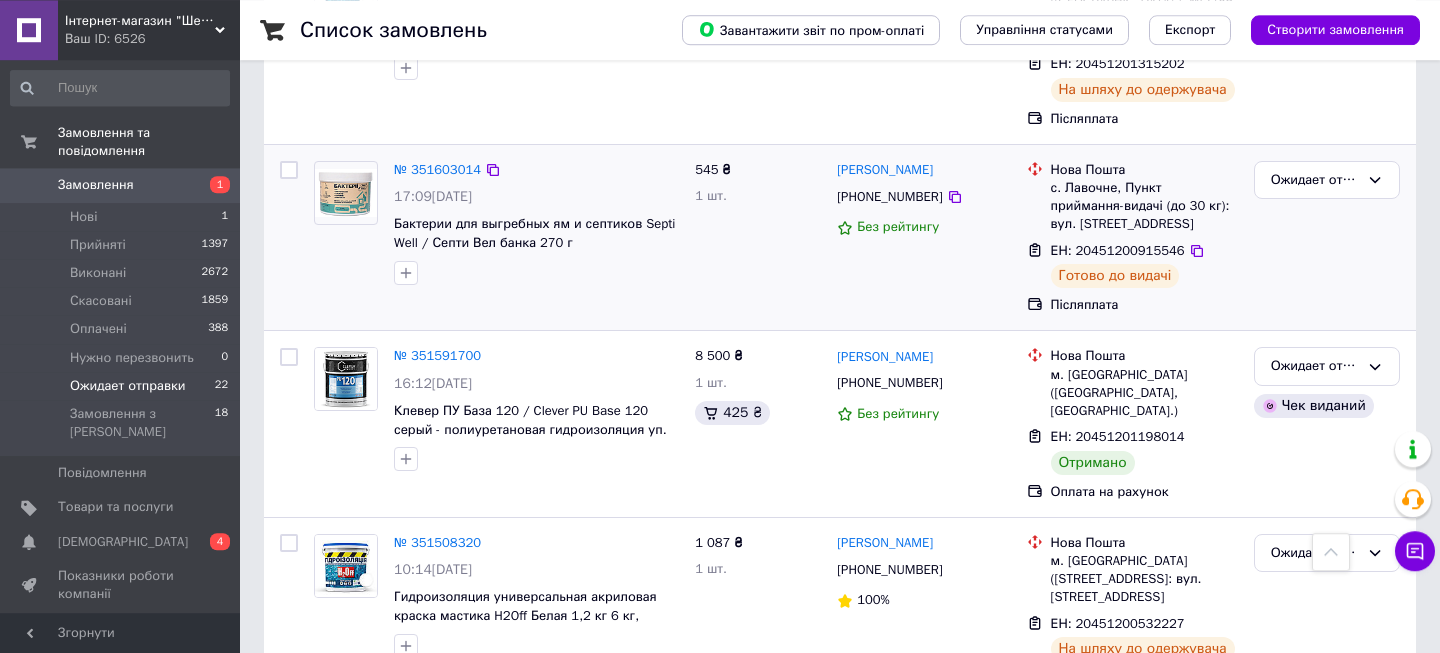 scroll, scrollTop: 3024, scrollLeft: 0, axis: vertical 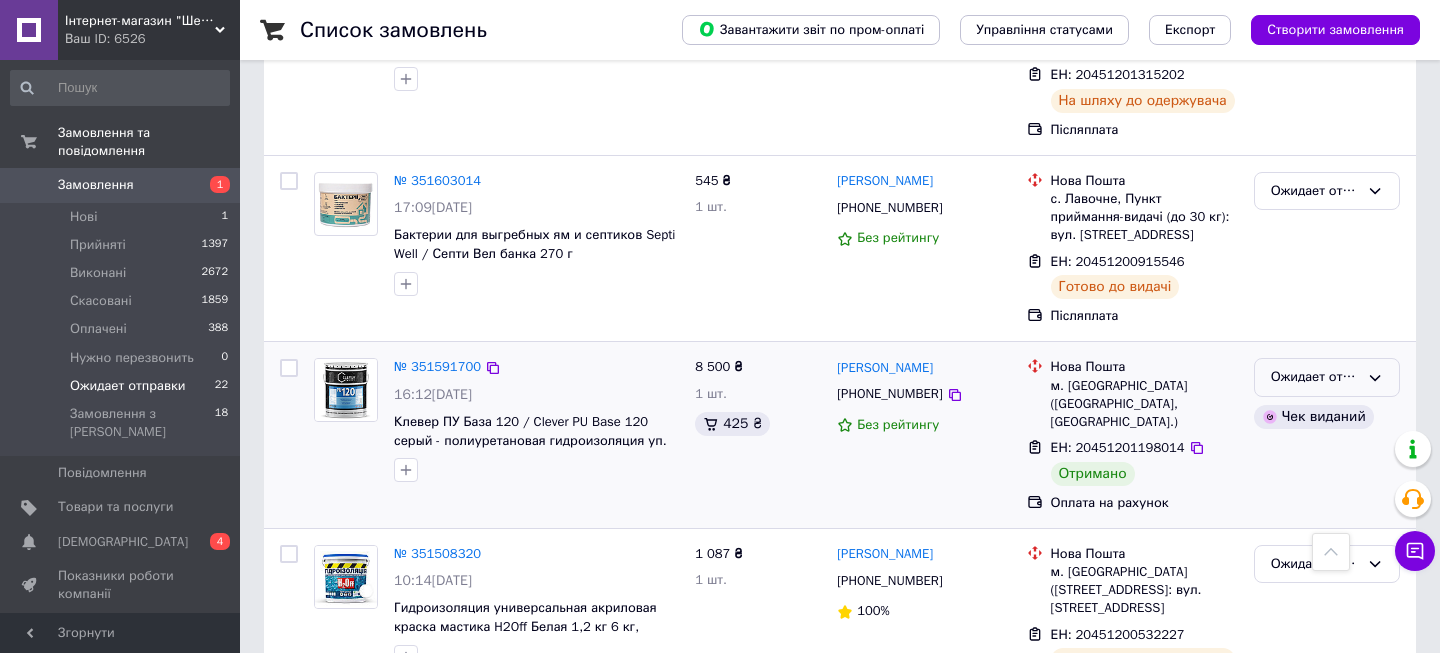 click on "Ожидает отправки" at bounding box center (1315, 377) 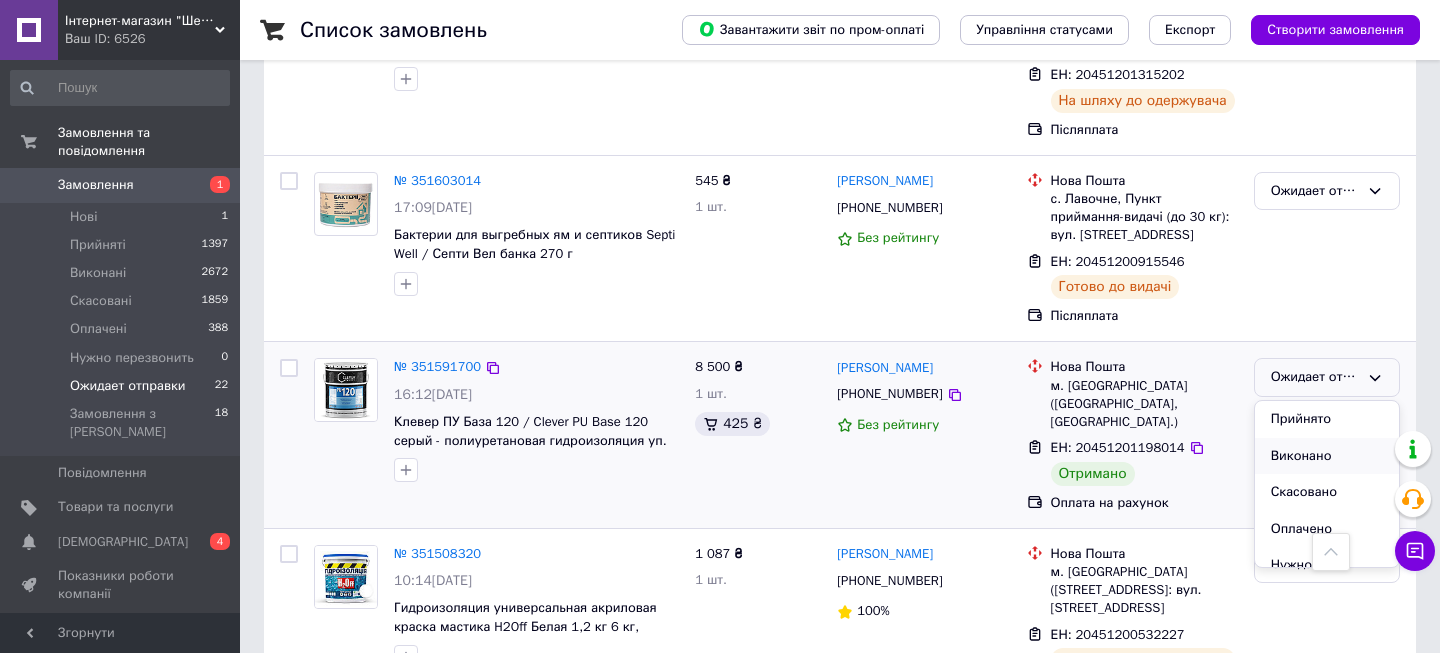 click on "Виконано" at bounding box center (1327, 456) 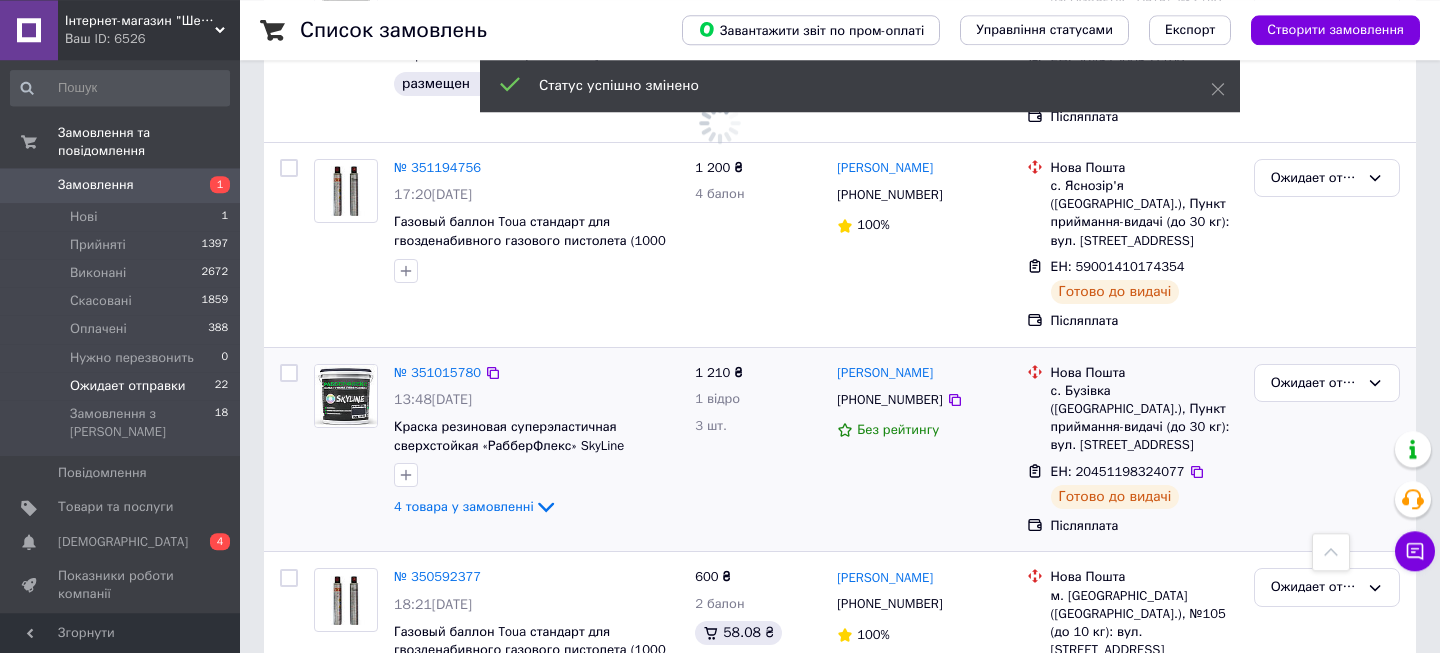 scroll, scrollTop: 3792, scrollLeft: 0, axis: vertical 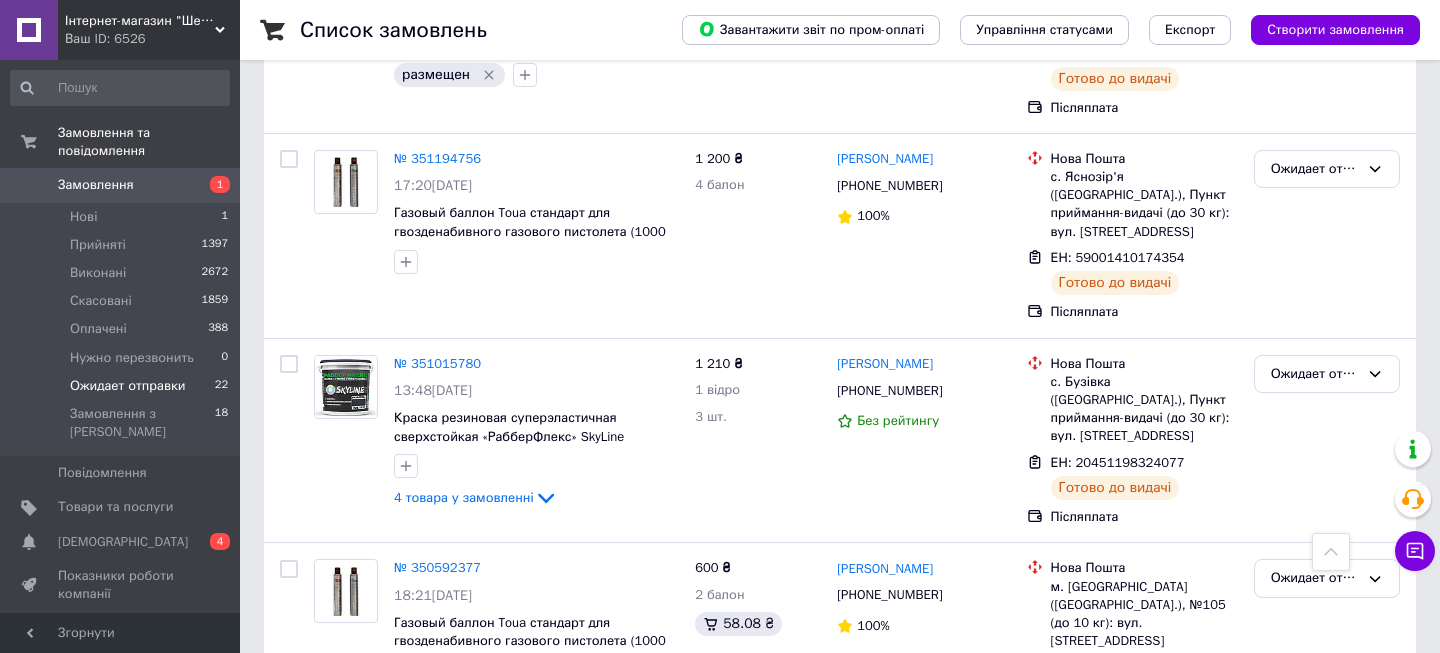 click on "Ожидает отправки" at bounding box center (128, 386) 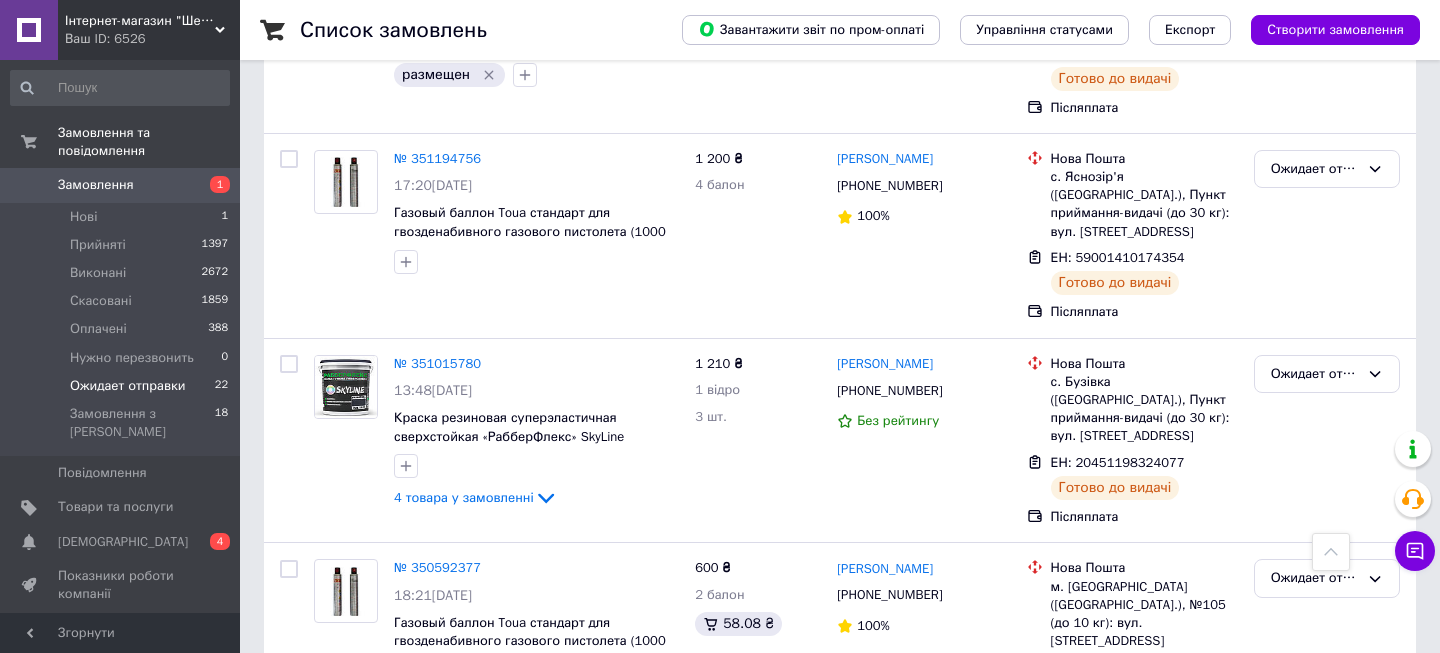 click on "Замовлення" at bounding box center (96, 185) 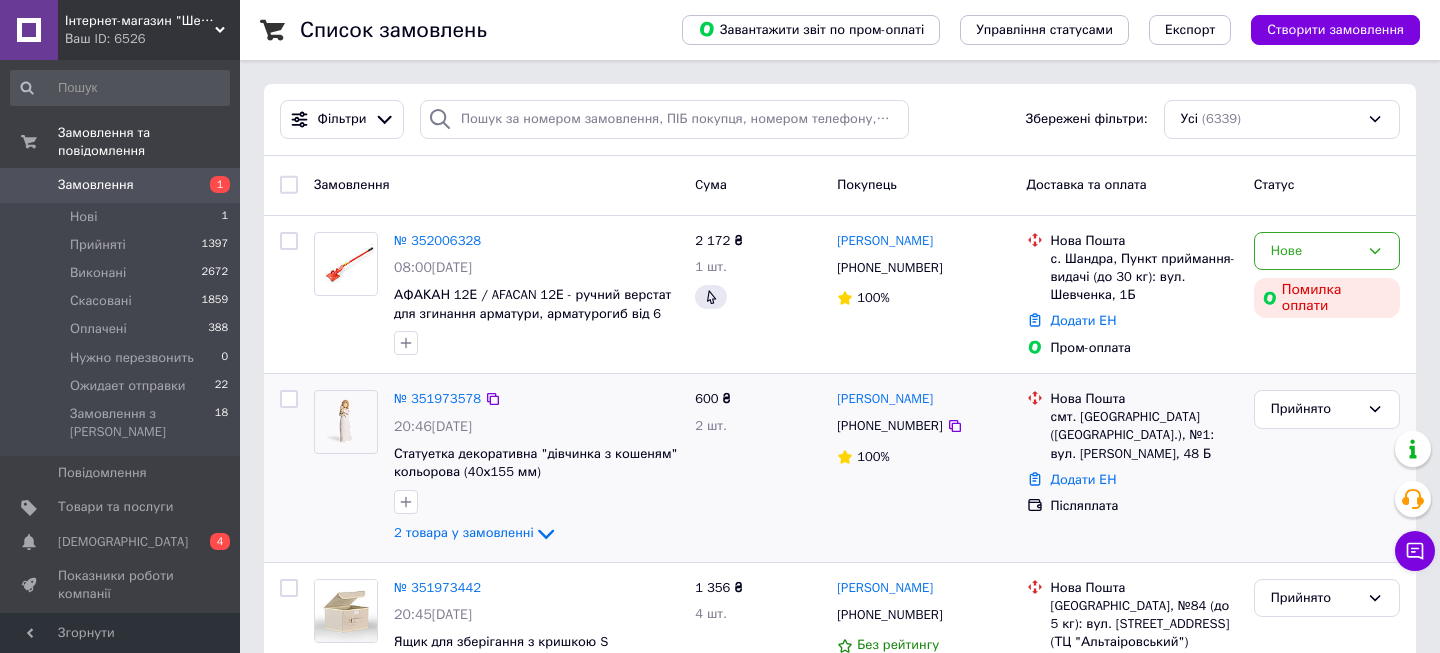 scroll, scrollTop: 216, scrollLeft: 0, axis: vertical 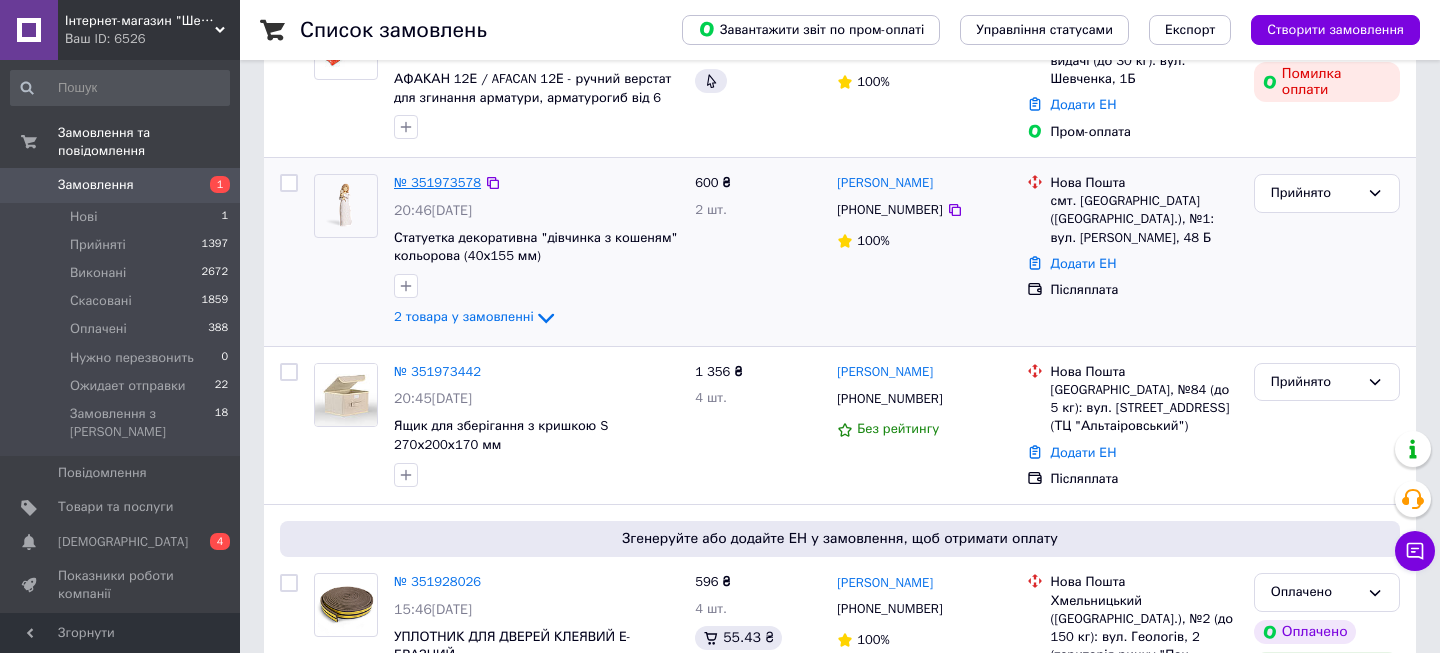 click on "№ 351973578" at bounding box center (437, 182) 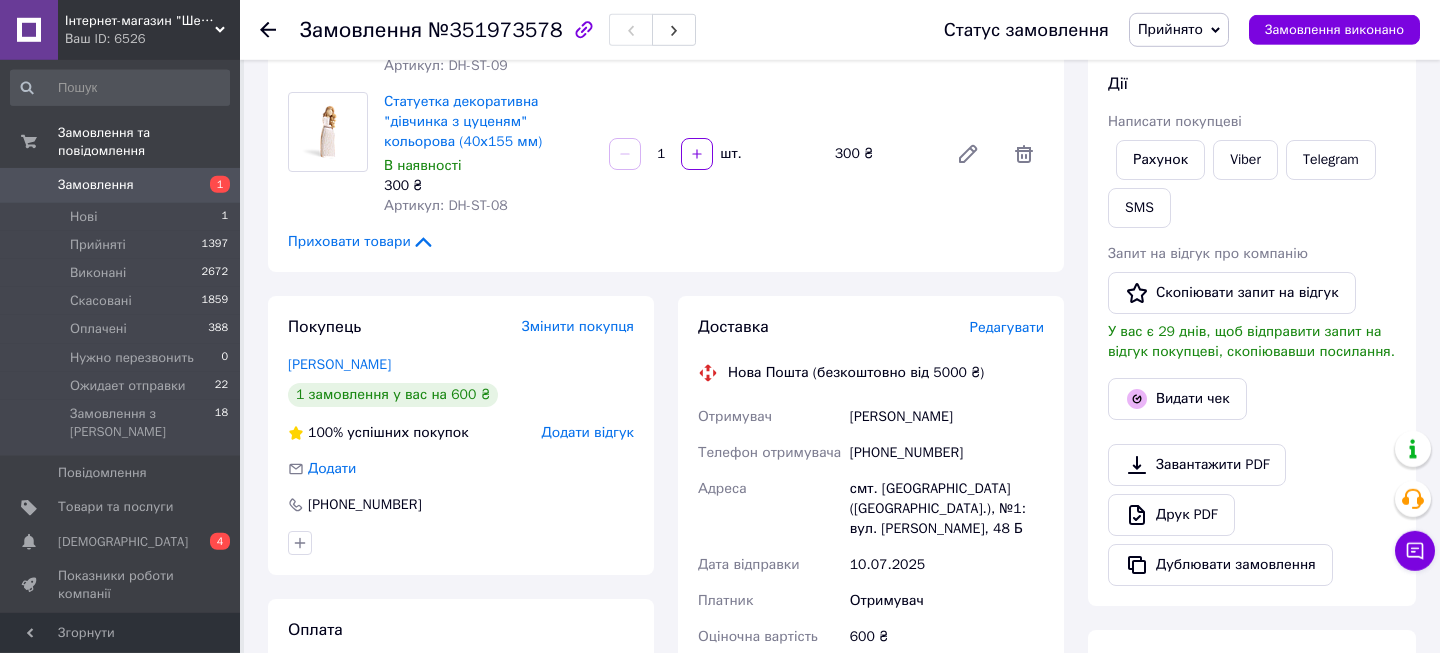 scroll, scrollTop: 432, scrollLeft: 0, axis: vertical 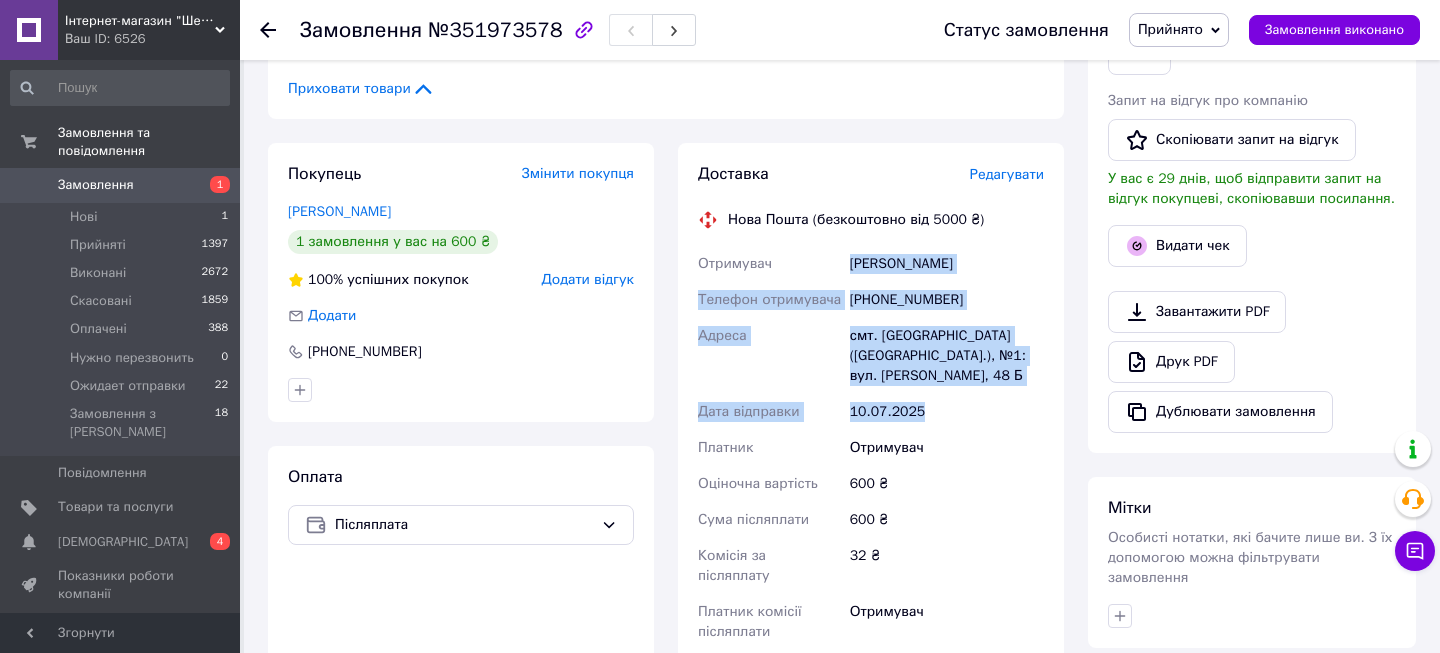 drag, startPoint x: 847, startPoint y: 260, endPoint x: 1000, endPoint y: 380, distance: 194.44536 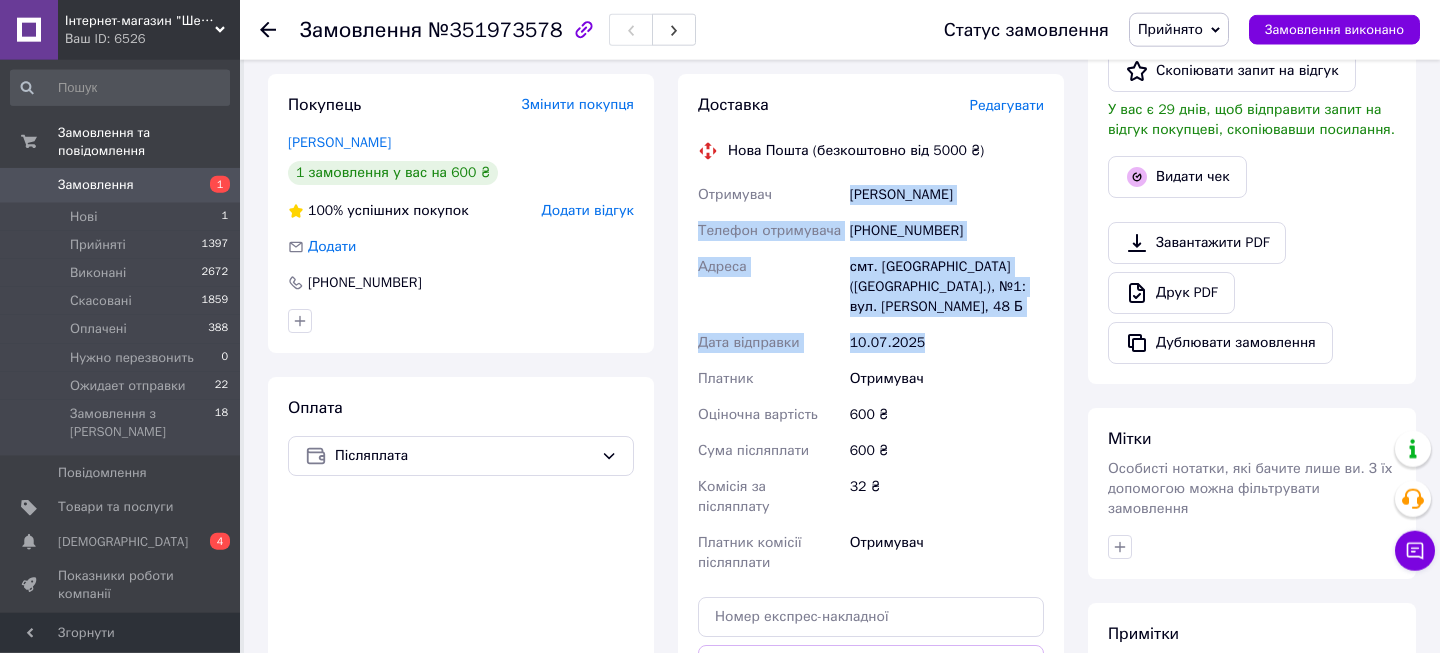 scroll, scrollTop: 540, scrollLeft: 0, axis: vertical 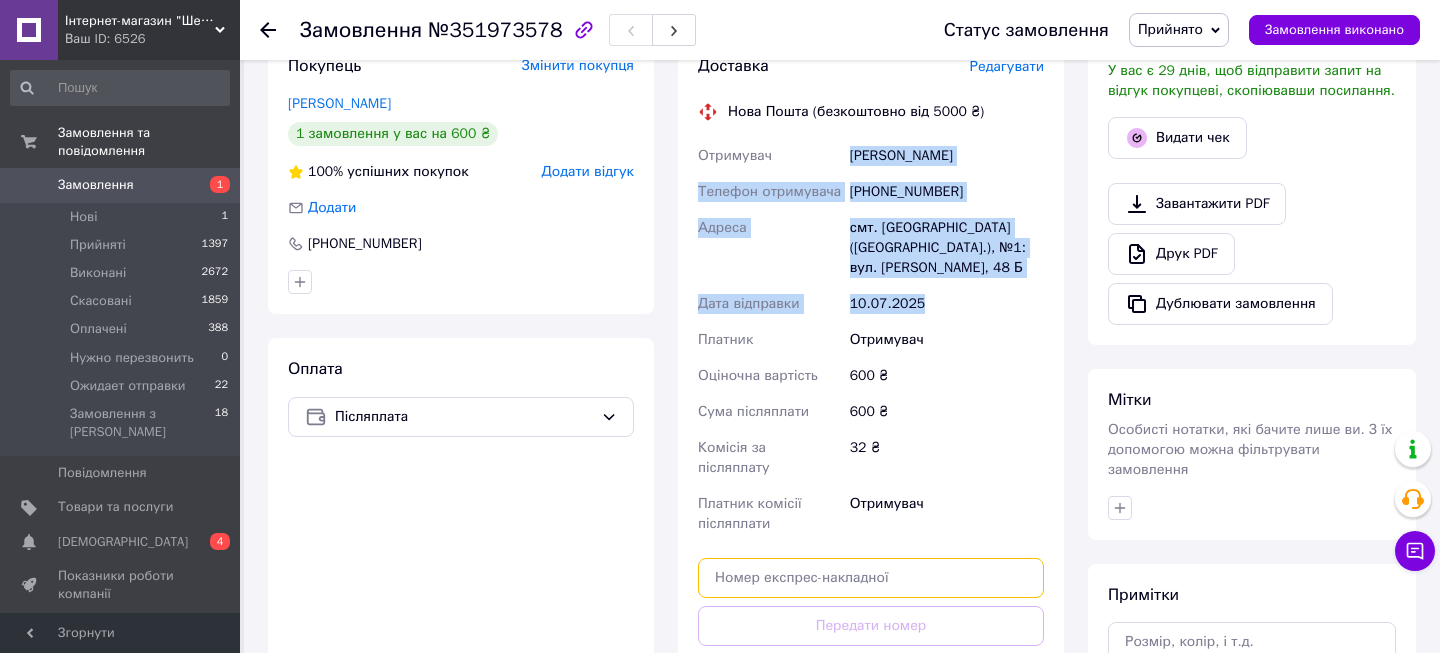 click at bounding box center [871, 578] 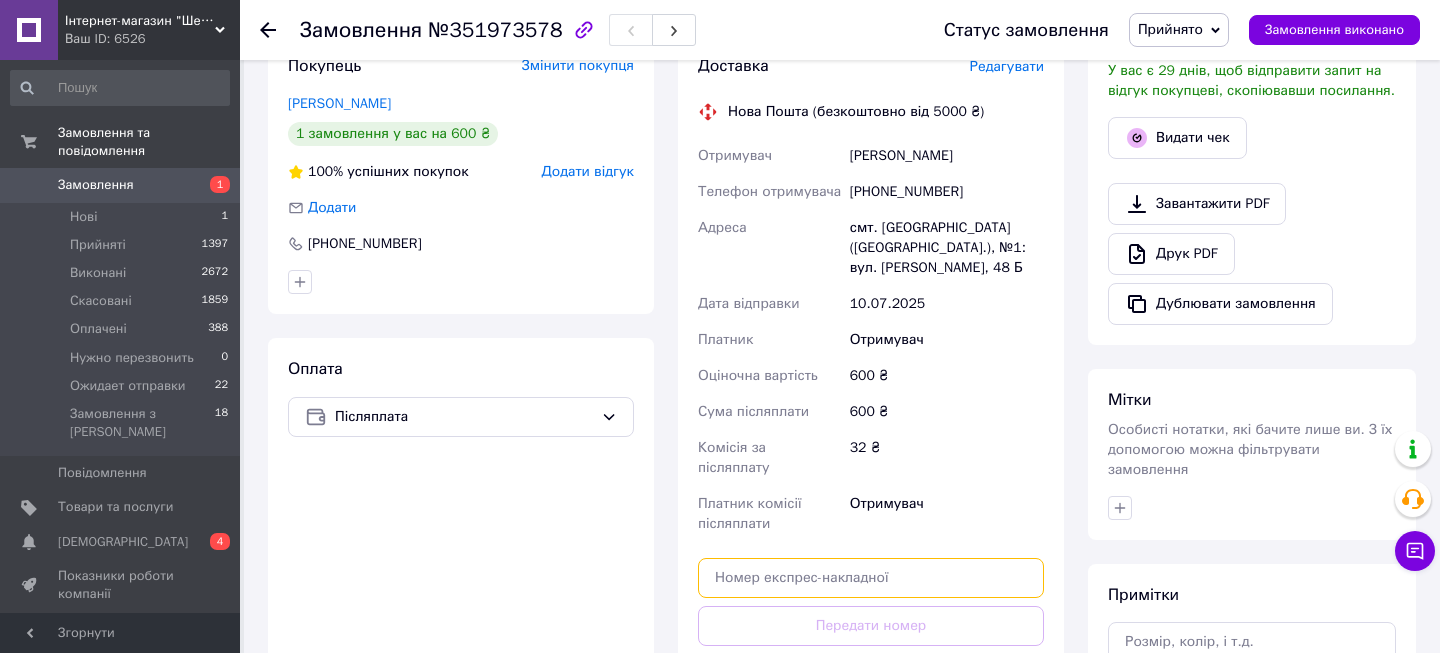 paste on "20451202847777" 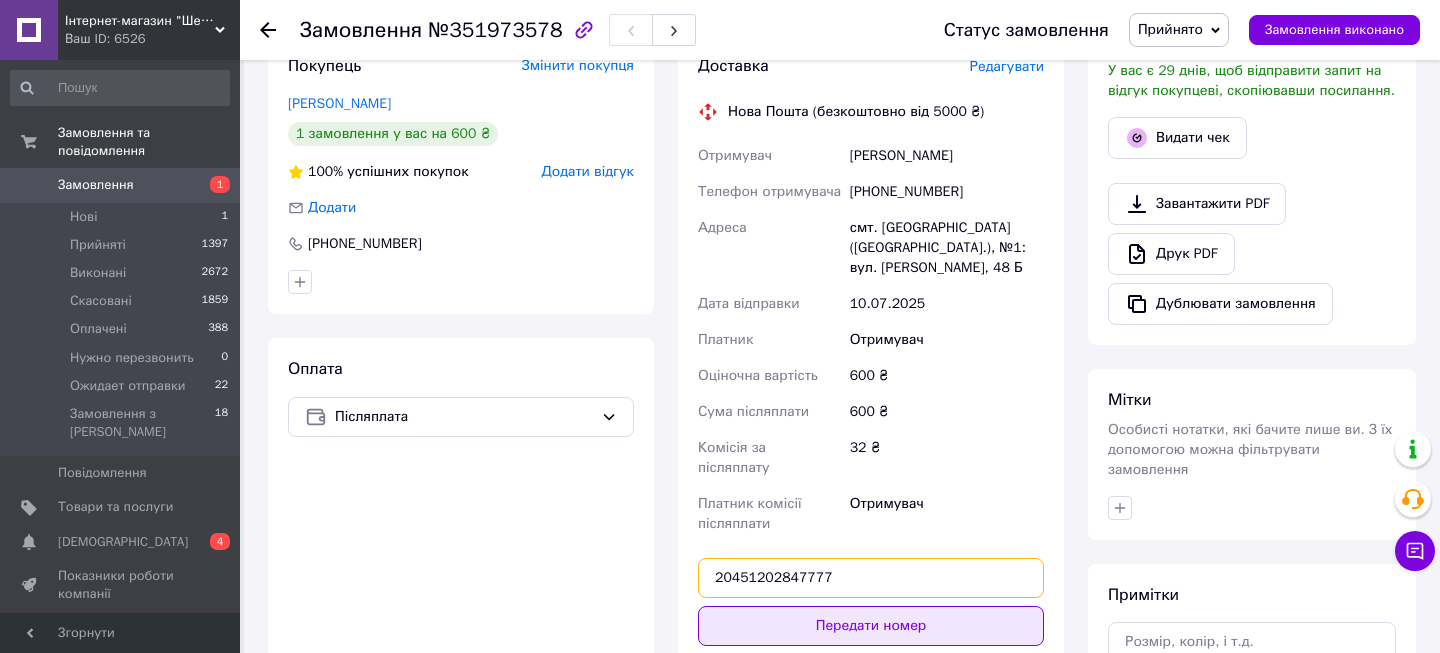 type on "20451202847777" 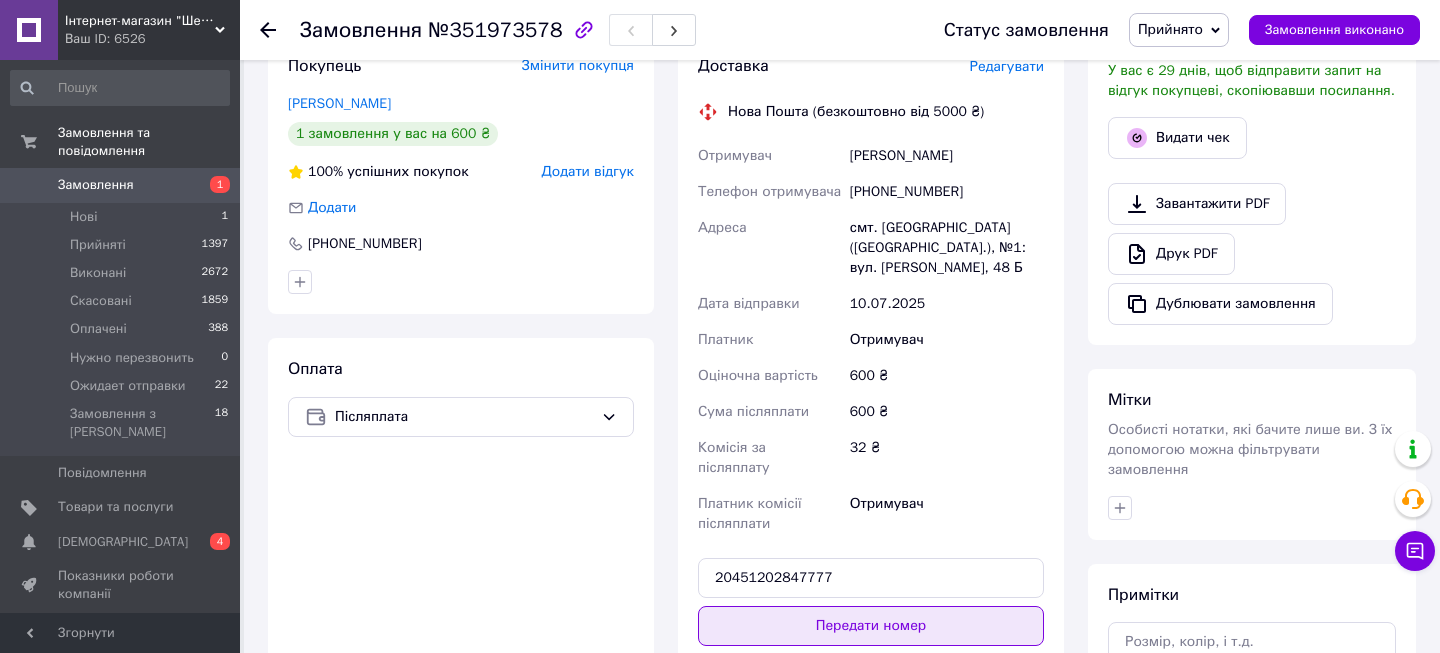 click on "Передати номер" at bounding box center [871, 626] 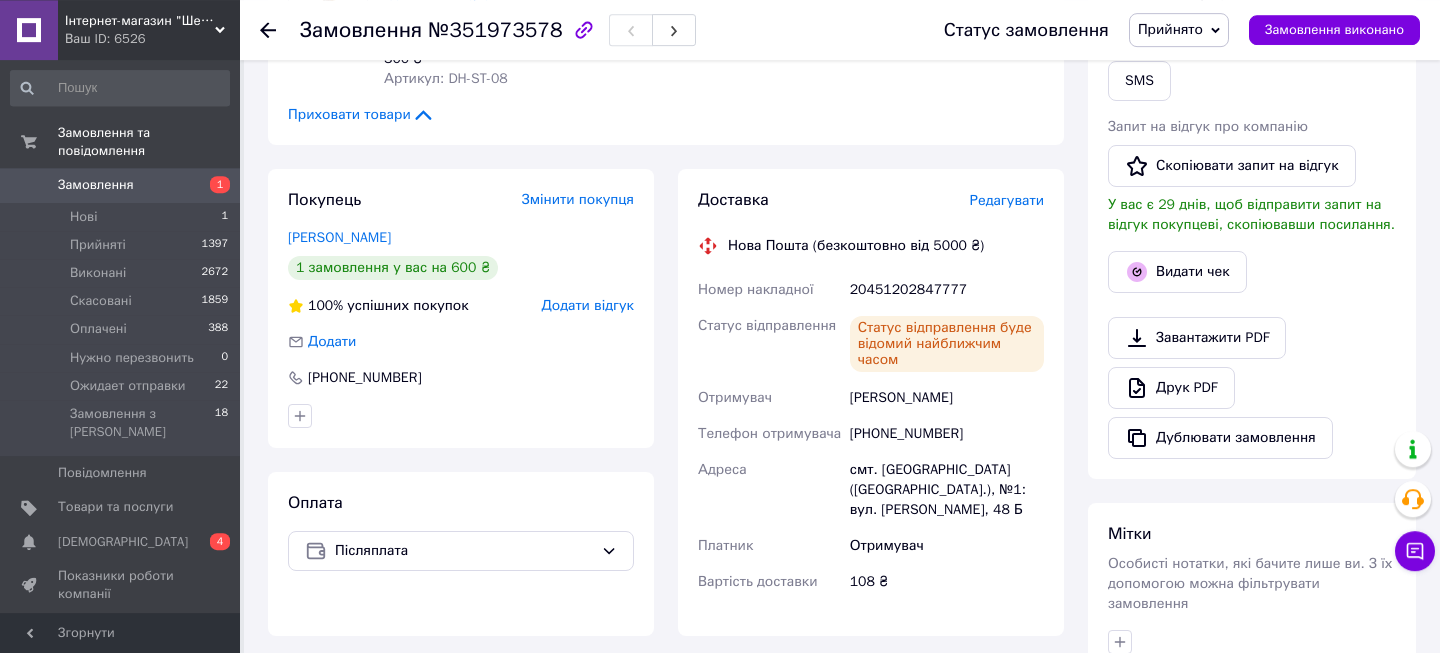 scroll, scrollTop: 432, scrollLeft: 0, axis: vertical 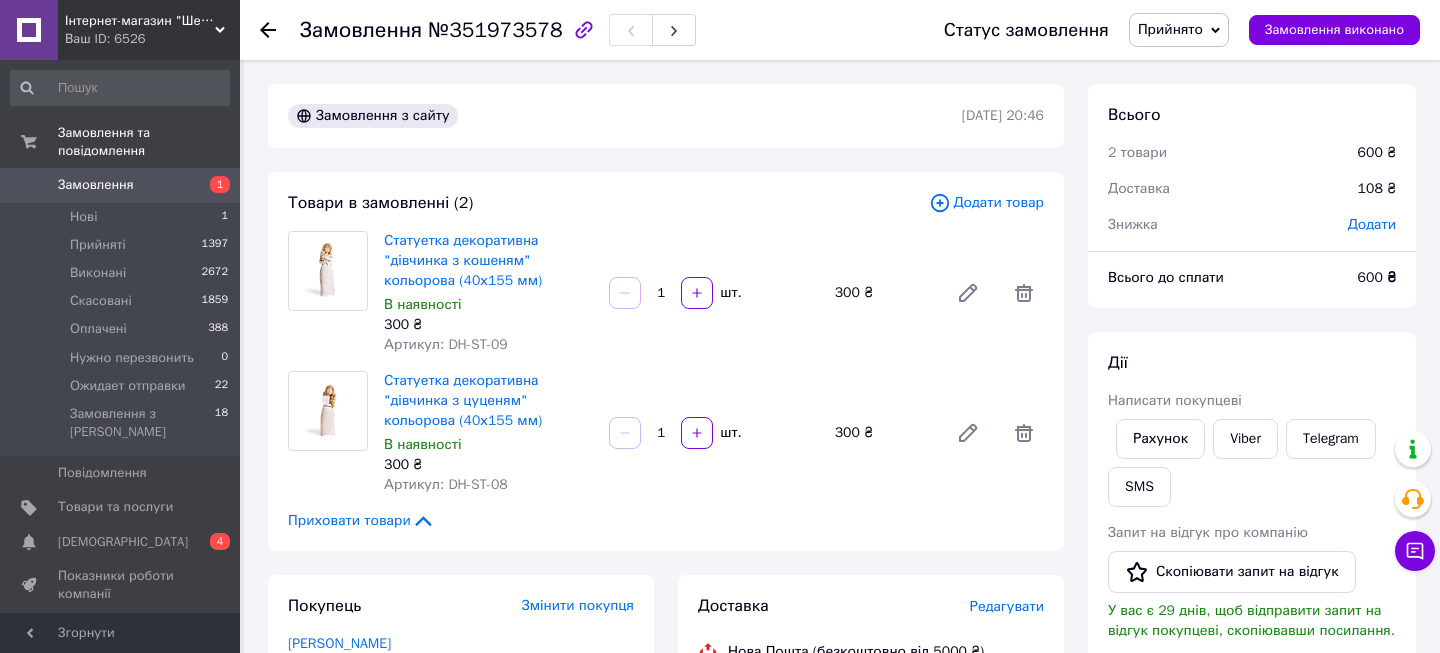 click on "Замовлення" at bounding box center [96, 185] 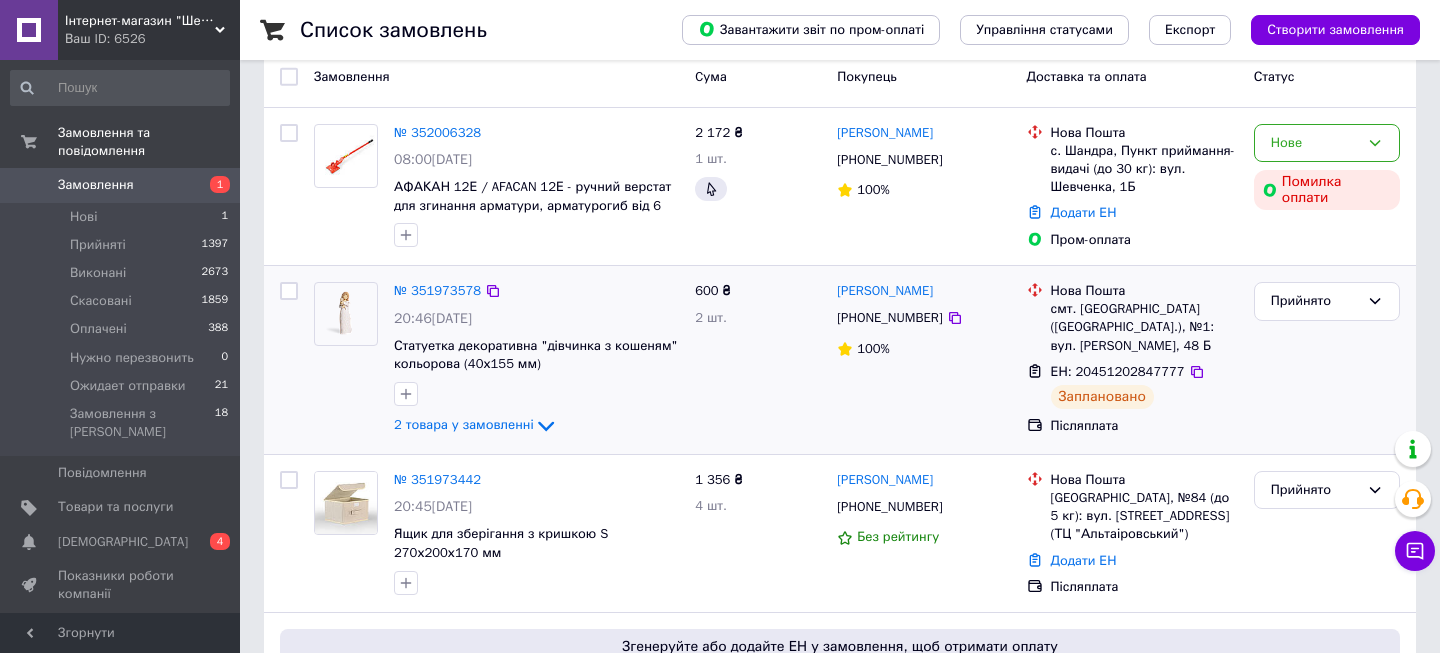 scroll, scrollTop: 0, scrollLeft: 0, axis: both 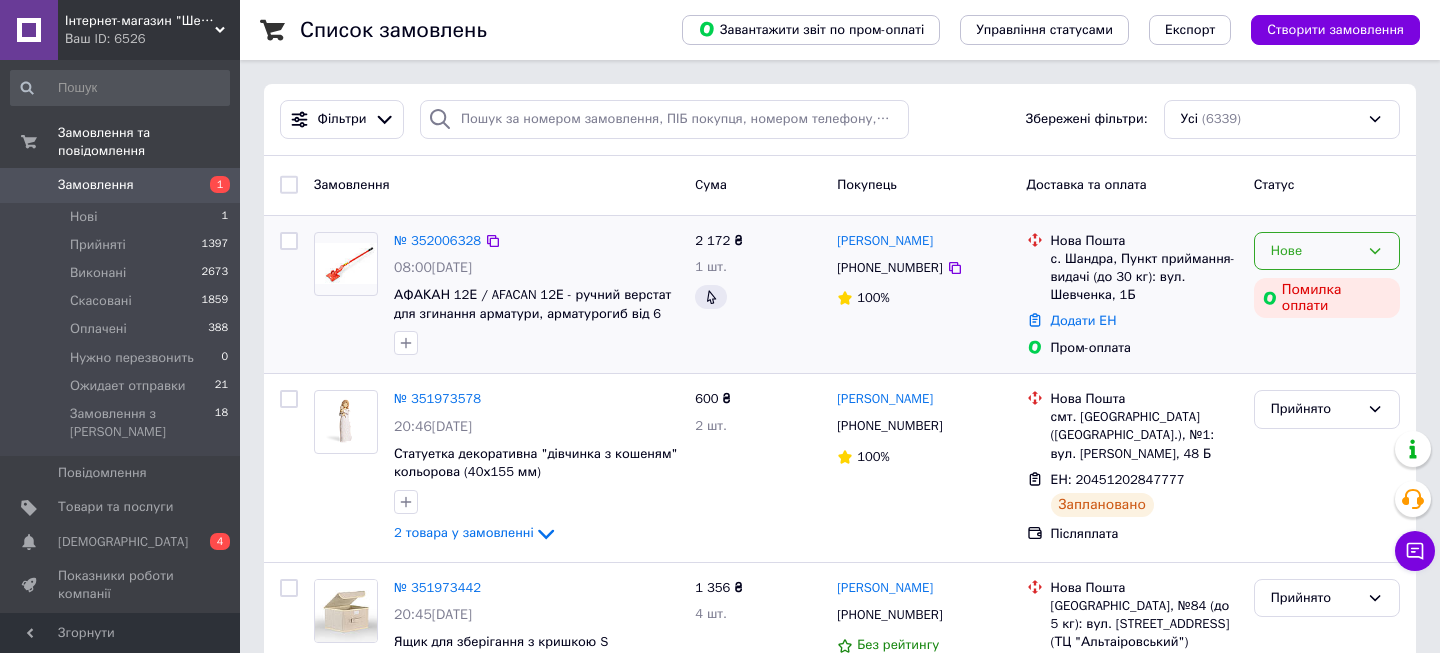 click on "Нове" at bounding box center (1327, 251) 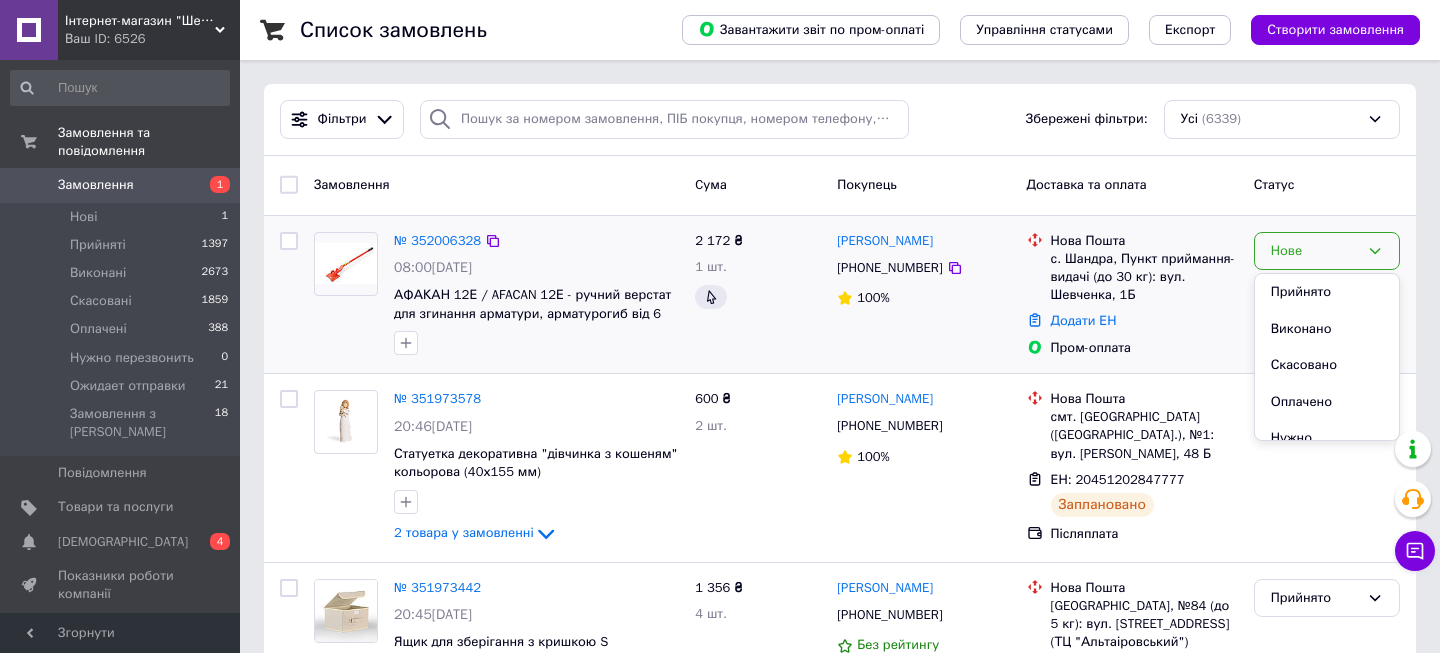 drag, startPoint x: 1310, startPoint y: 304, endPoint x: 669, endPoint y: 242, distance: 643.99146 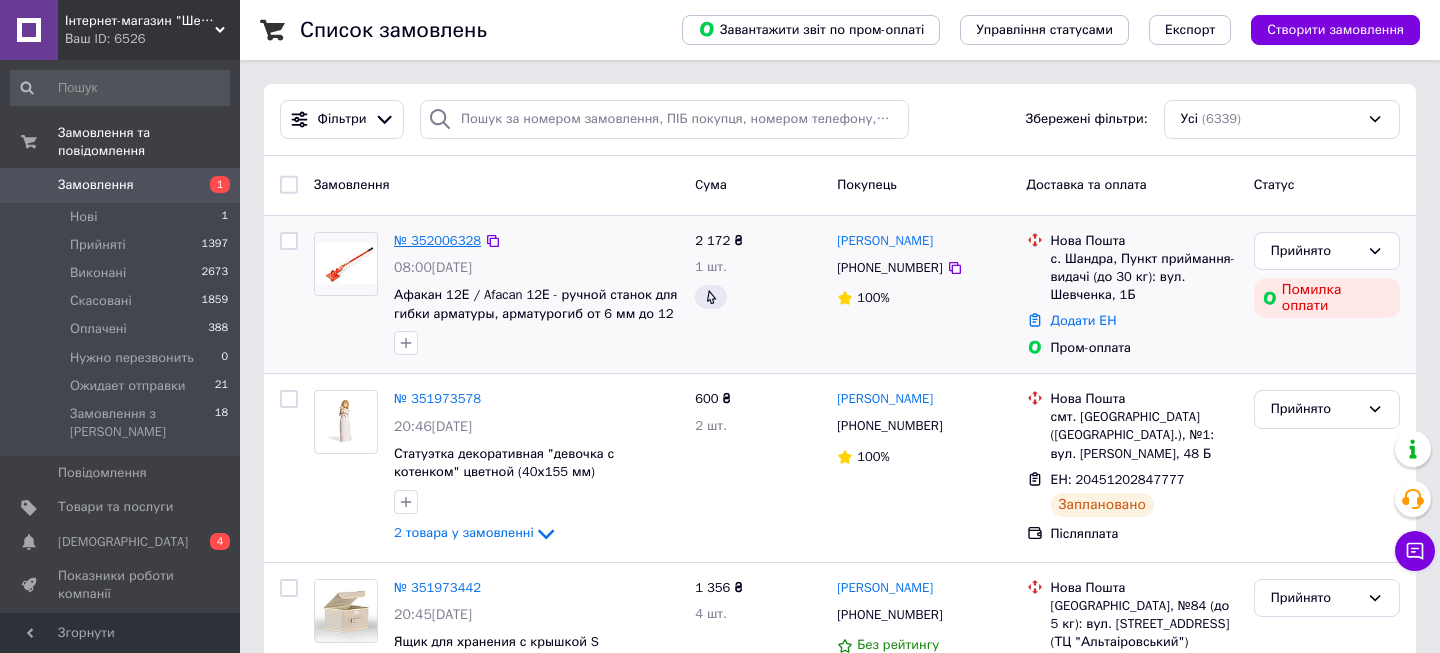click on "№ 352006328" at bounding box center (437, 240) 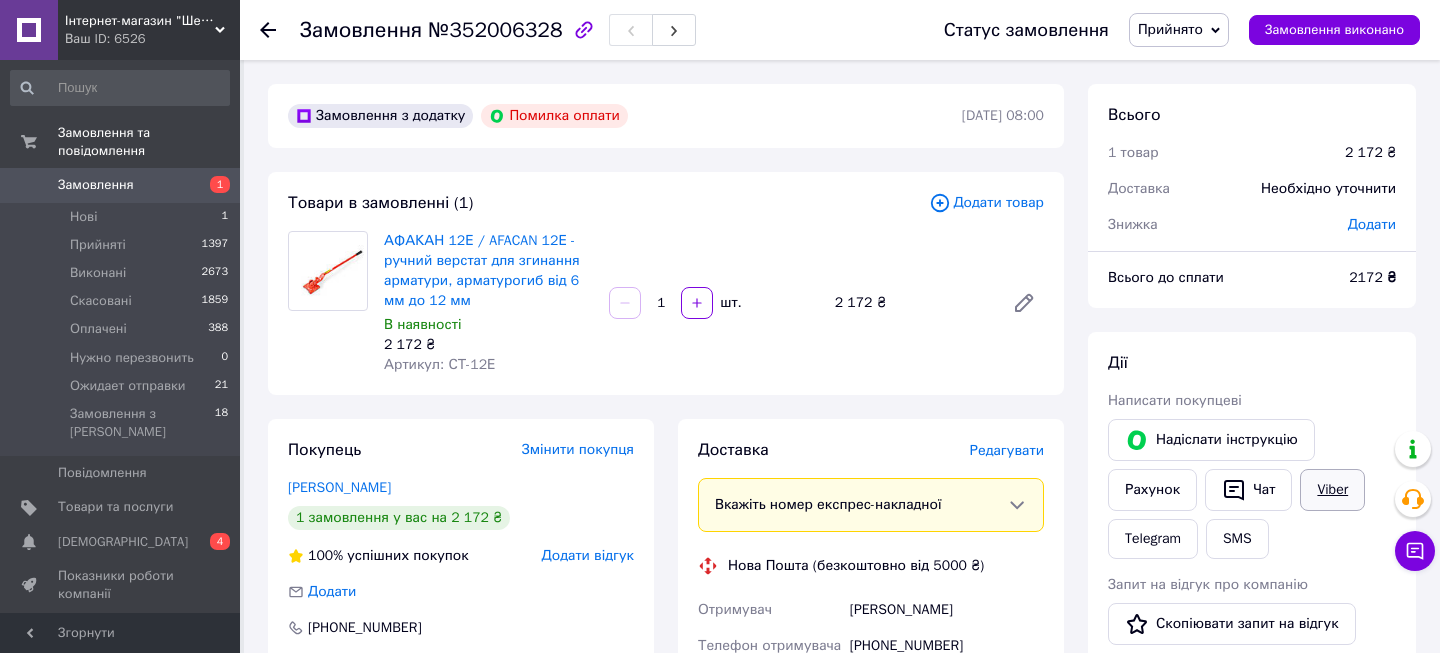 click on "Viber" at bounding box center [1332, 490] 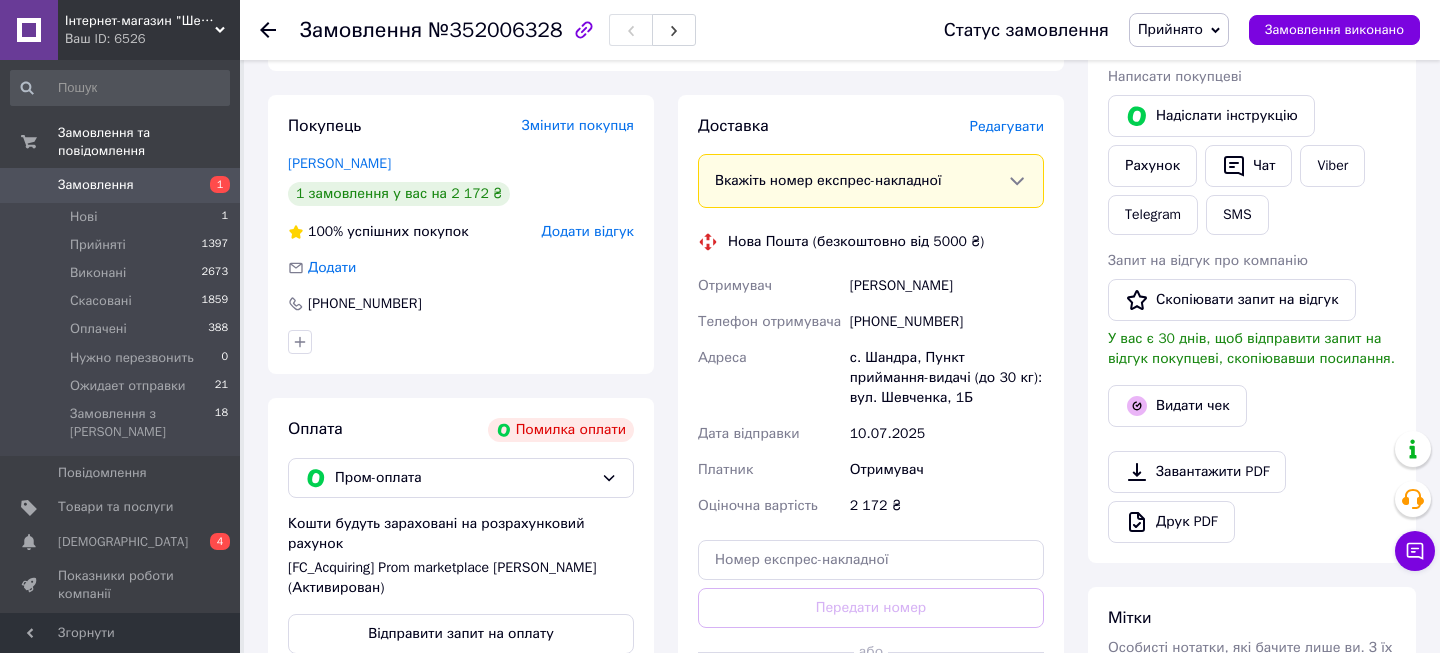 scroll, scrollTop: 216, scrollLeft: 0, axis: vertical 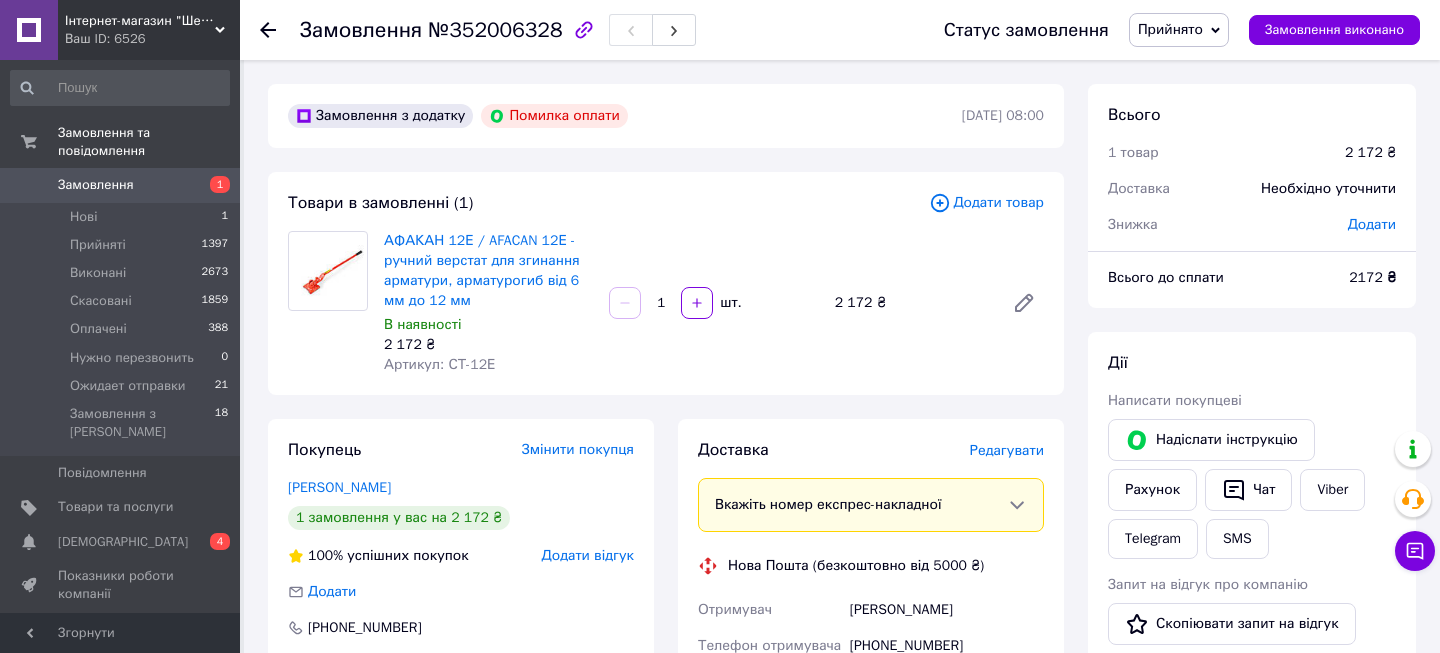 click on "Замовлення" at bounding box center [96, 185] 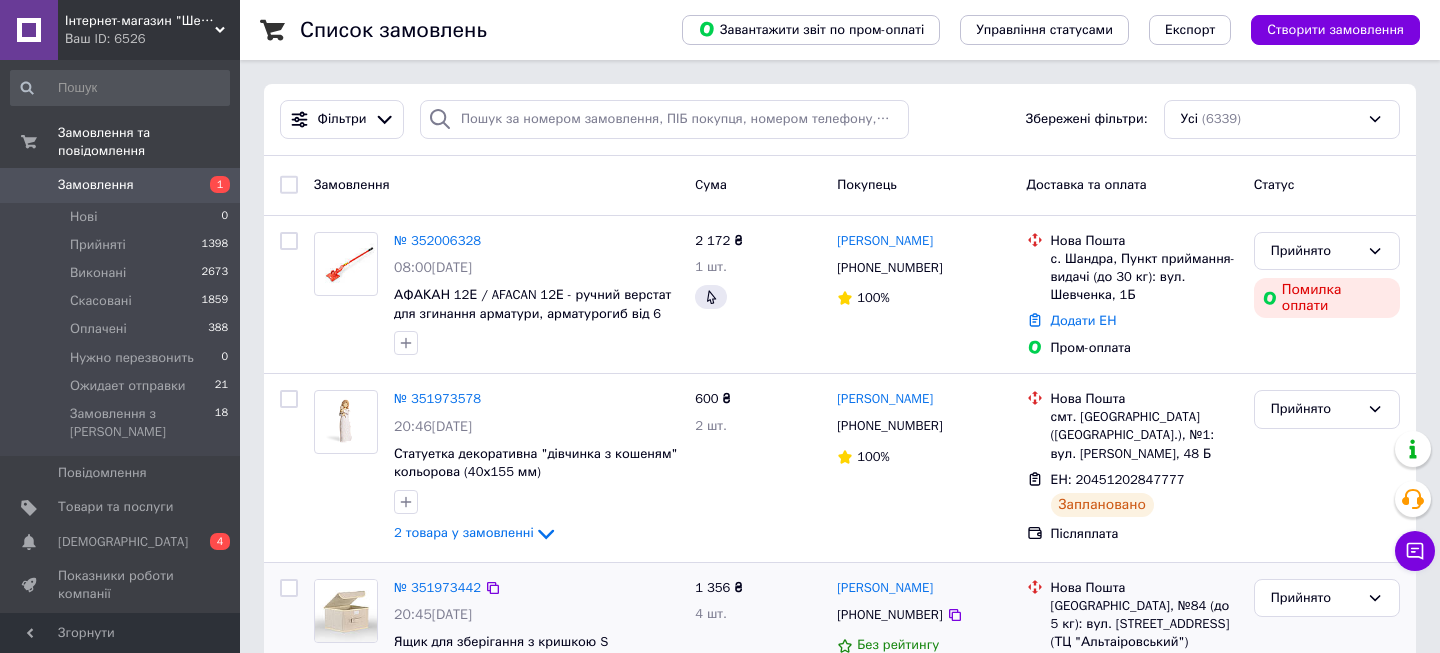scroll, scrollTop: 108, scrollLeft: 0, axis: vertical 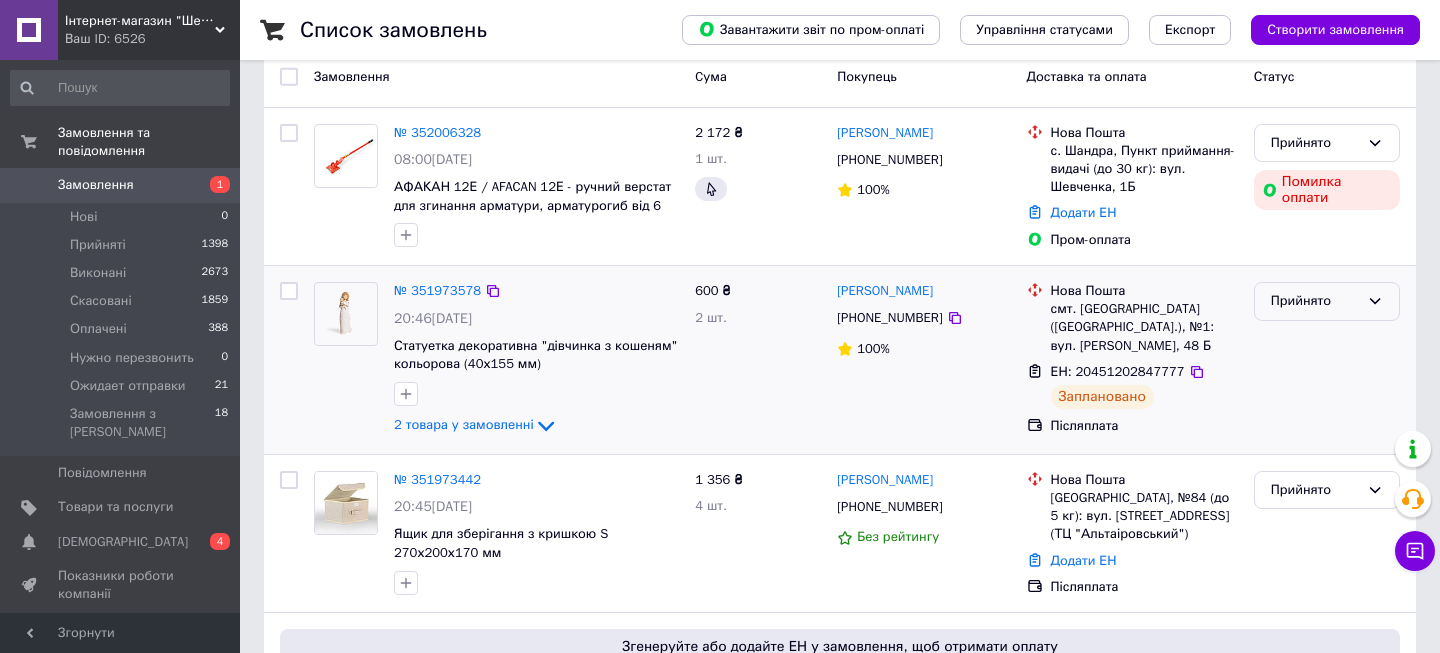 click on "Прийнято" at bounding box center [1315, 301] 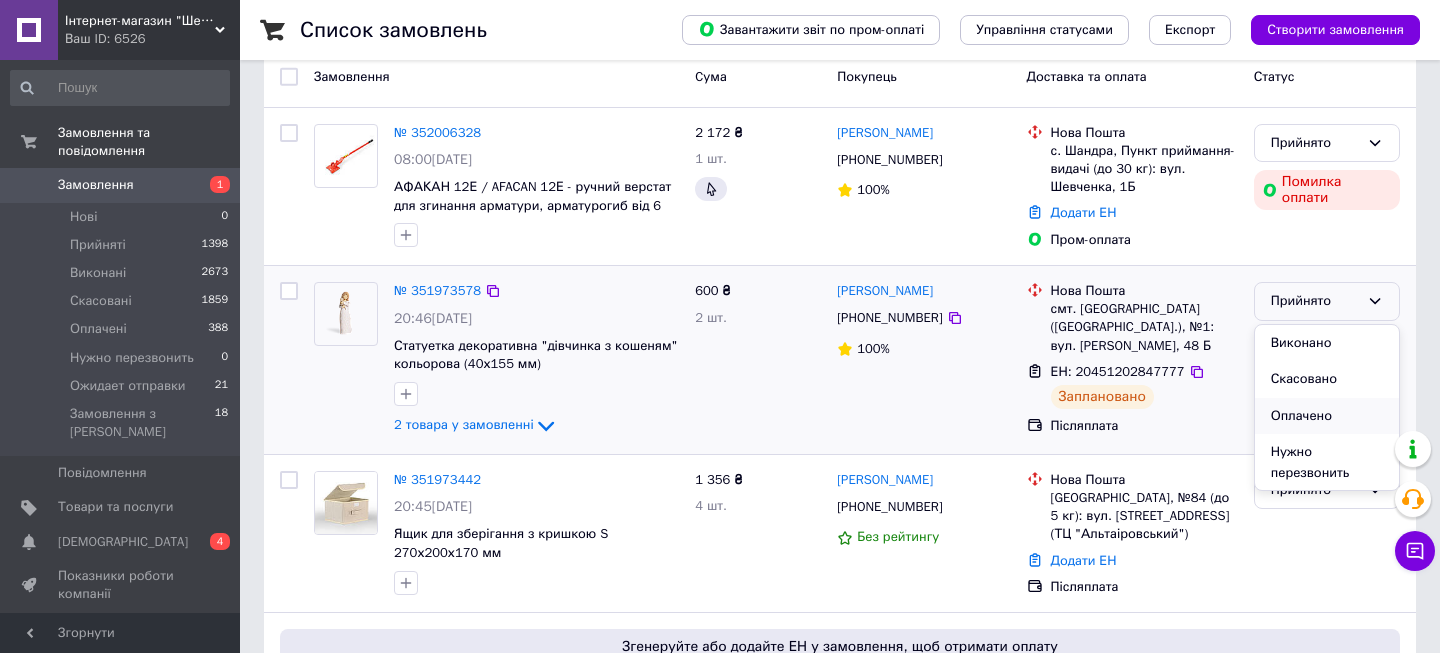 scroll, scrollTop: 38, scrollLeft: 0, axis: vertical 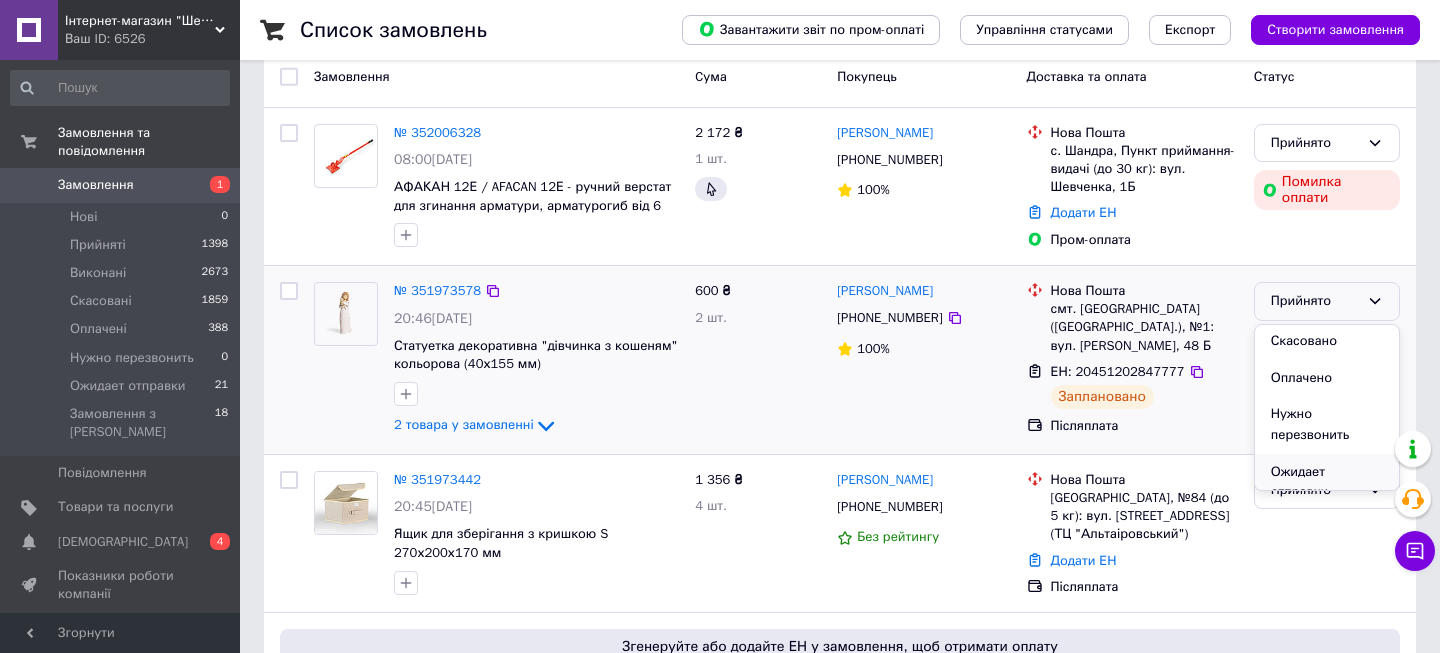 click on "Ожидает отправки" at bounding box center (1327, 482) 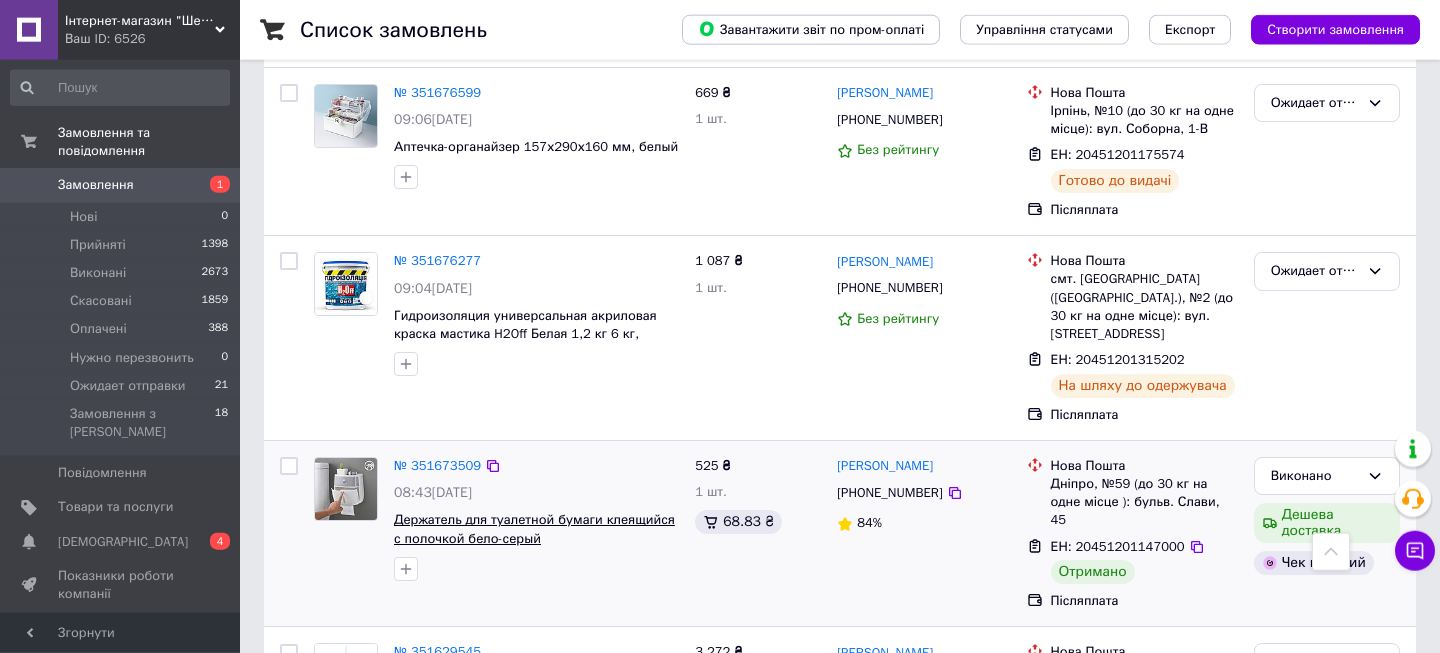 scroll, scrollTop: 3888, scrollLeft: 0, axis: vertical 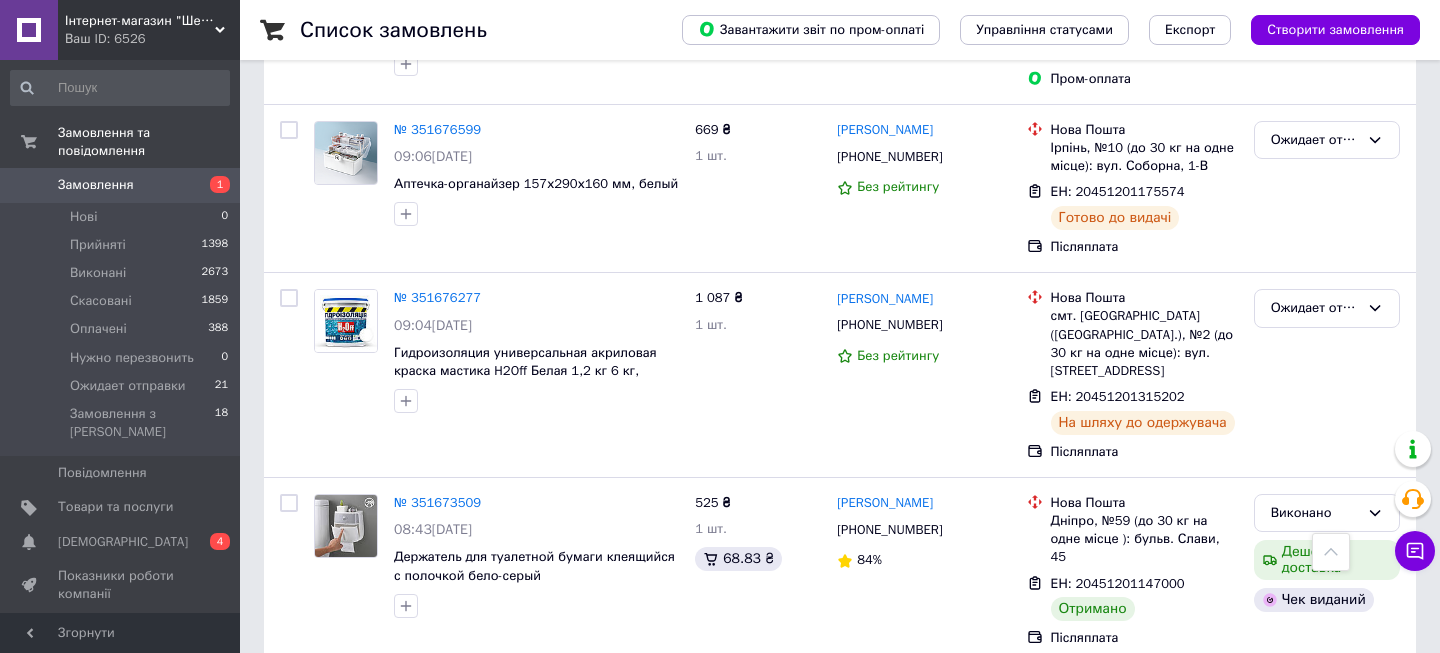 click on "Замовлення" at bounding box center (96, 185) 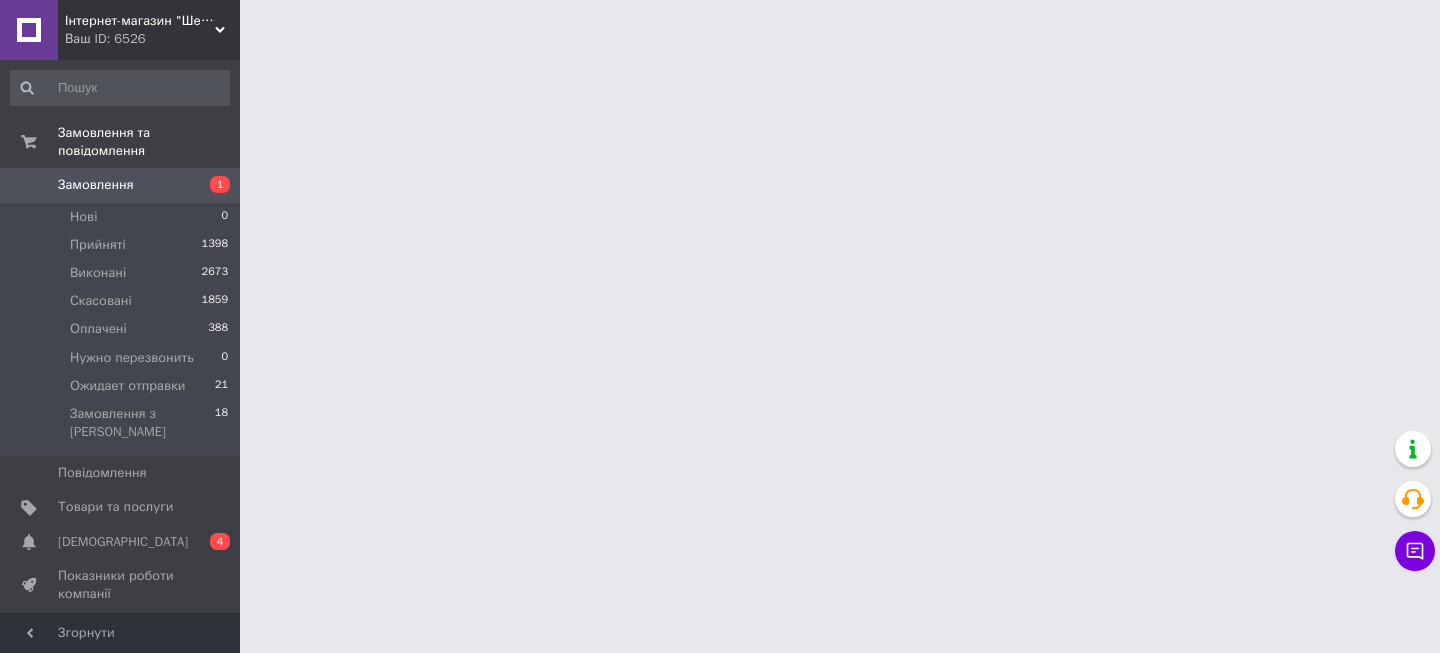scroll, scrollTop: 0, scrollLeft: 0, axis: both 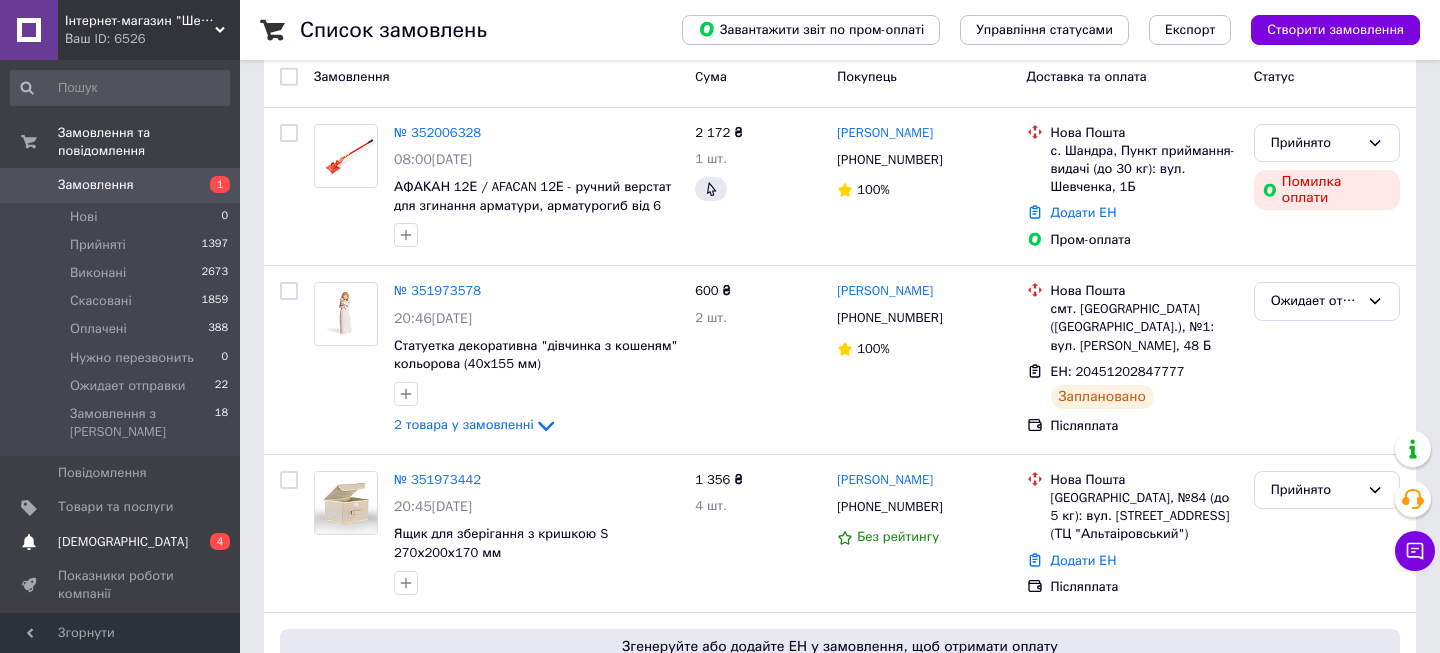 click on "[DEMOGRAPHIC_DATA]" at bounding box center (123, 542) 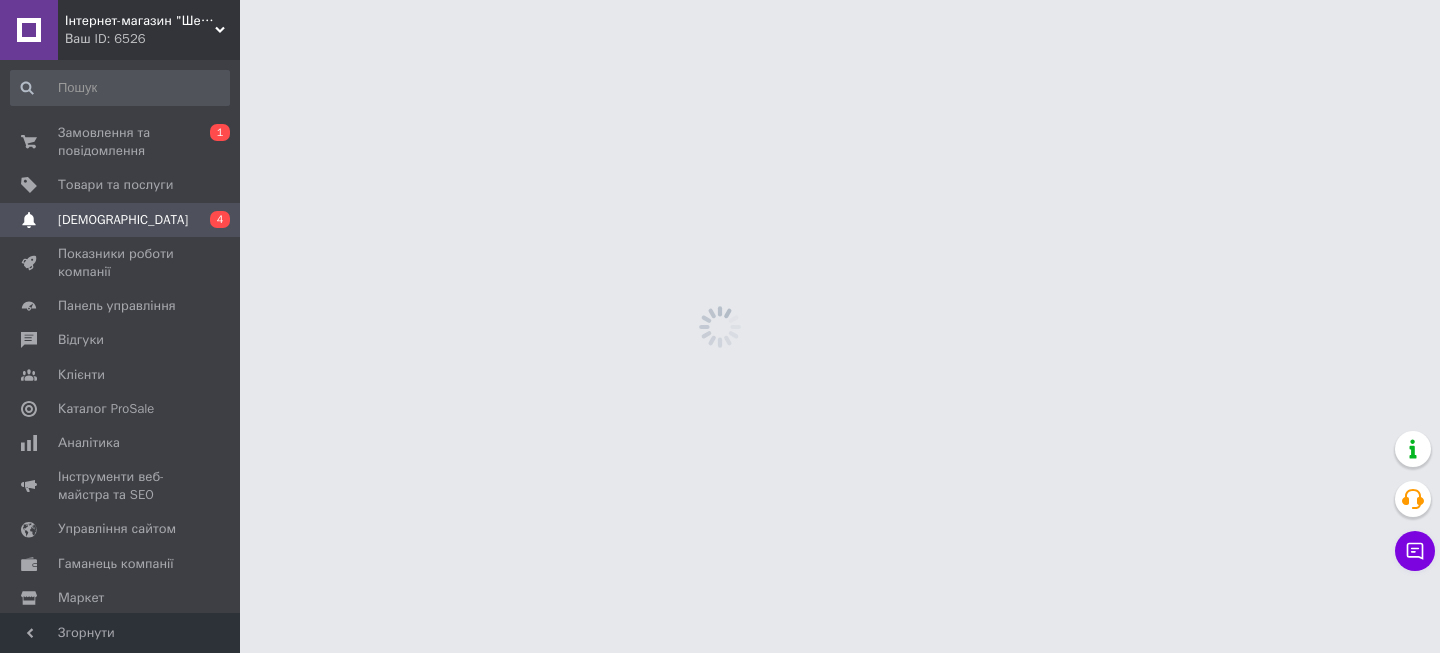 scroll, scrollTop: 0, scrollLeft: 0, axis: both 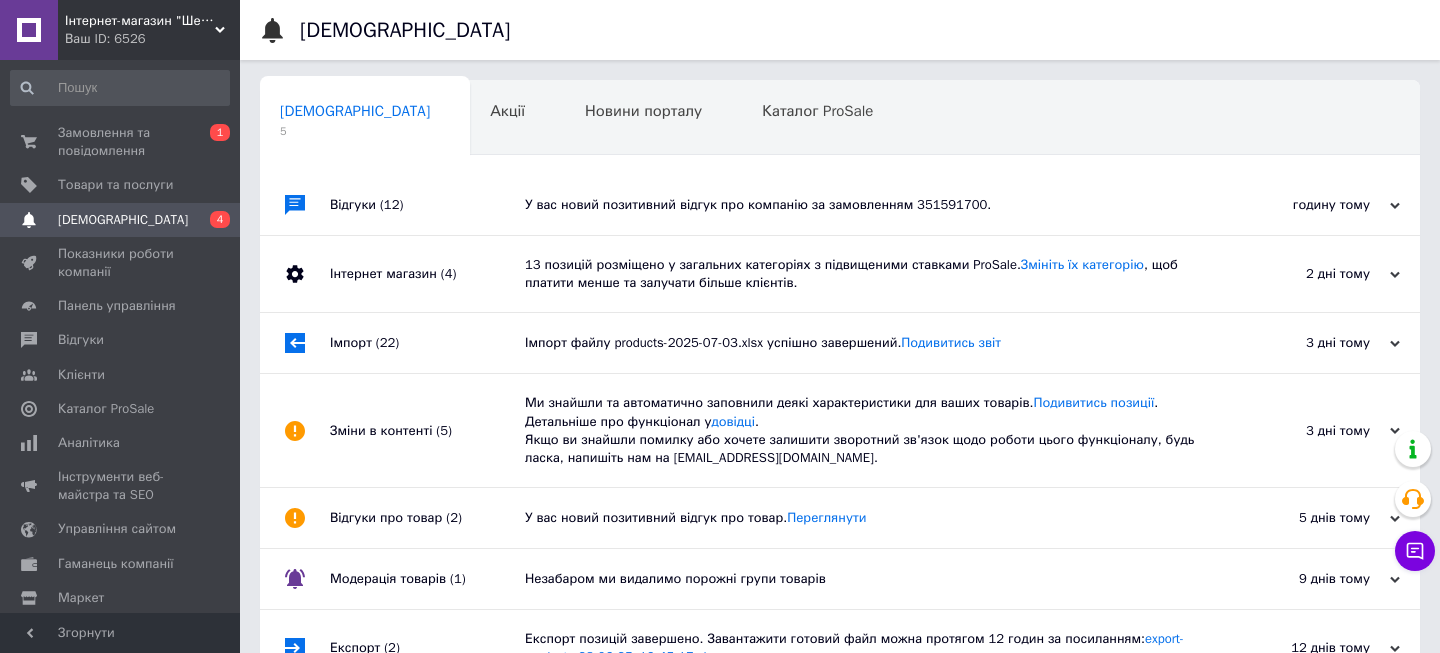 click on "У вас новий позитивний відгук про компанію за замовленням 351591700." at bounding box center (862, 205) 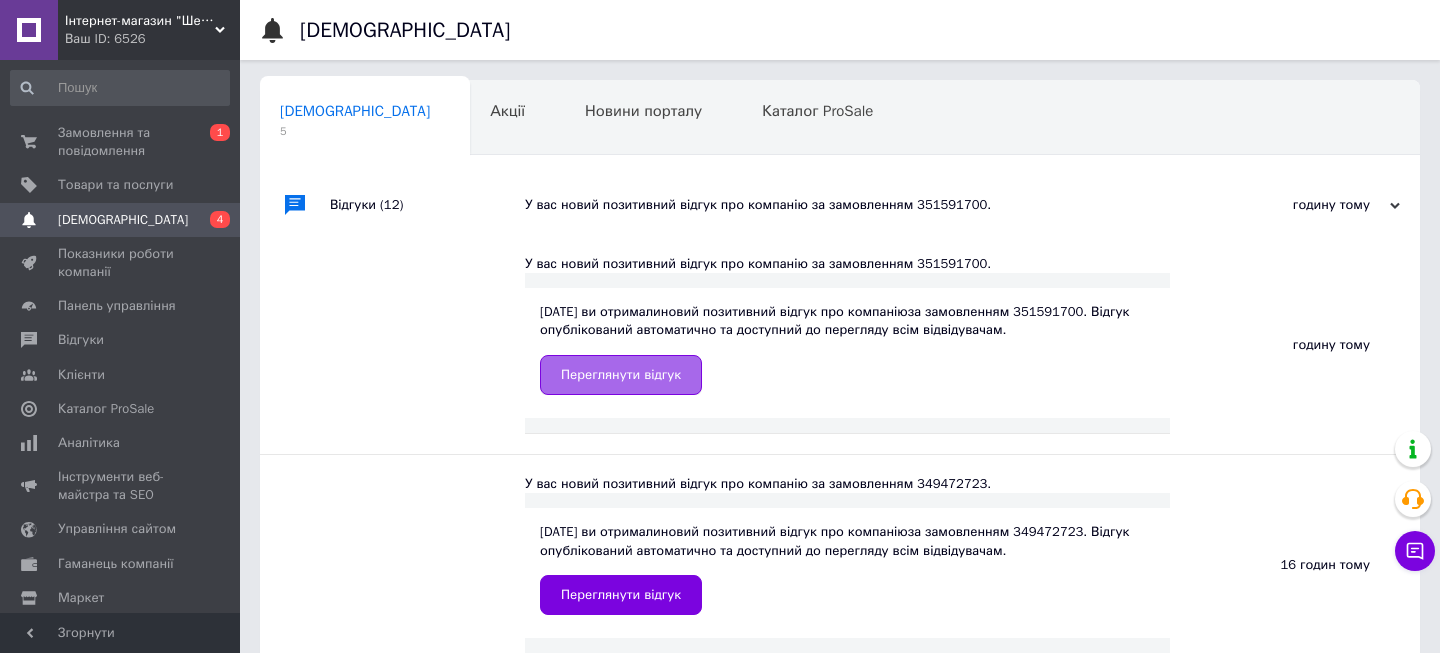 click on "Переглянути відгук" at bounding box center [621, 375] 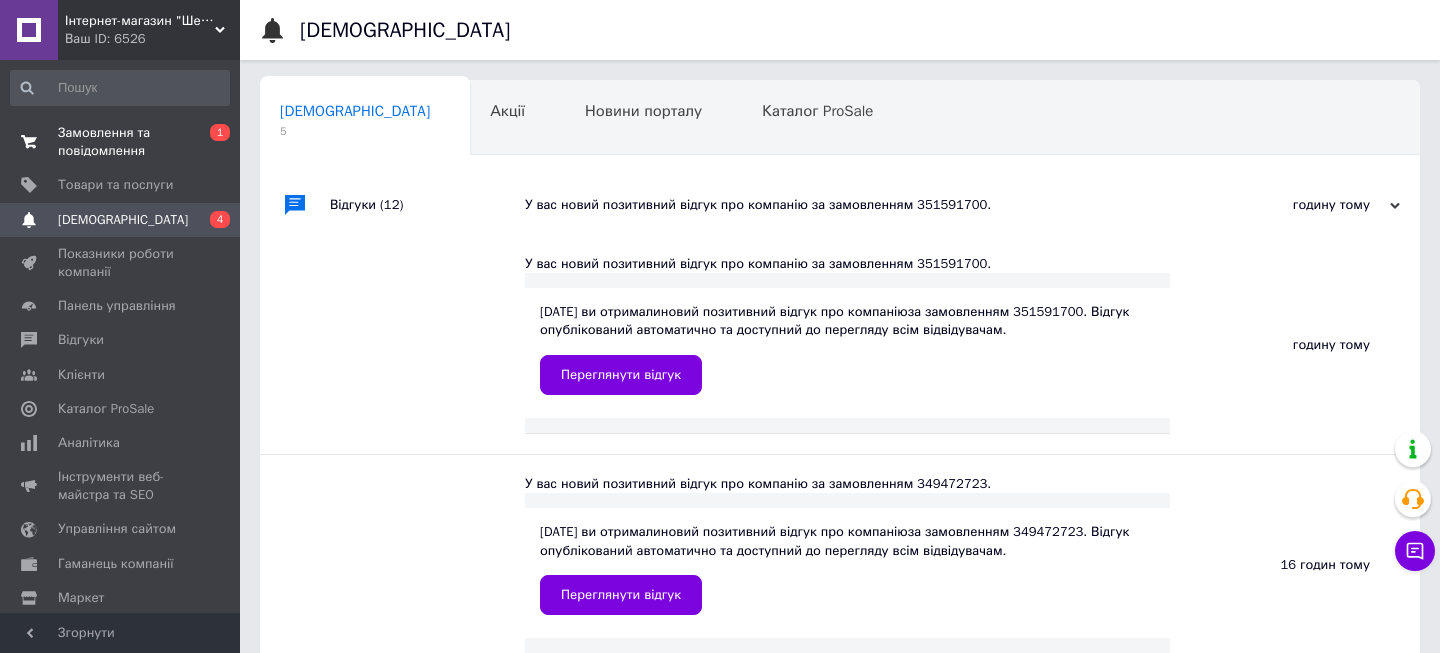 click on "Замовлення та повідомлення" at bounding box center (121, 142) 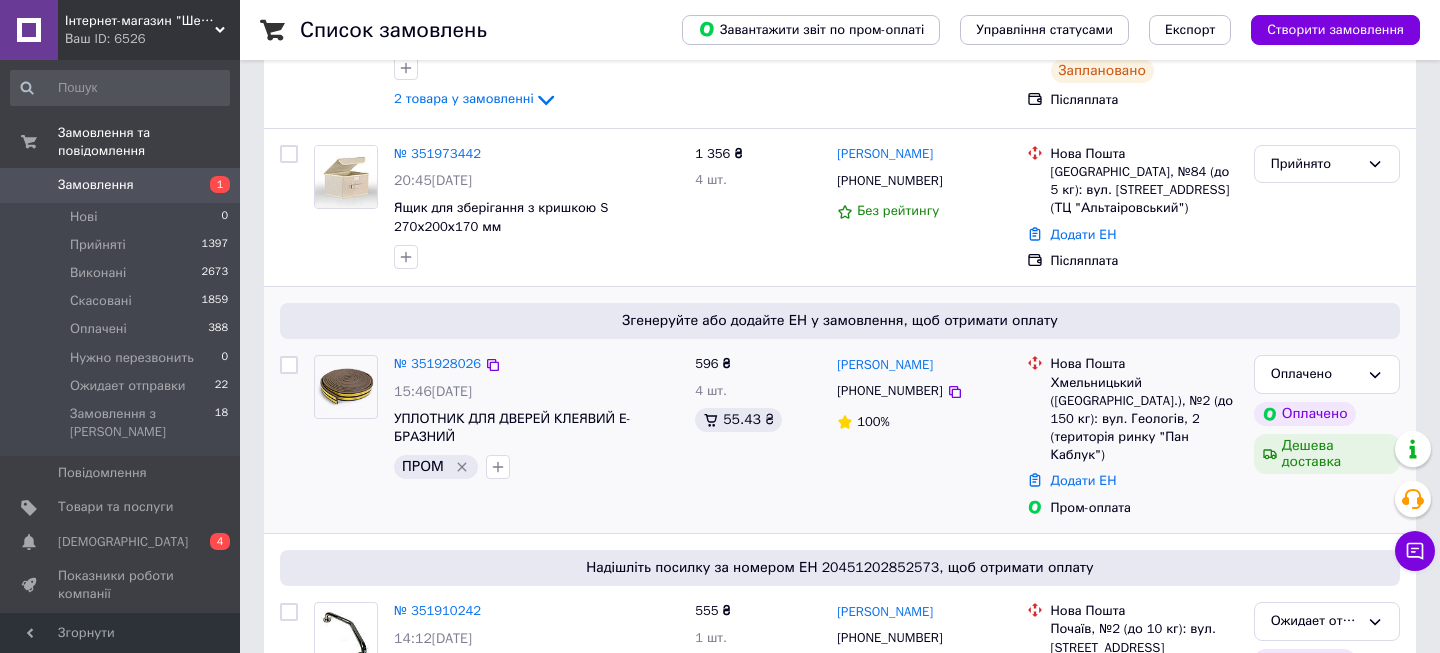 scroll, scrollTop: 540, scrollLeft: 0, axis: vertical 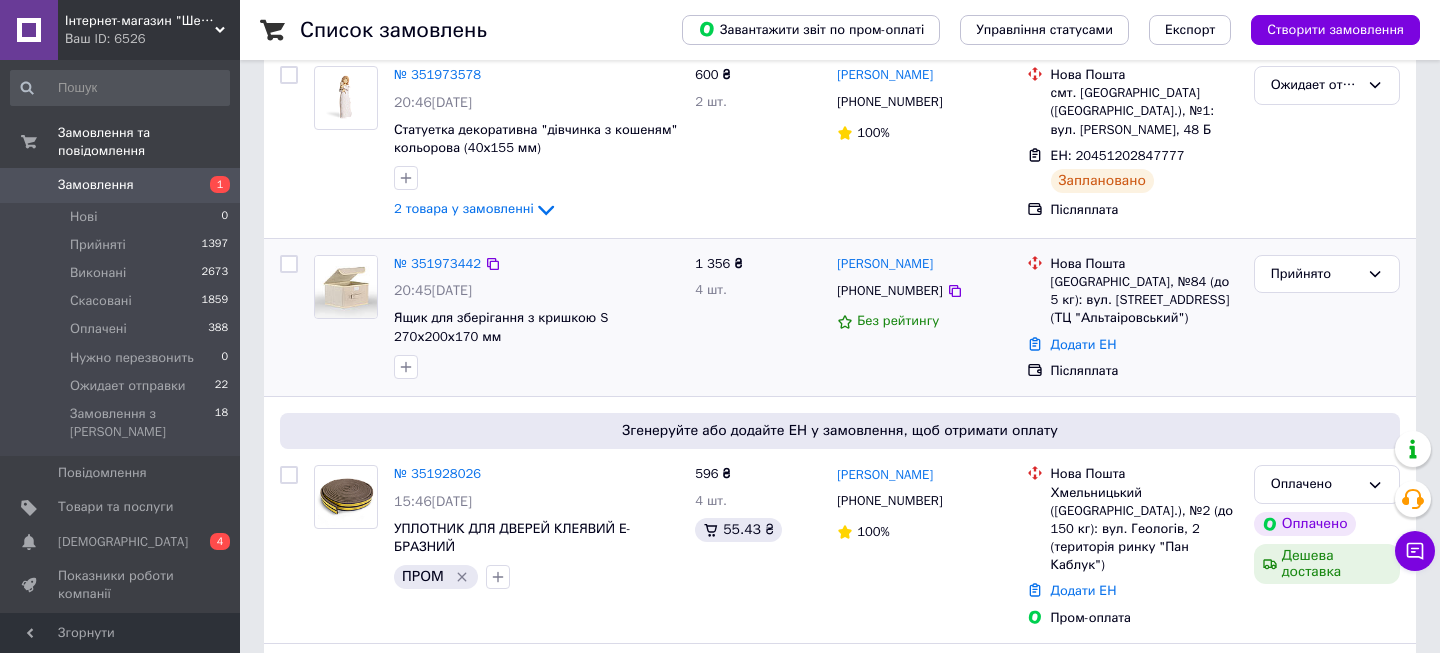 click on "Прийнято" at bounding box center [1327, 318] 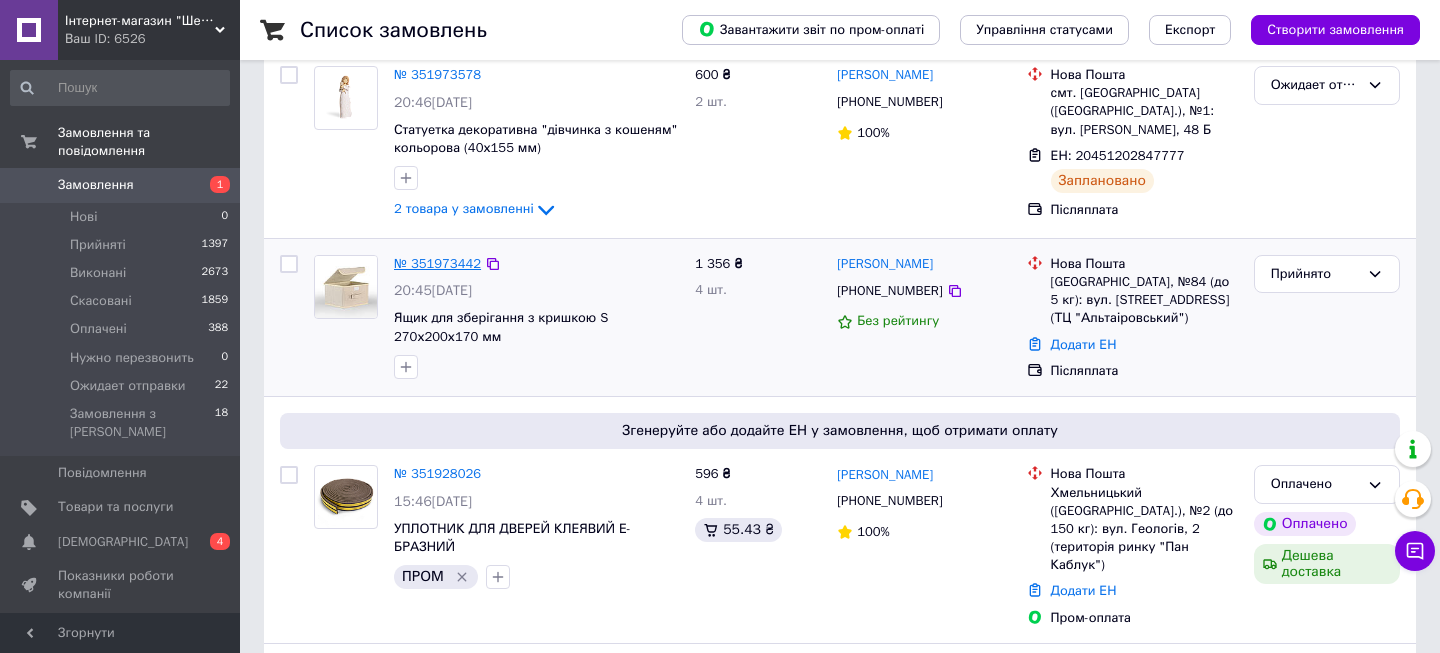 click on "№ 351973442" at bounding box center [437, 263] 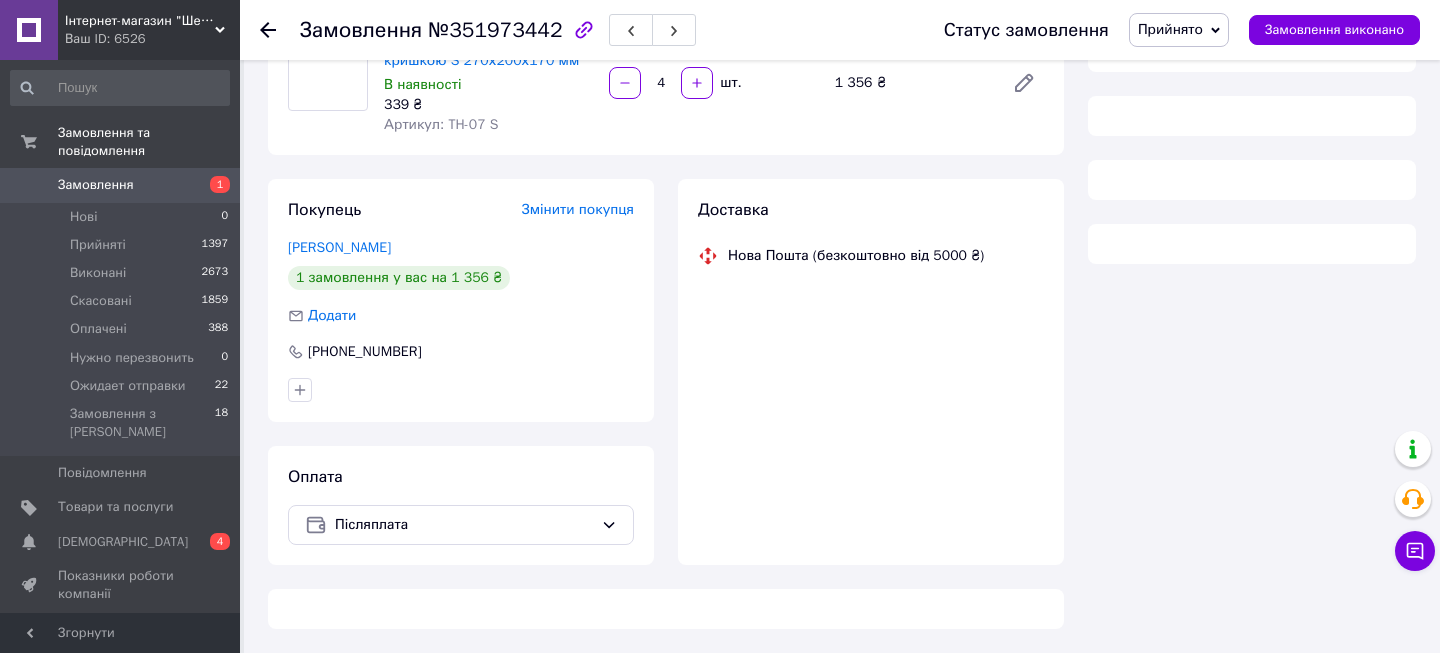 scroll, scrollTop: 200, scrollLeft: 0, axis: vertical 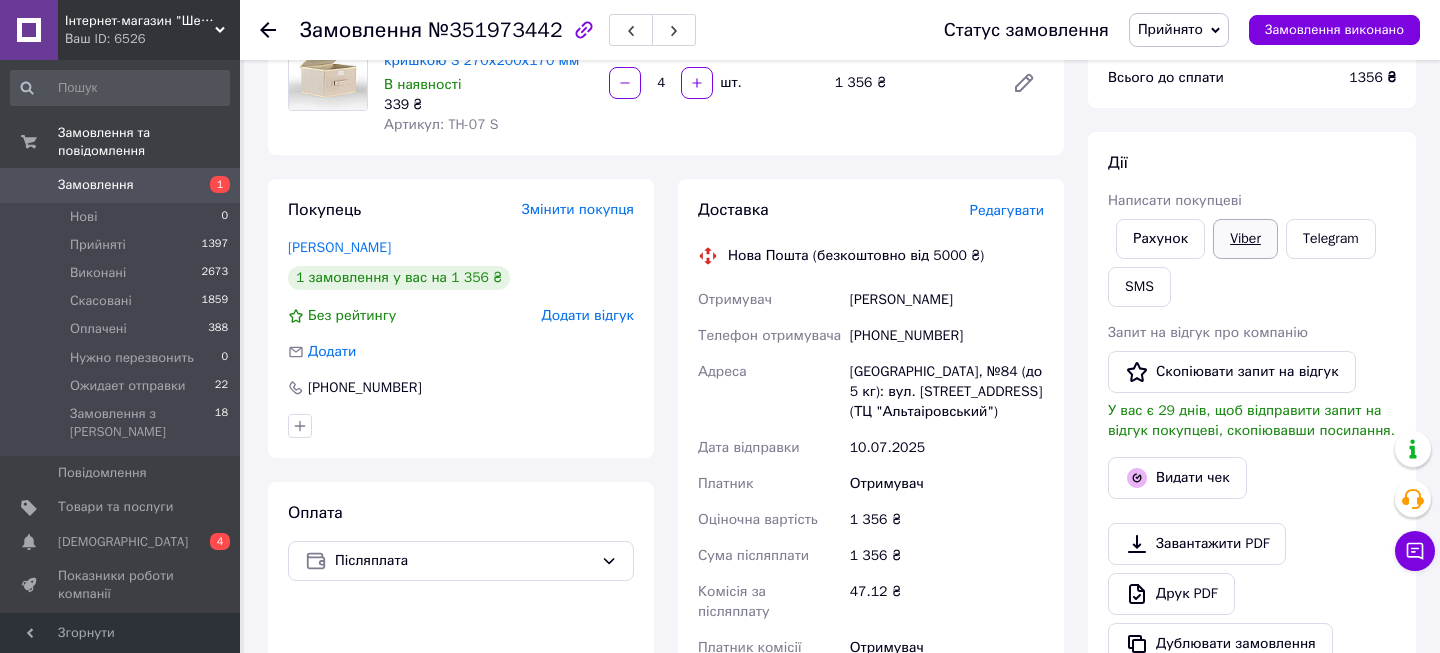 click on "Viber" at bounding box center (1245, 239) 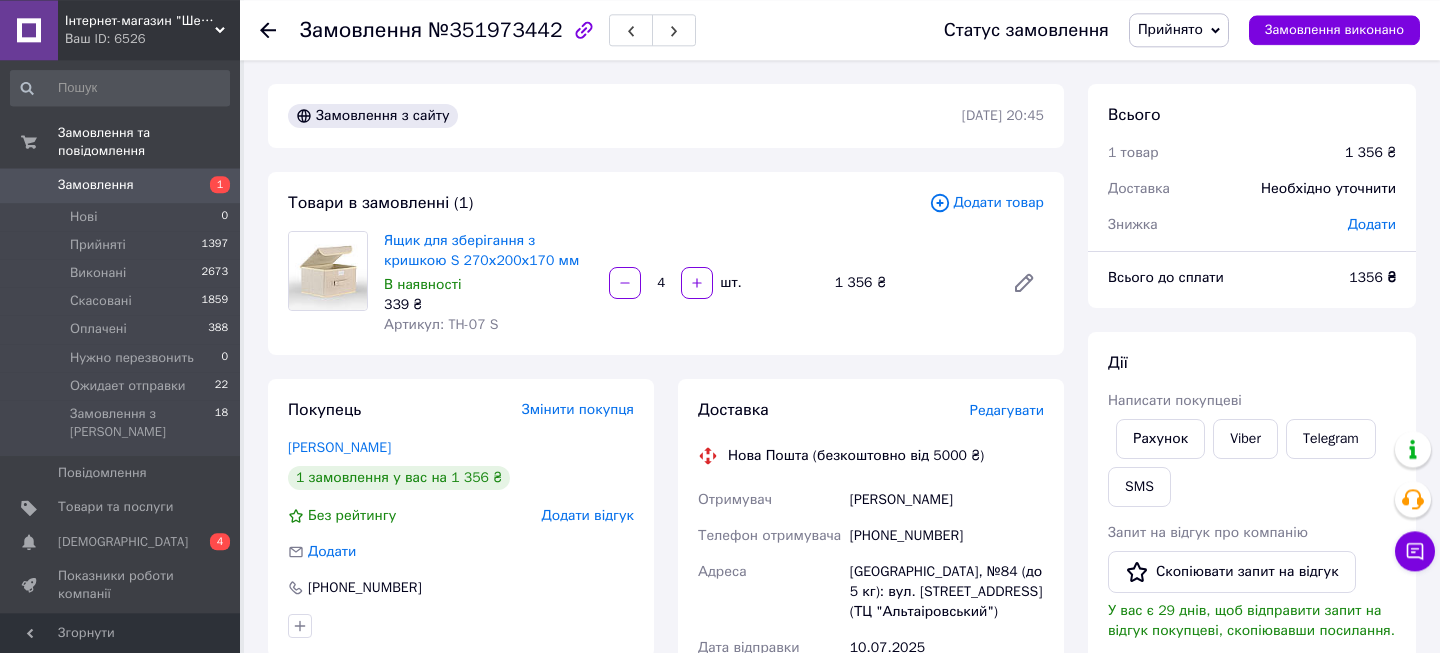 scroll, scrollTop: 0, scrollLeft: 0, axis: both 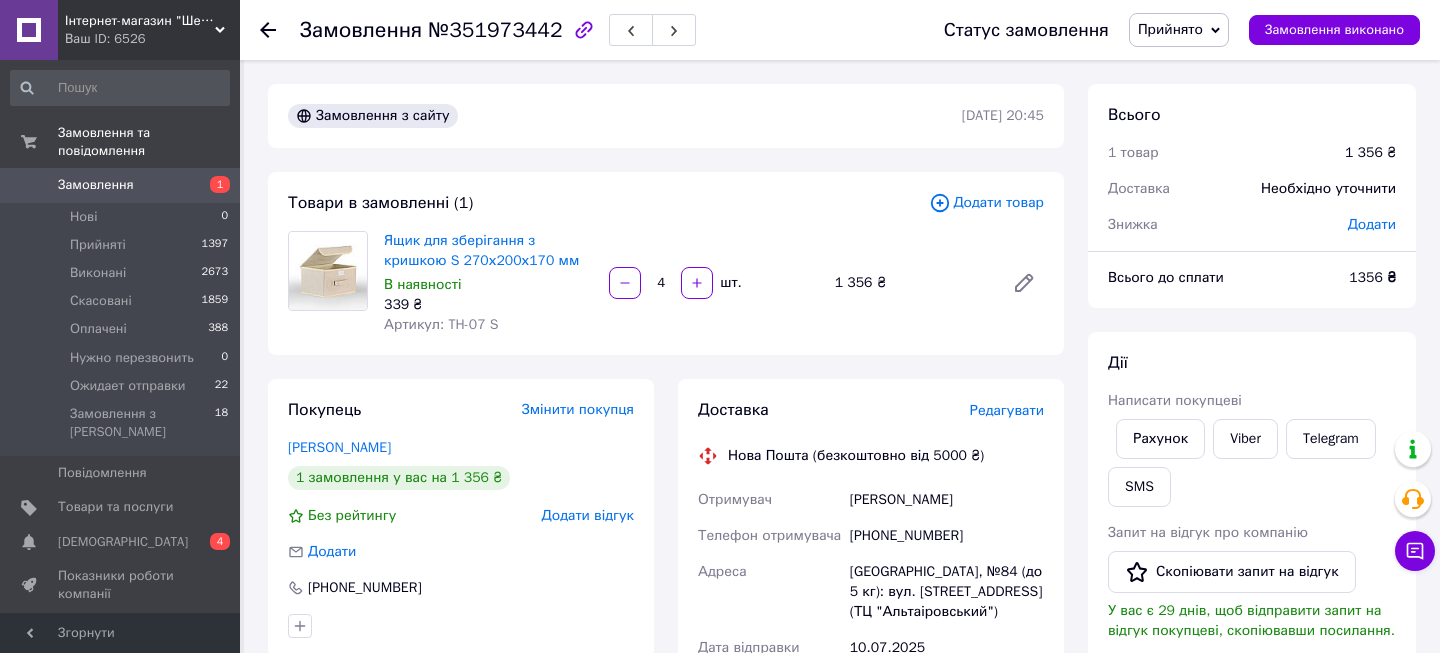 click at bounding box center (328, 271) 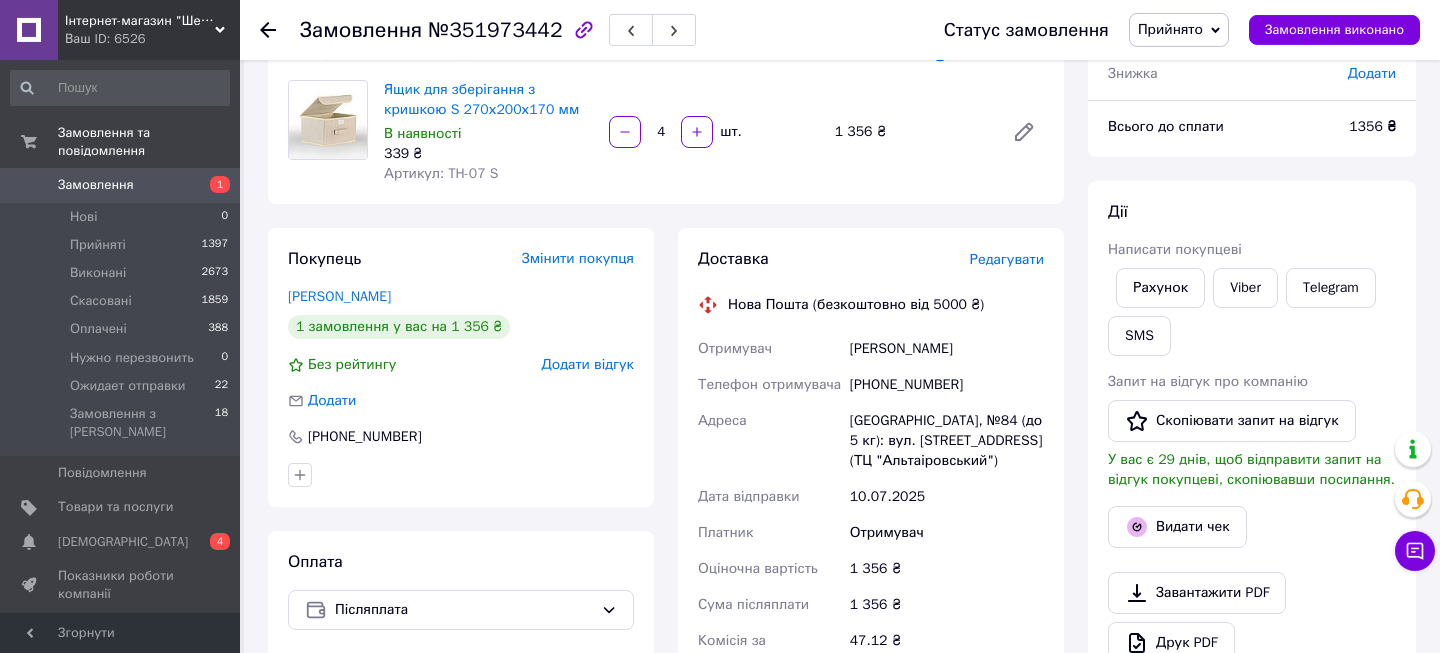 scroll, scrollTop: 108, scrollLeft: 0, axis: vertical 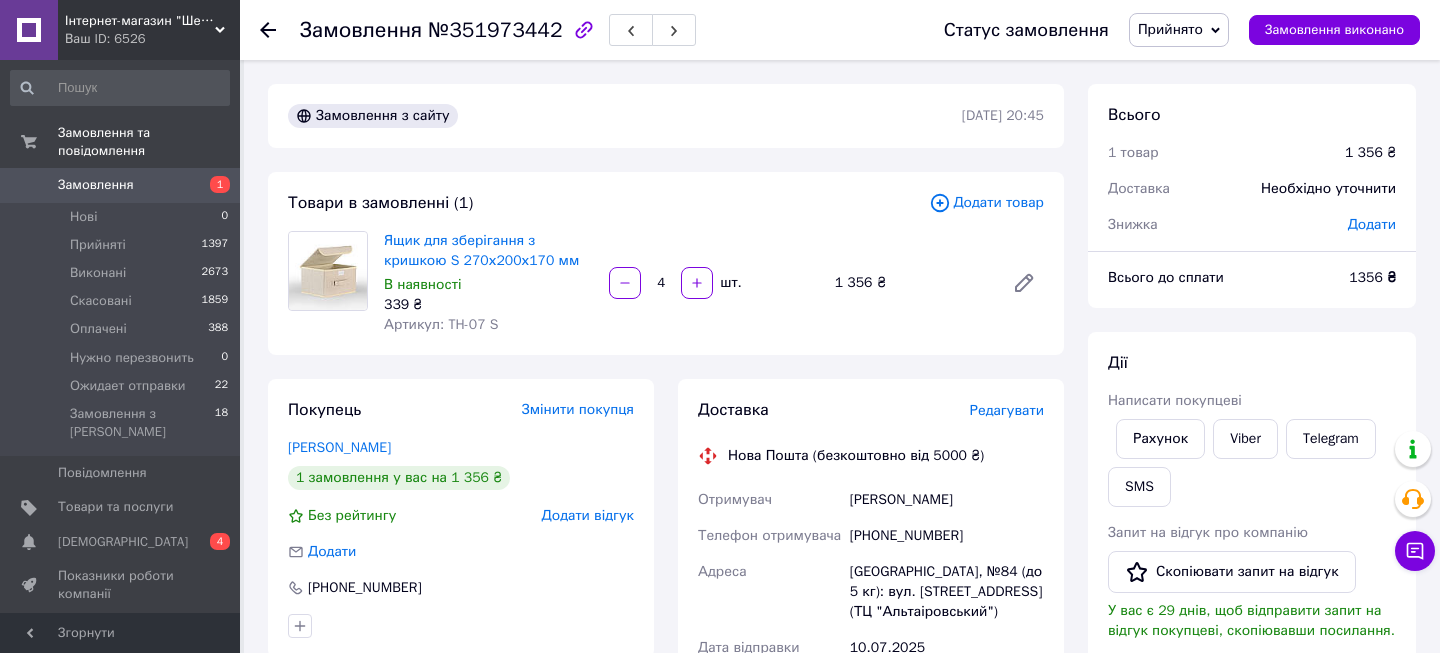 click on "Замовлення" at bounding box center [96, 185] 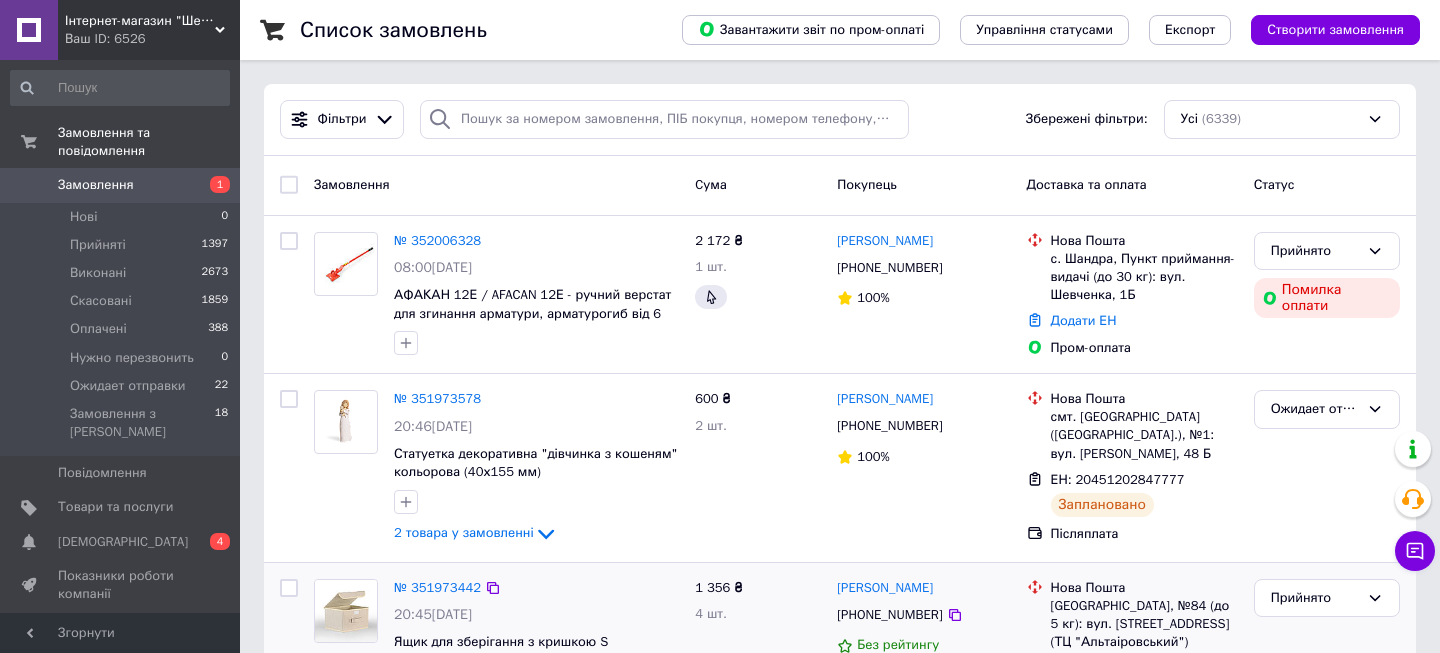 scroll, scrollTop: 216, scrollLeft: 0, axis: vertical 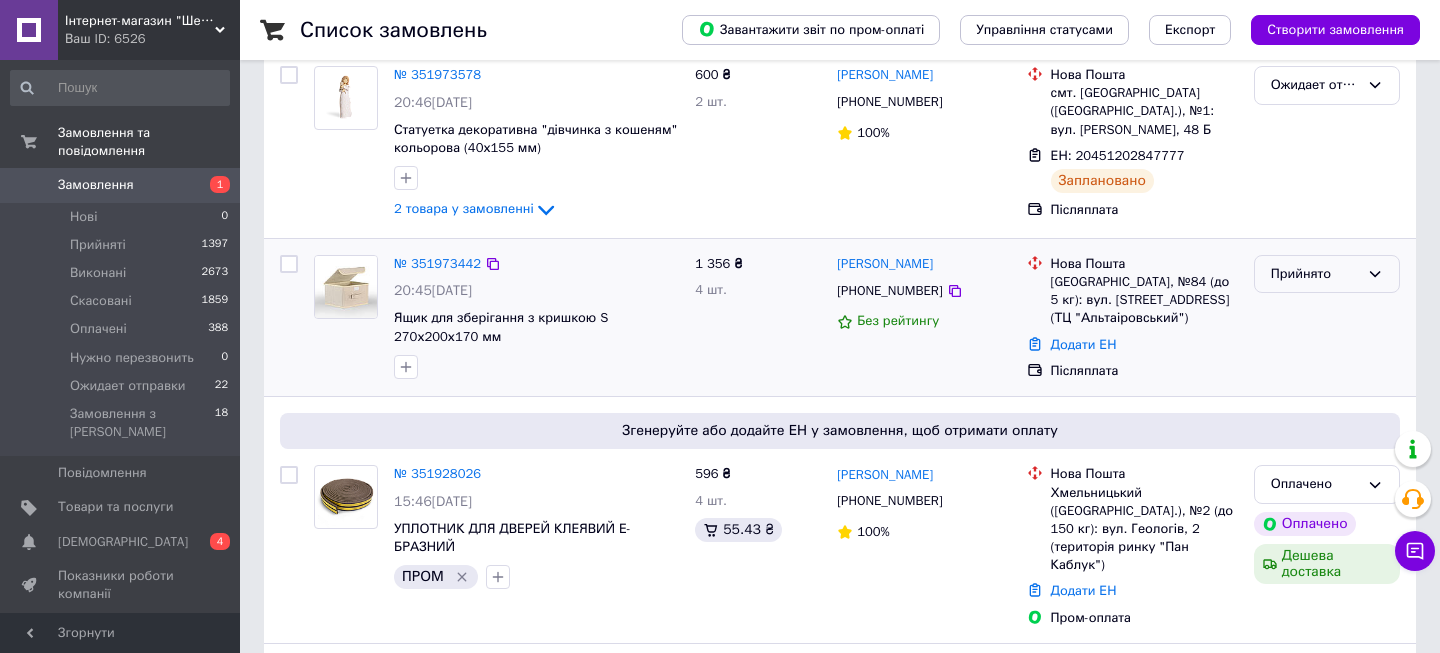 click on "Прийнято" at bounding box center (1327, 274) 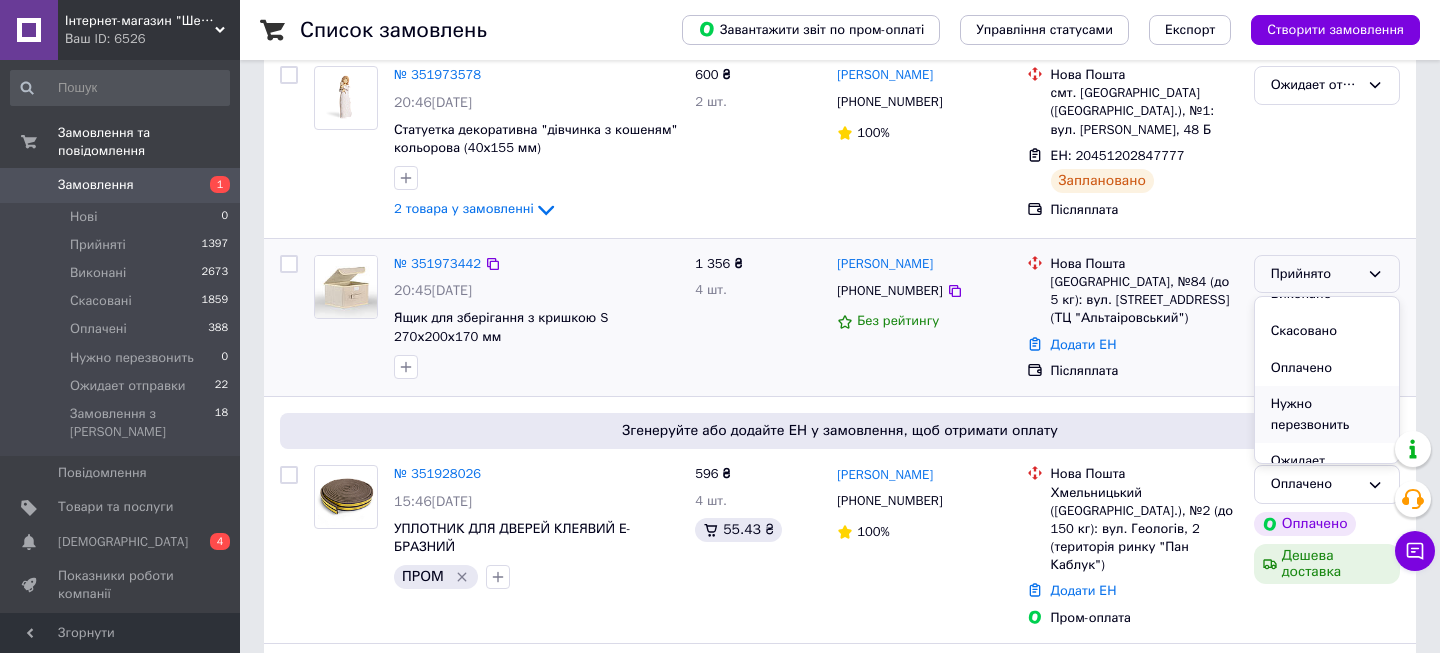 scroll, scrollTop: 38, scrollLeft: 0, axis: vertical 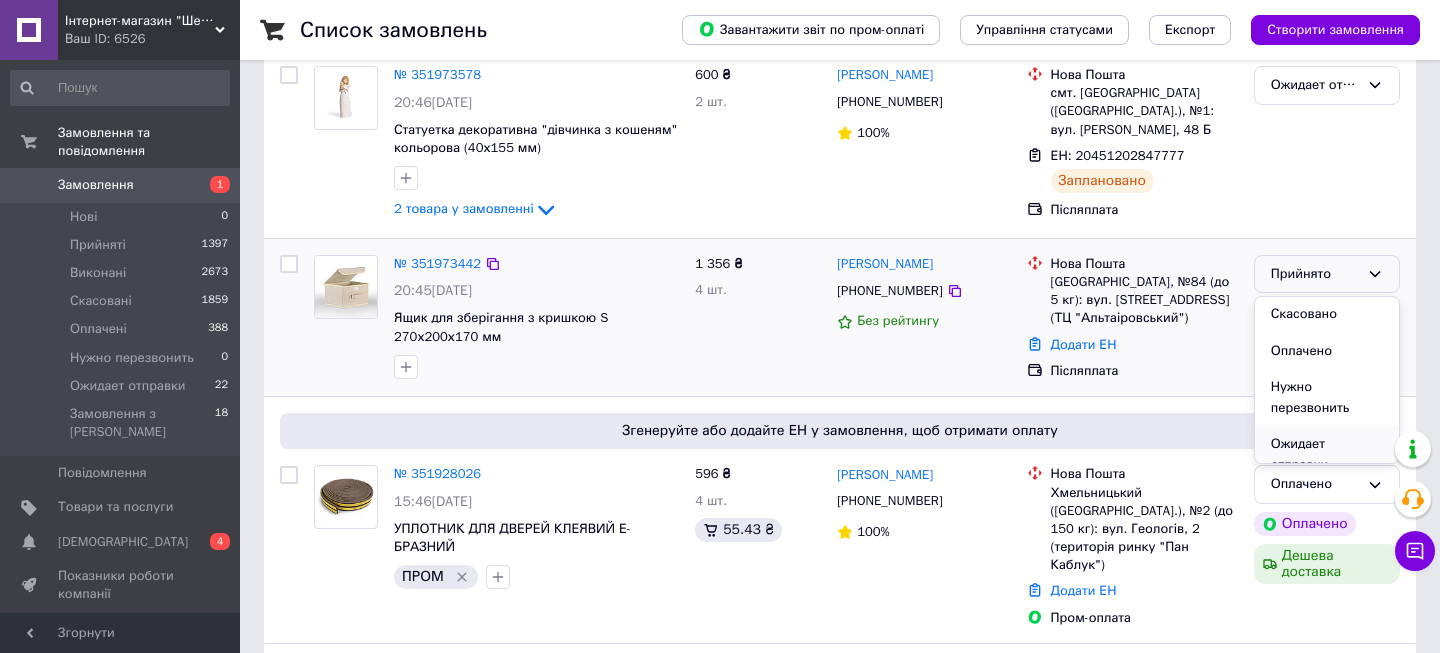 click on "Ожидает отправки" at bounding box center [1327, 454] 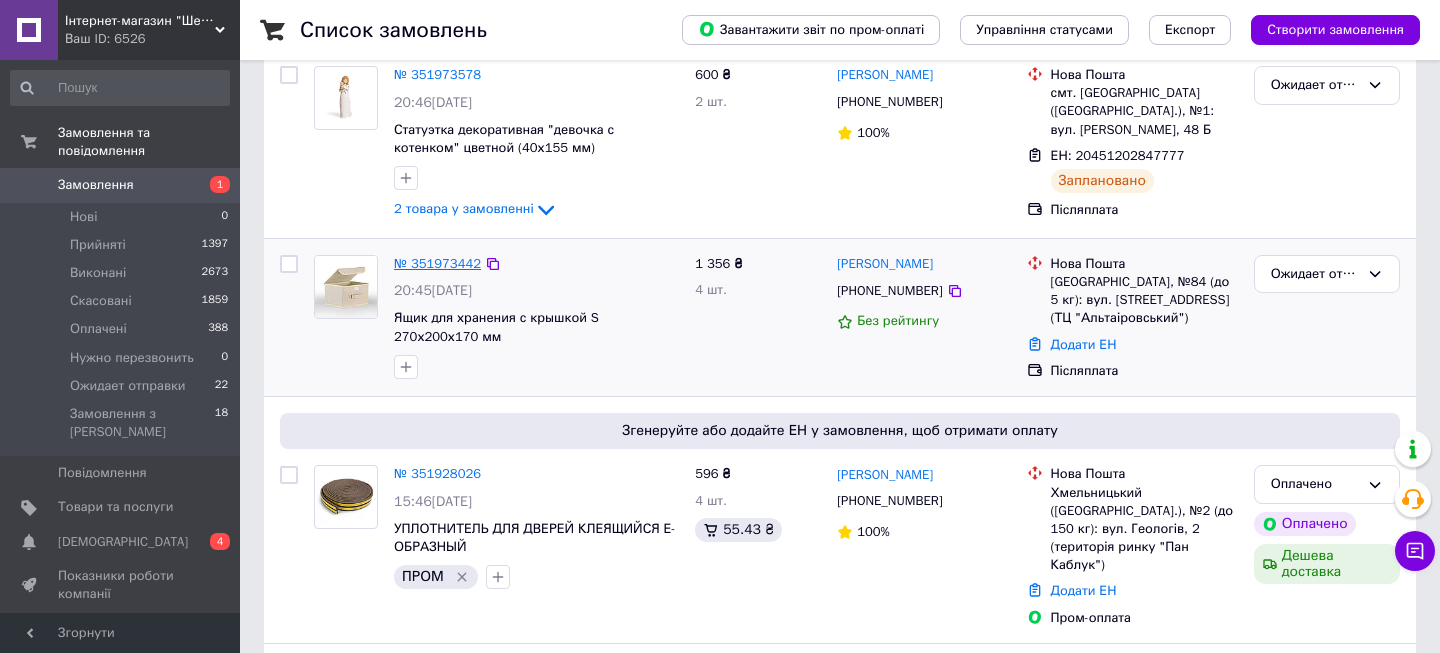 click on "№ 351973442" at bounding box center (437, 263) 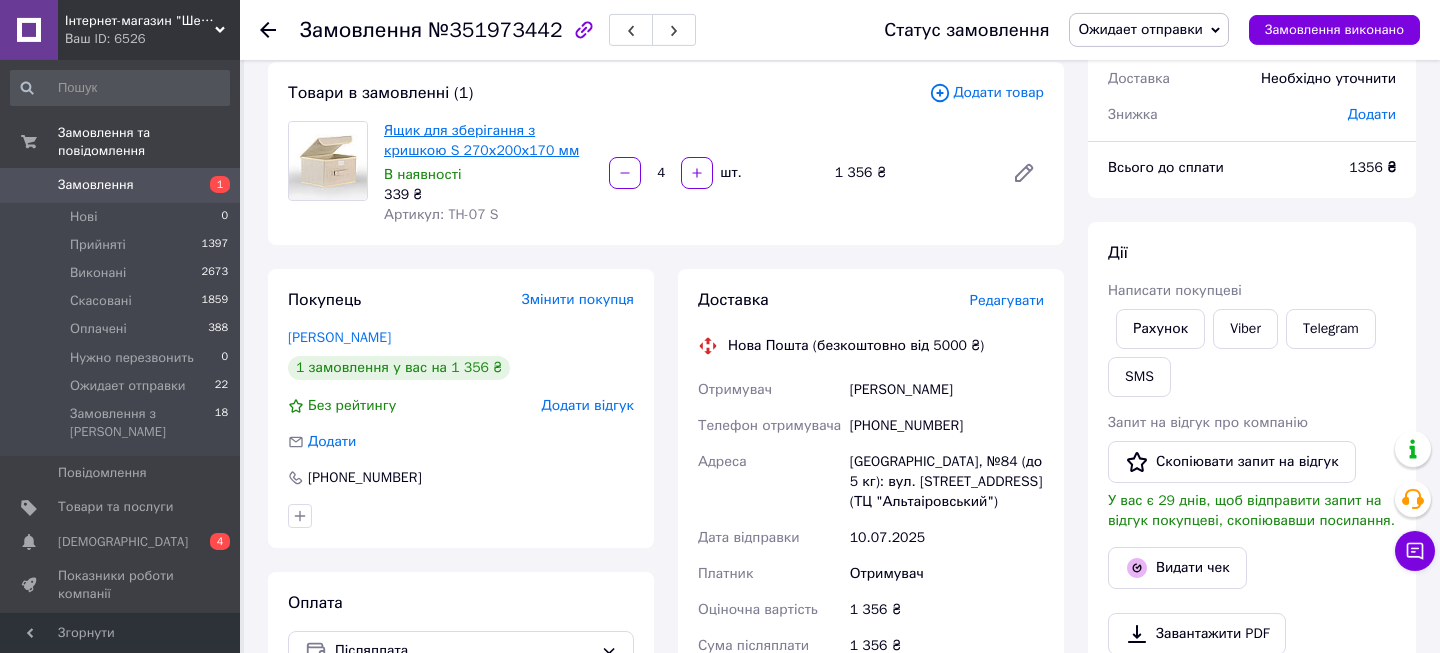 scroll, scrollTop: 0, scrollLeft: 0, axis: both 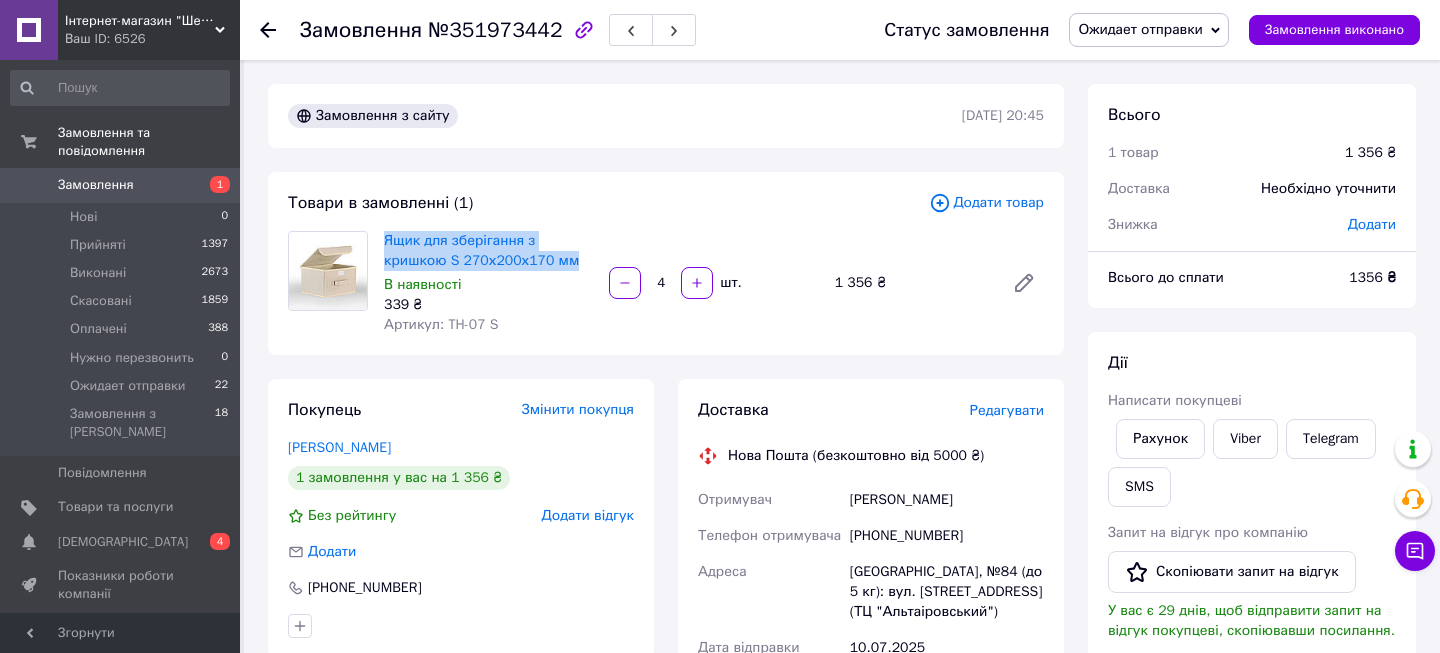 drag, startPoint x: 379, startPoint y: 239, endPoint x: 517, endPoint y: 270, distance: 141.43903 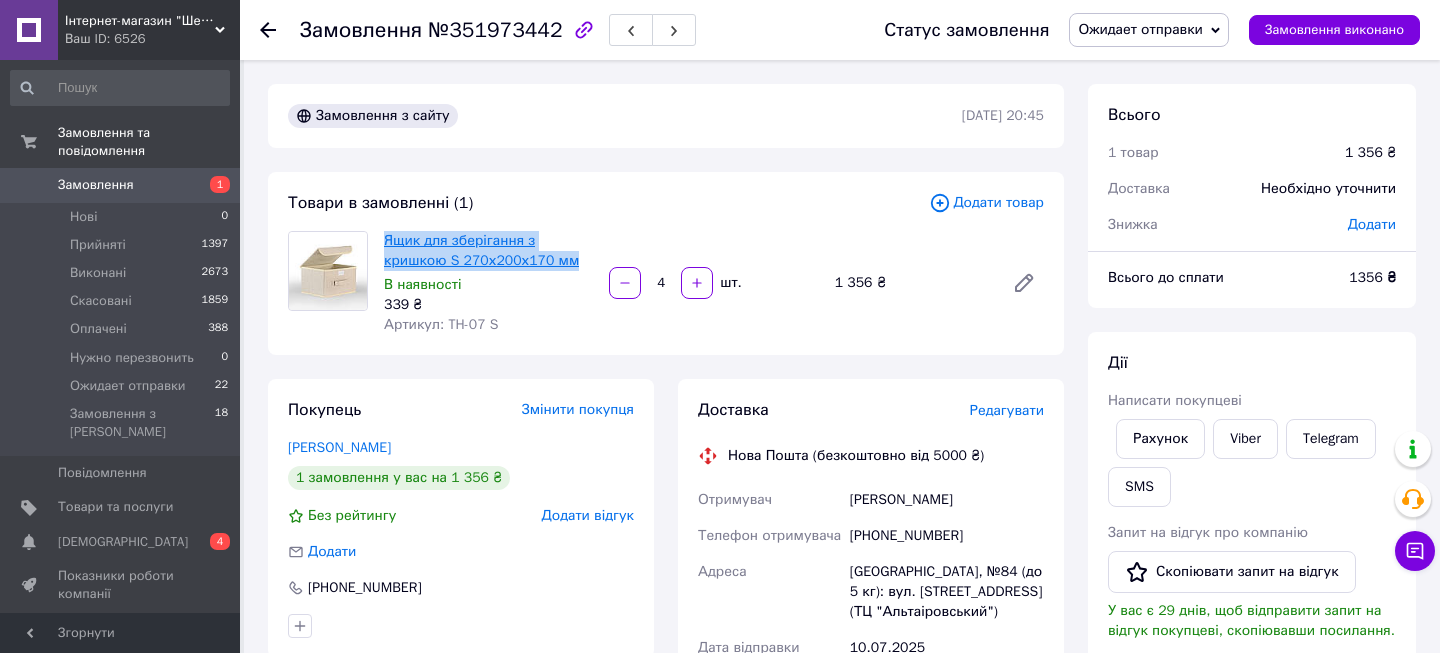 copy on "Ящик для зберігання з кришкою S  270х200х170 мм" 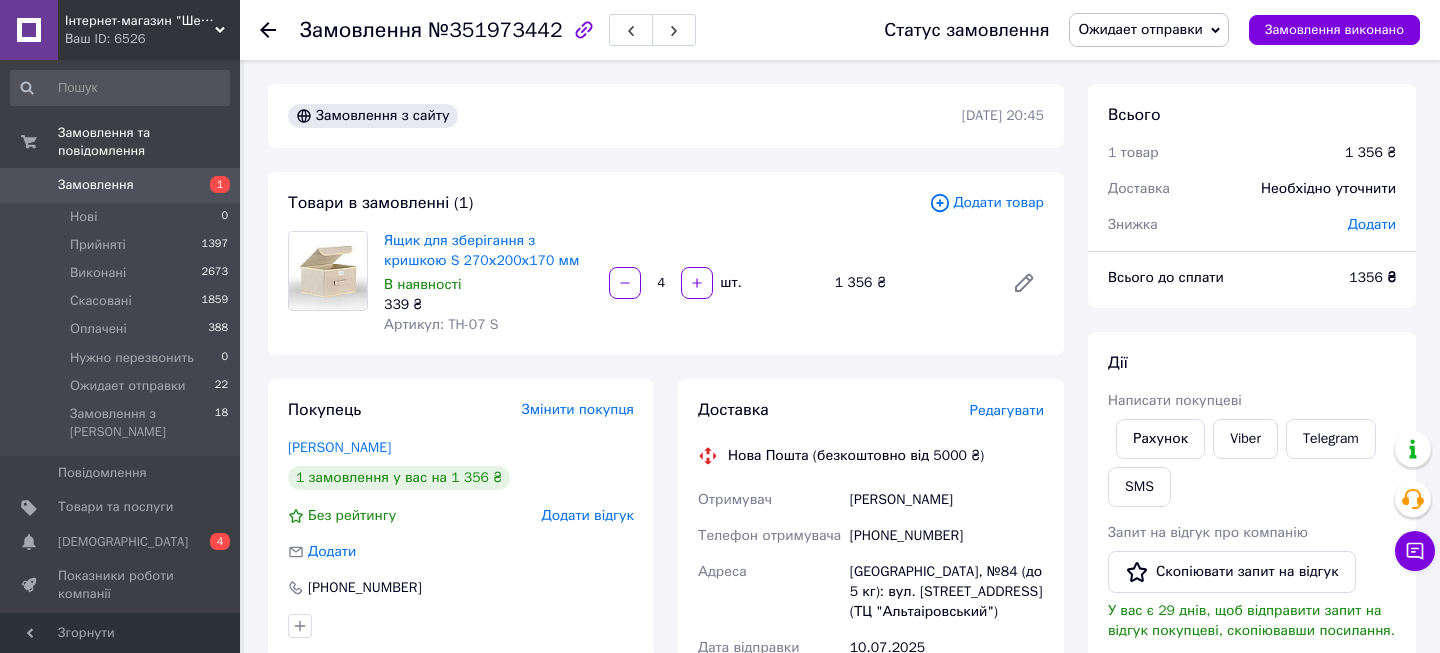 click on "Артикул: TH-07 S" at bounding box center (488, 325) 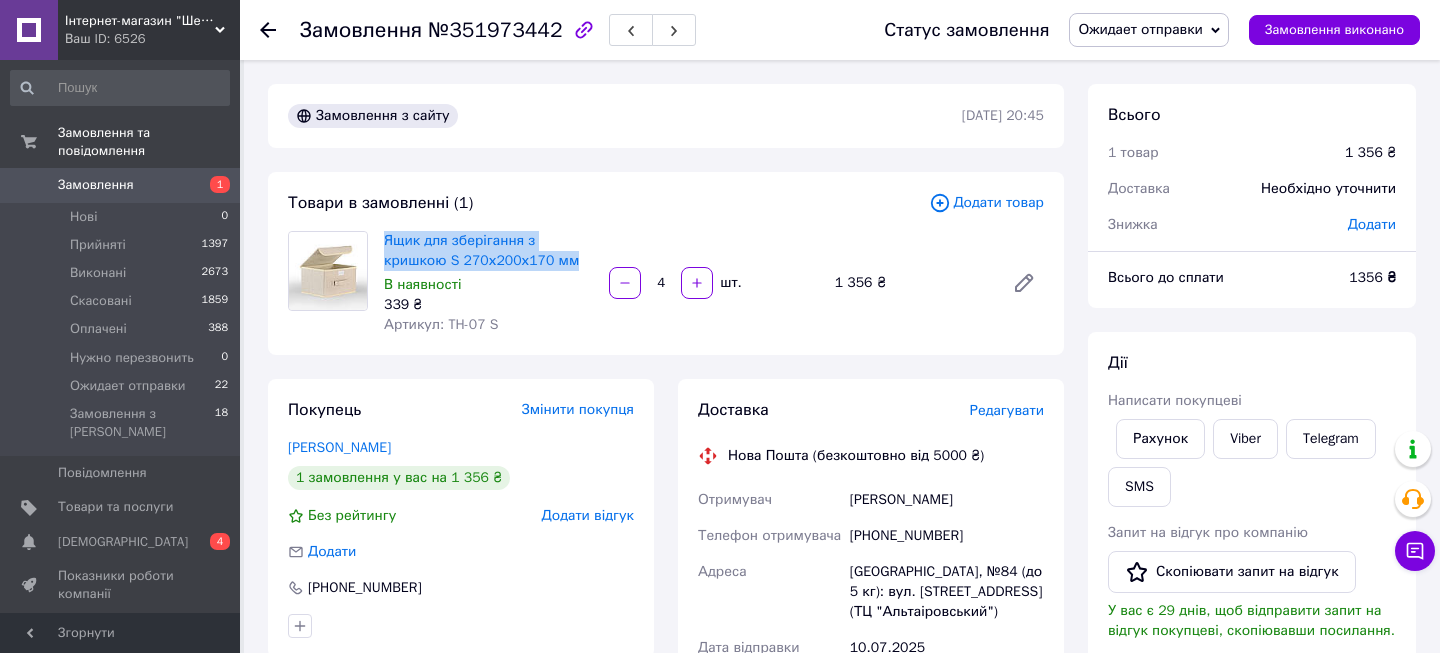 drag, startPoint x: 377, startPoint y: 234, endPoint x: 526, endPoint y: 267, distance: 152.61061 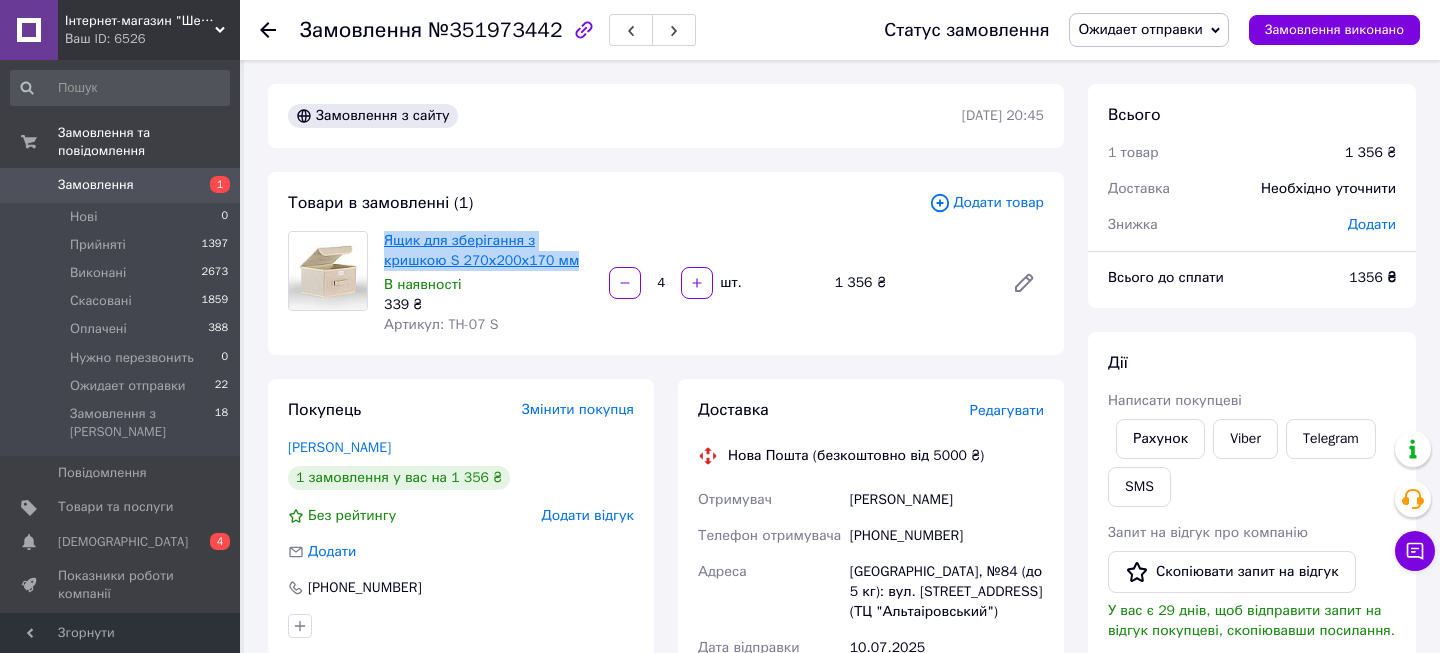 copy on "Ящик для зберігання з кришкою S  270х200х170 мм" 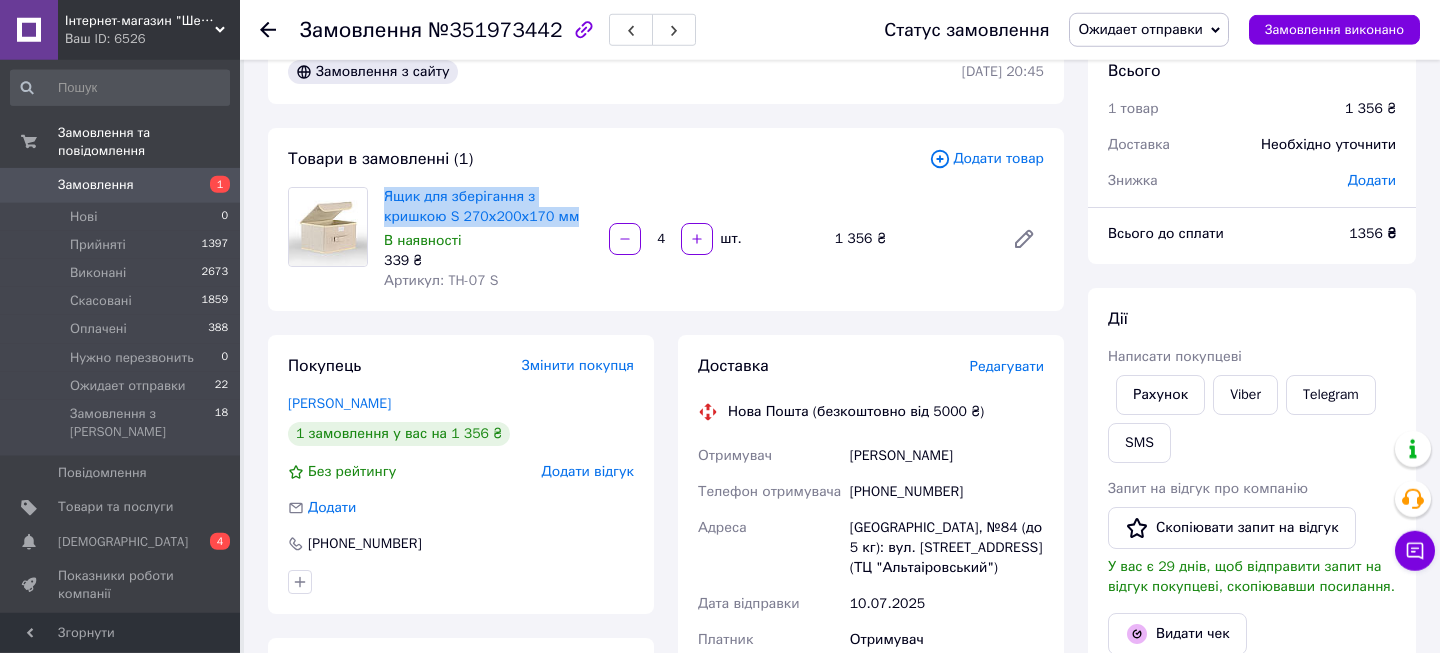 scroll, scrollTop: 108, scrollLeft: 0, axis: vertical 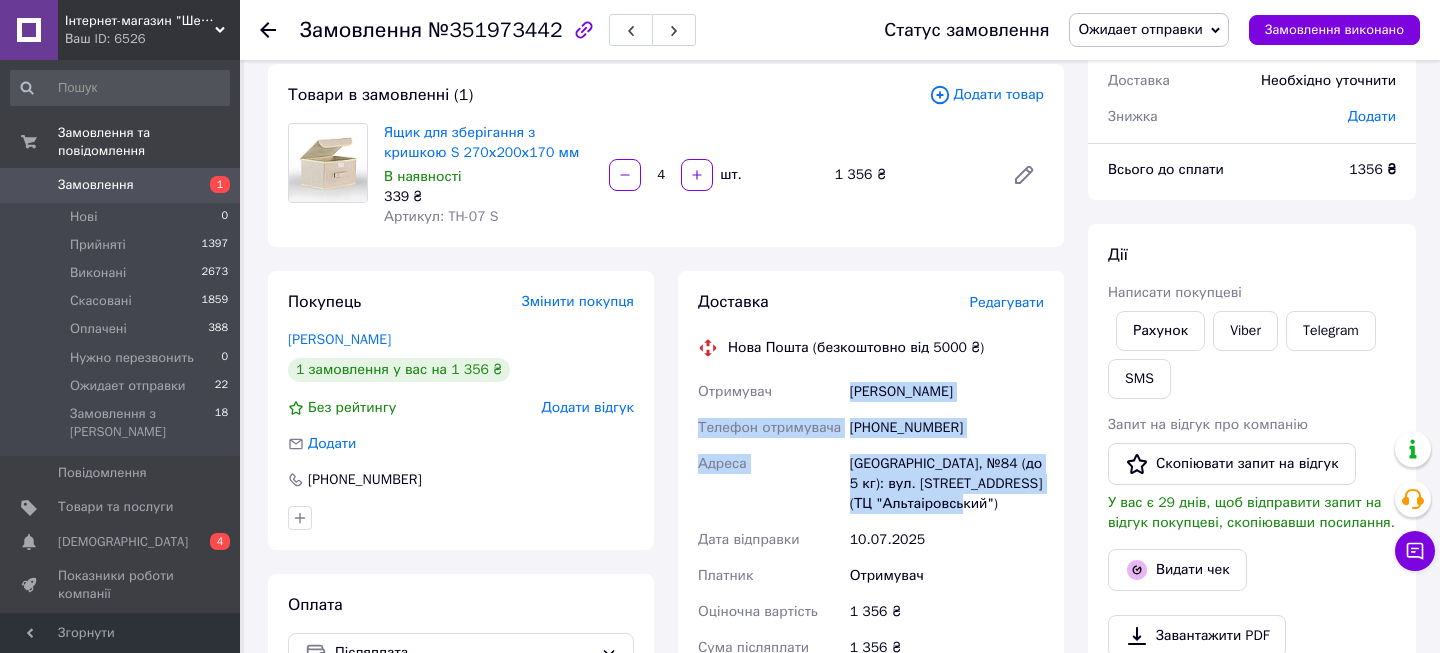 drag, startPoint x: 848, startPoint y: 395, endPoint x: 999, endPoint y: 506, distance: 187.40865 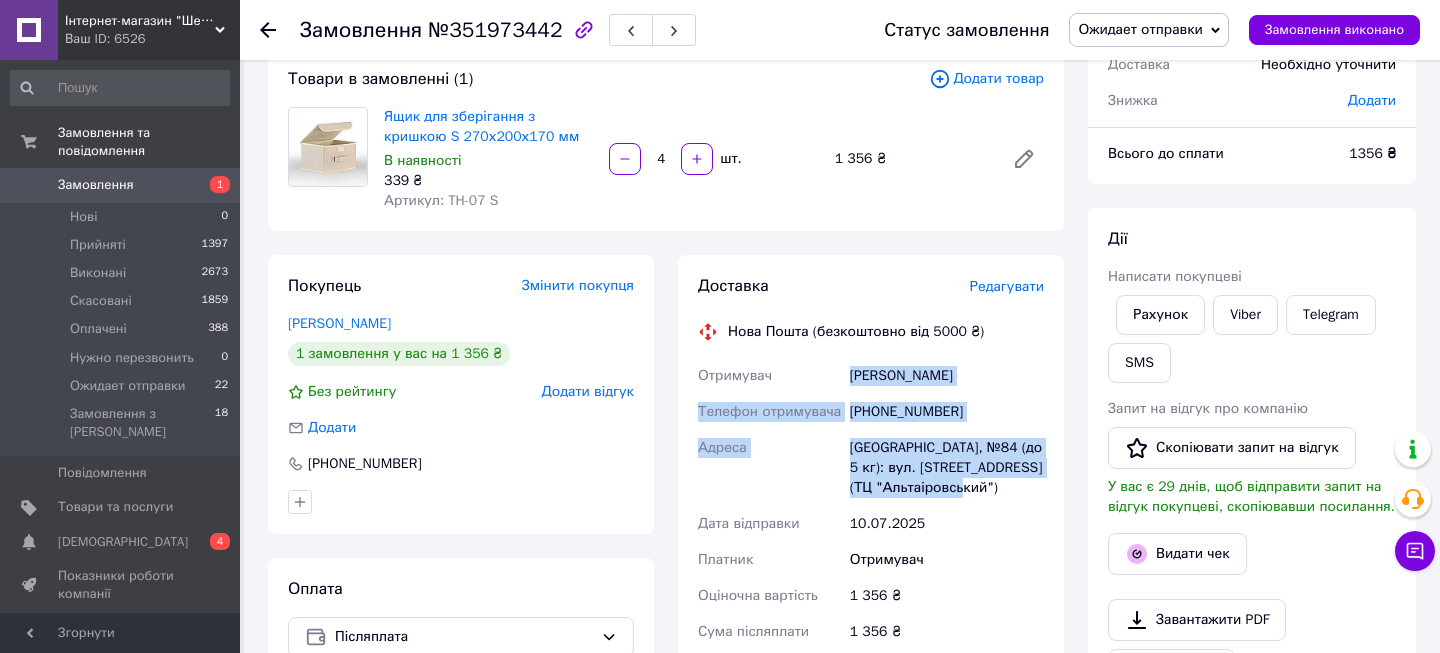 scroll, scrollTop: 108, scrollLeft: 0, axis: vertical 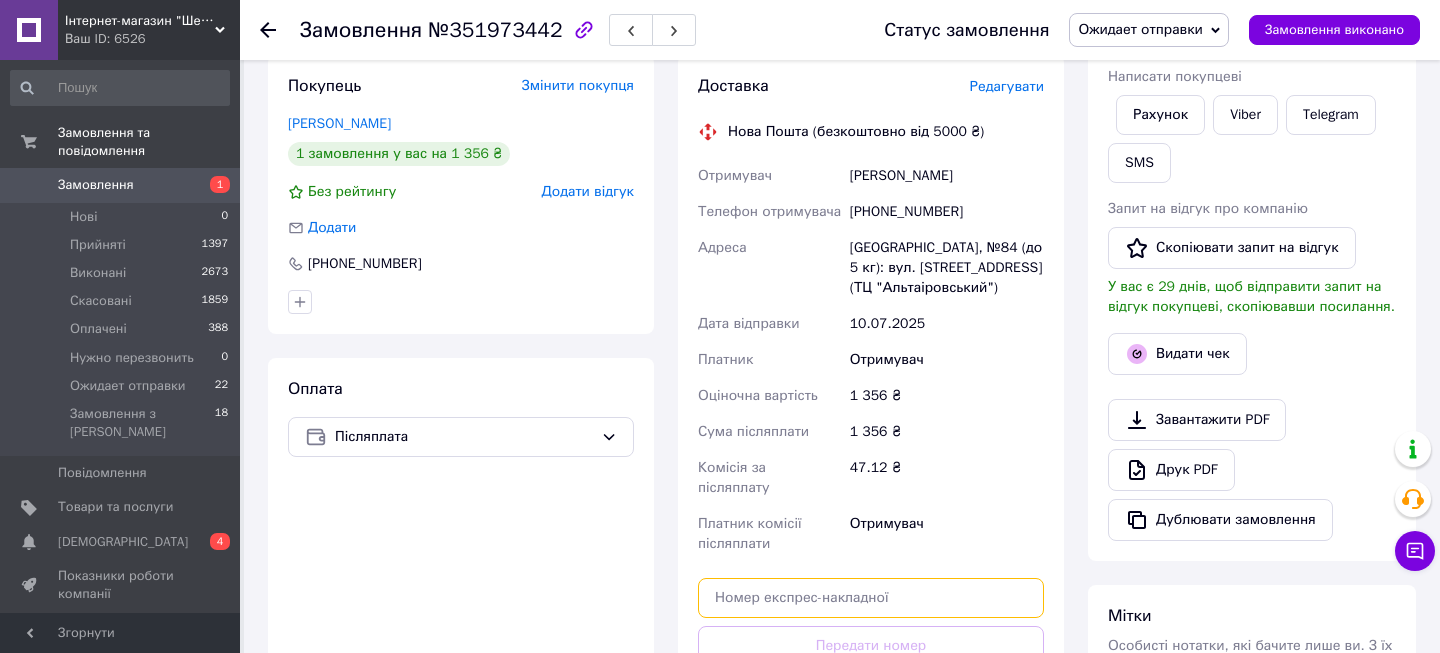click at bounding box center [871, 598] 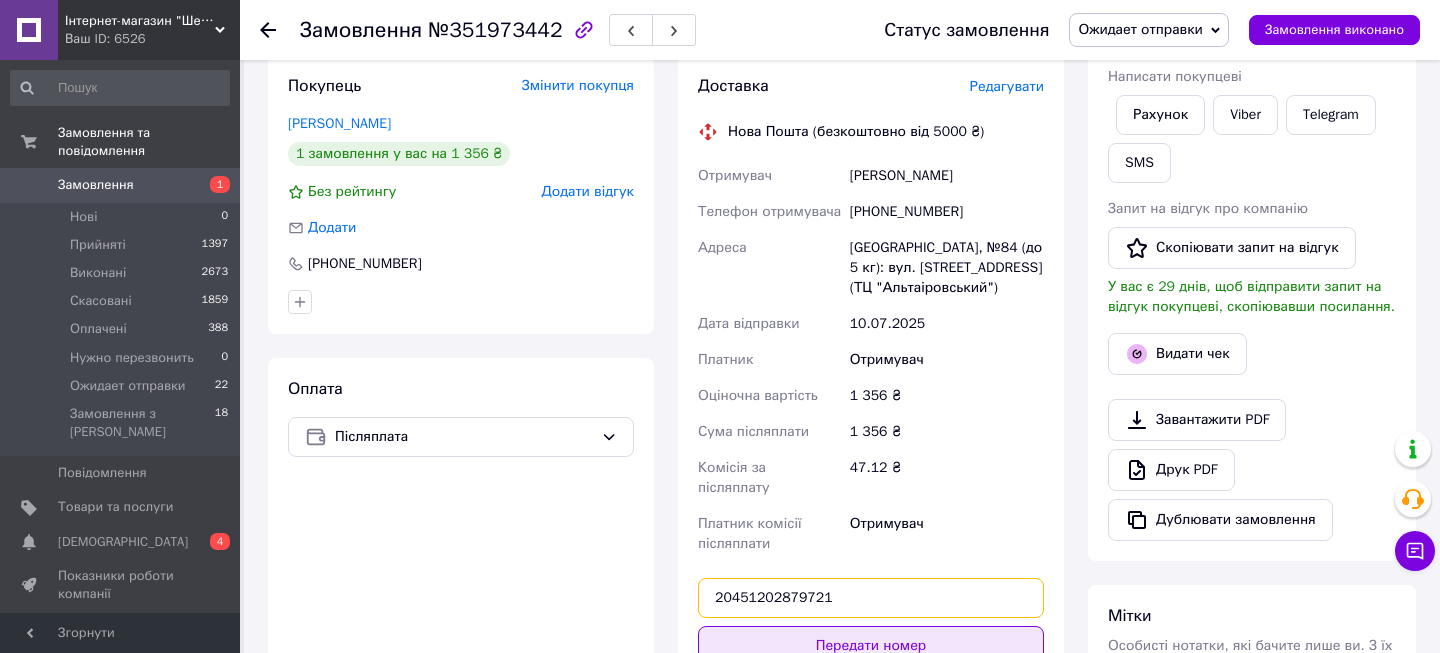 type on "20451202879721" 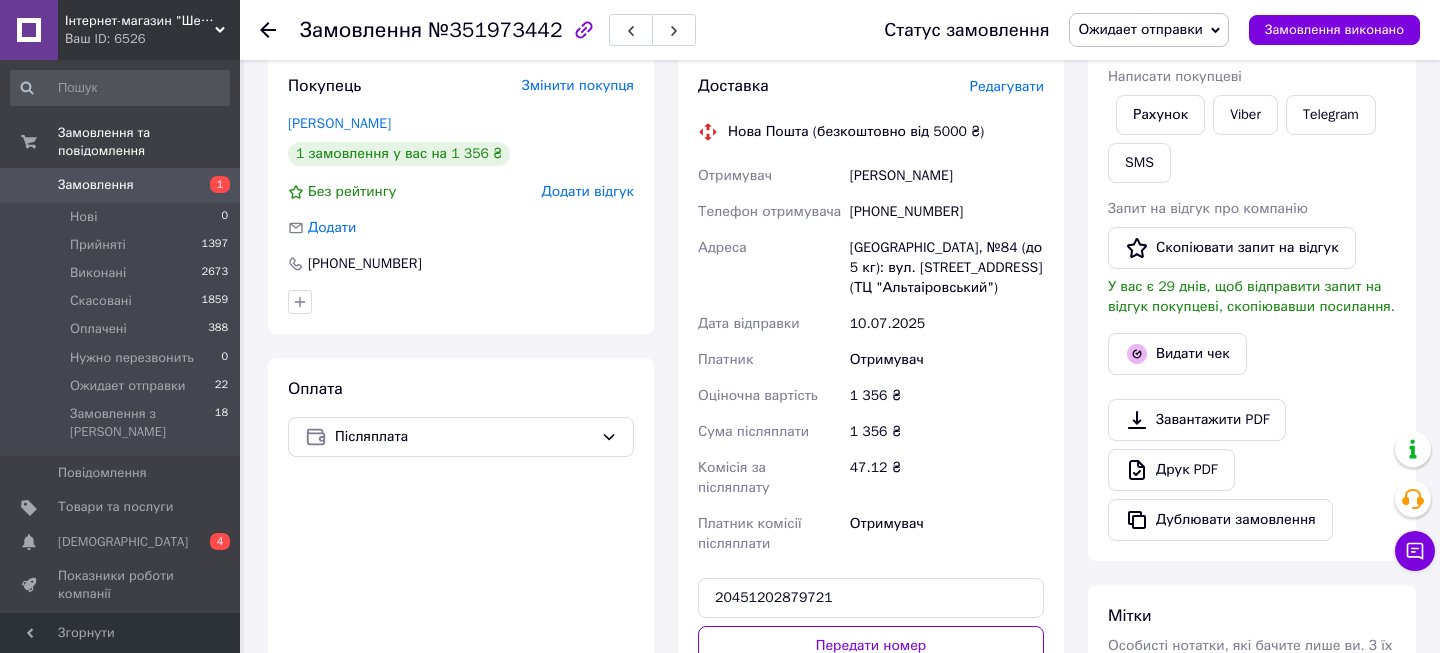 click on "Передати номер" at bounding box center (871, 646) 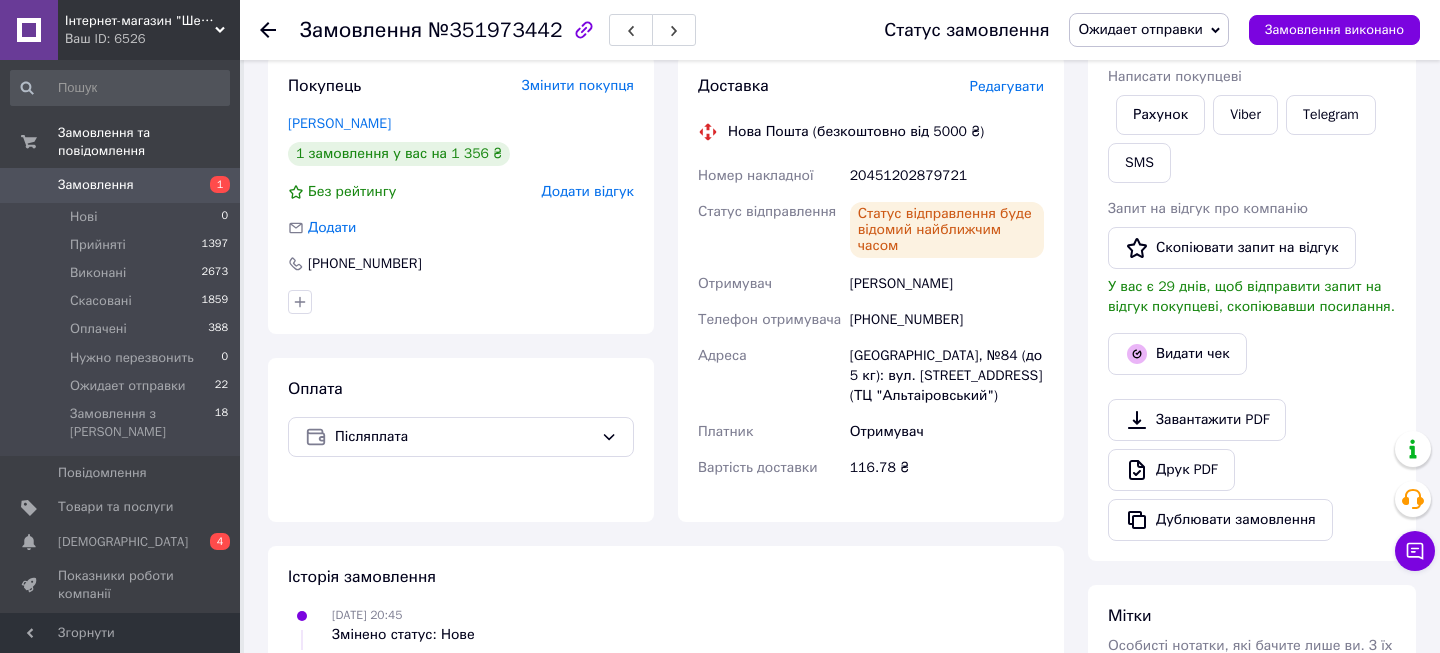 click on "Замовлення" at bounding box center [96, 185] 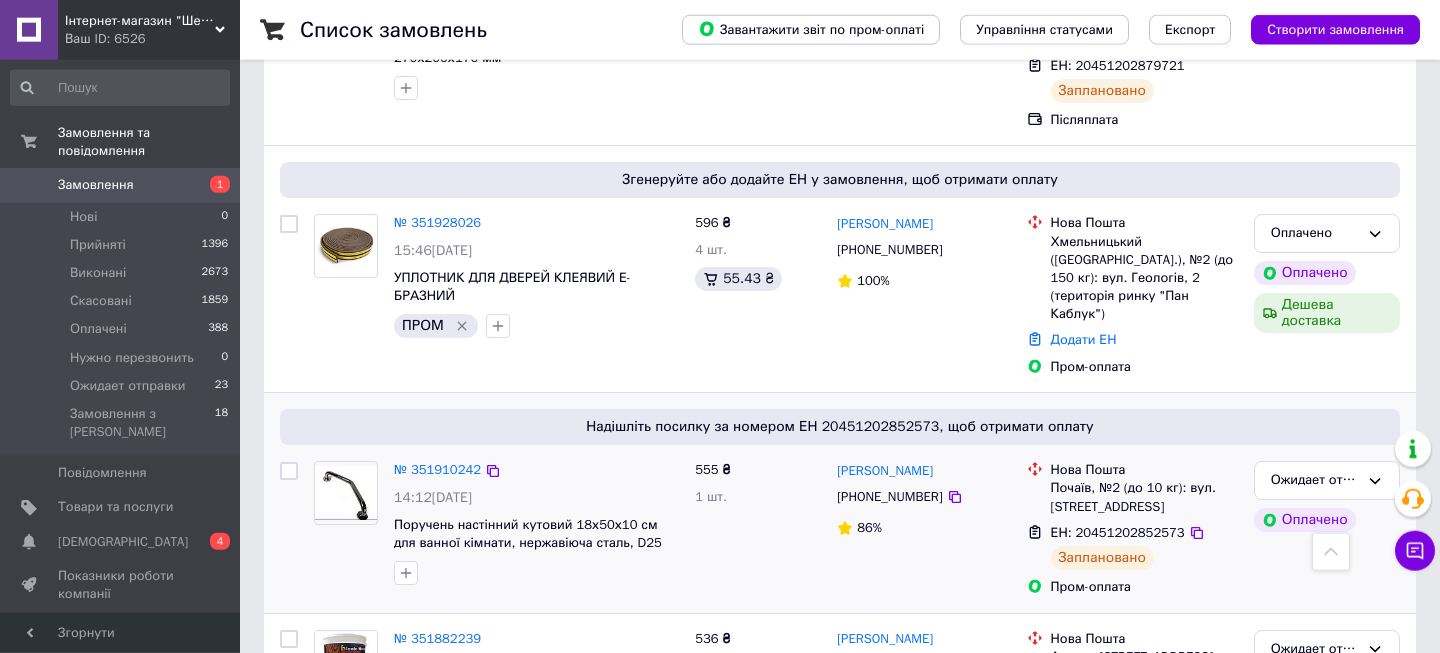 scroll, scrollTop: 648, scrollLeft: 0, axis: vertical 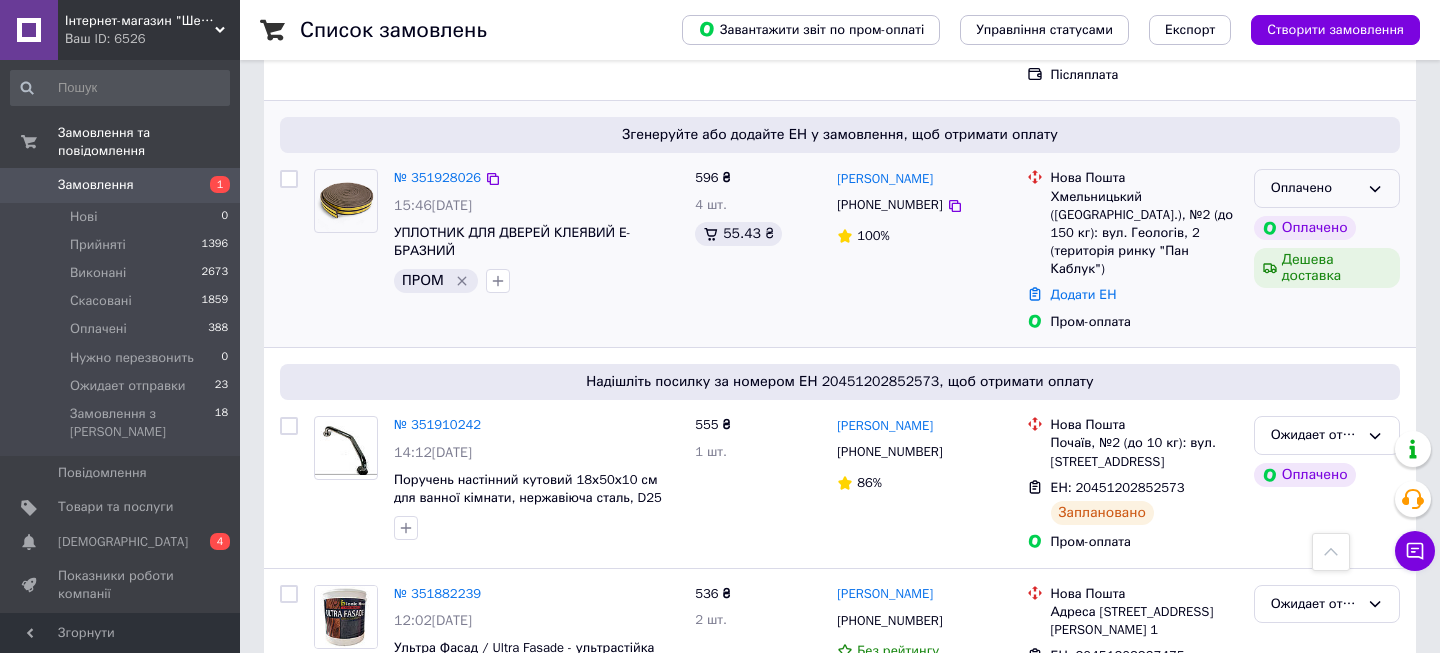click on "Оплачено" at bounding box center [1315, 188] 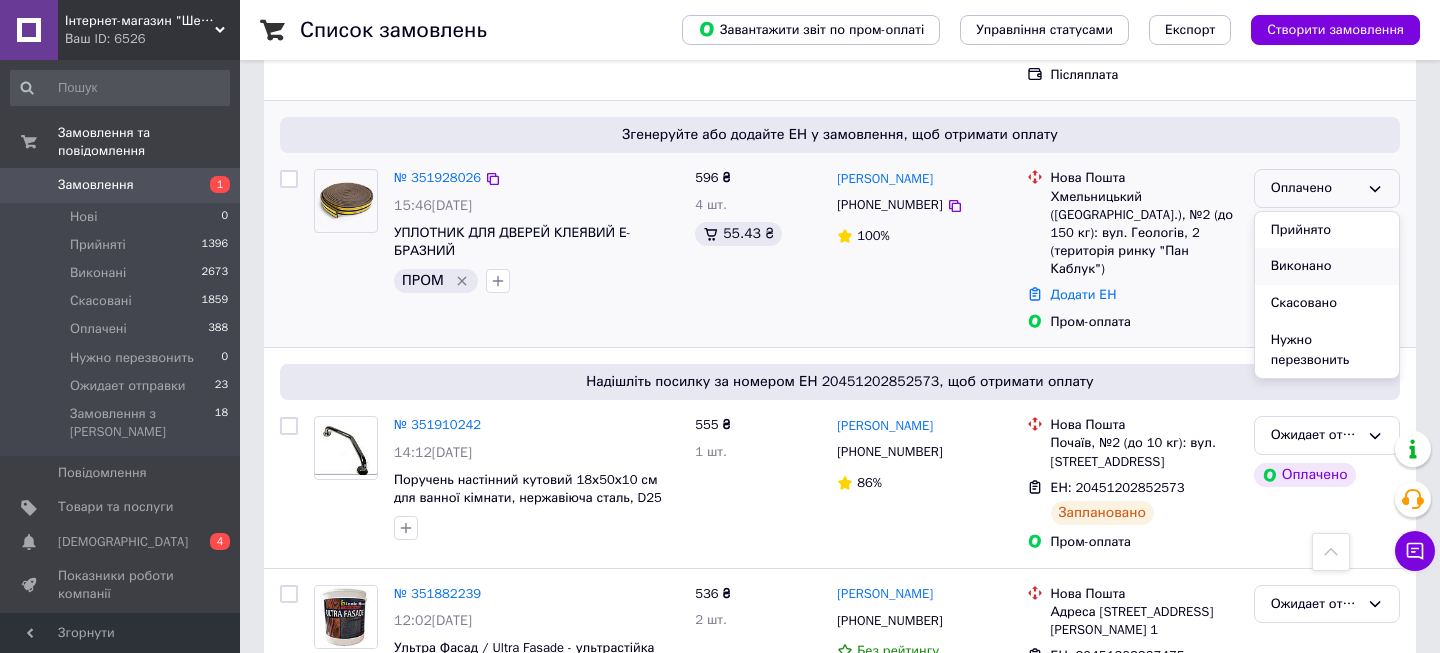 scroll, scrollTop: 38, scrollLeft: 0, axis: vertical 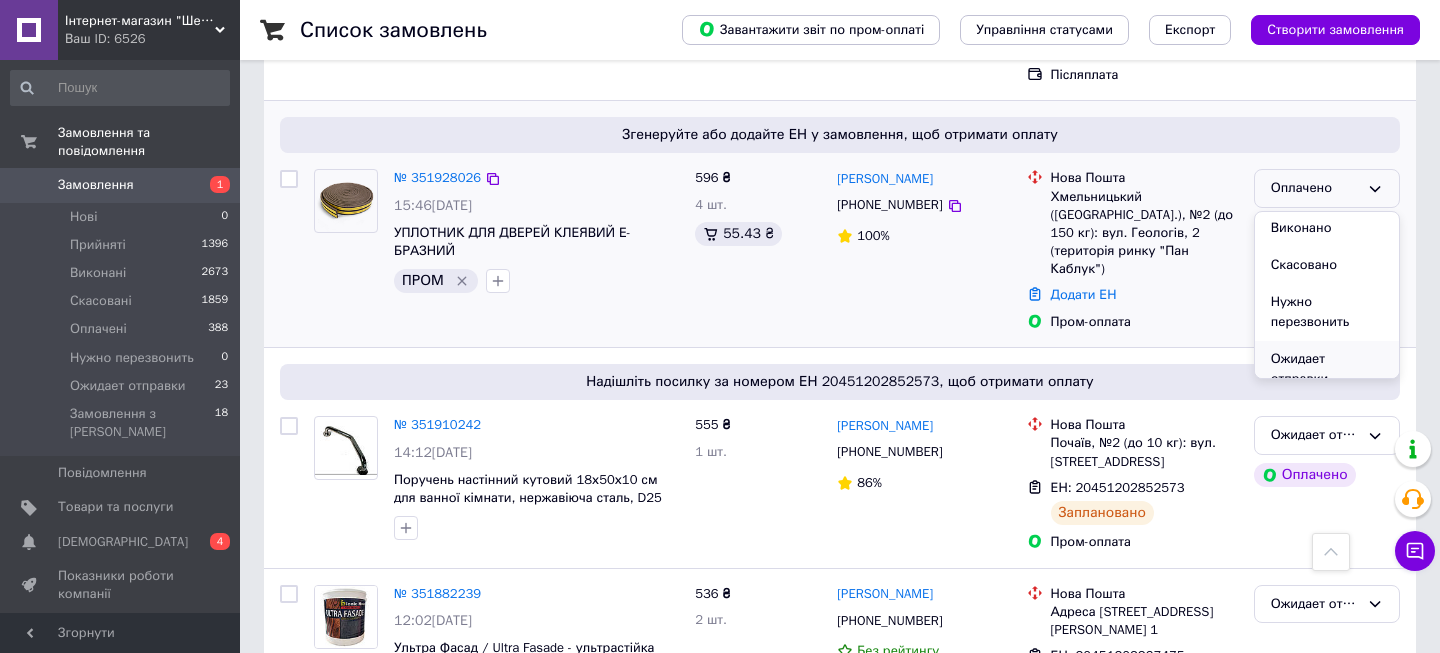 click on "Ожидает отправки" at bounding box center [1327, 369] 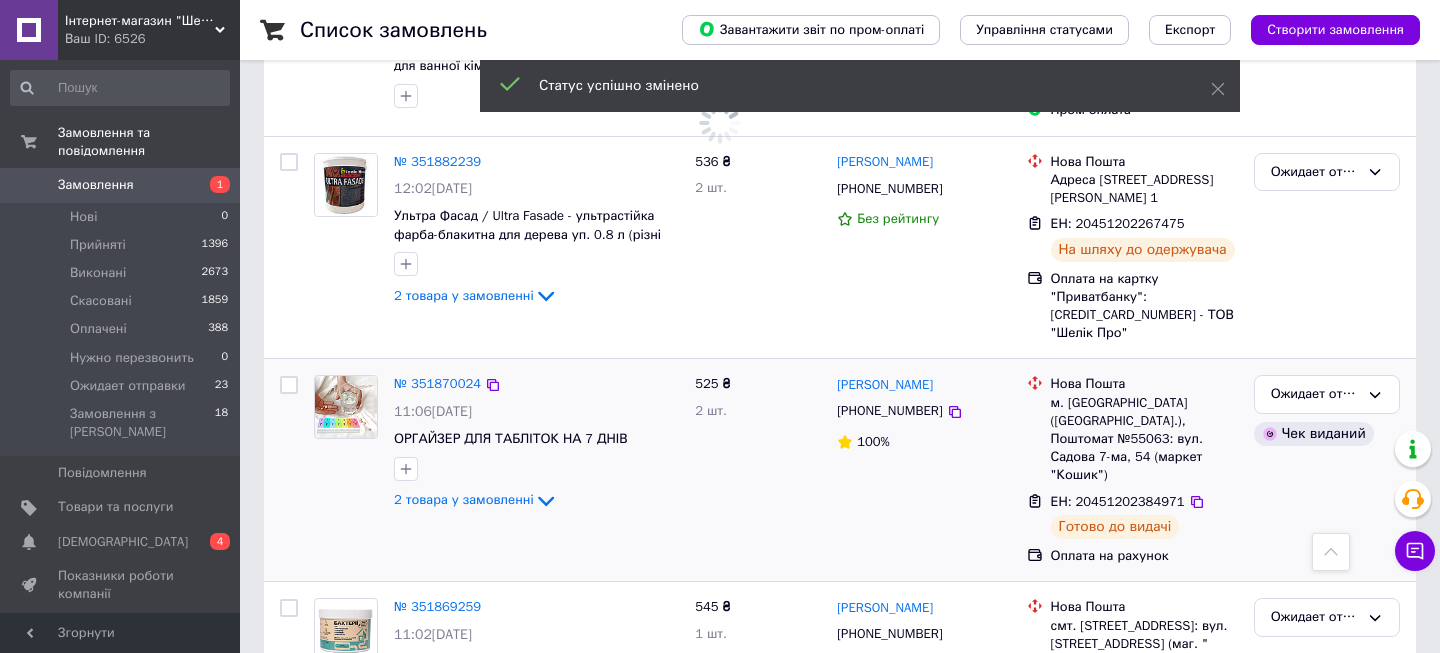 scroll, scrollTop: 864, scrollLeft: 0, axis: vertical 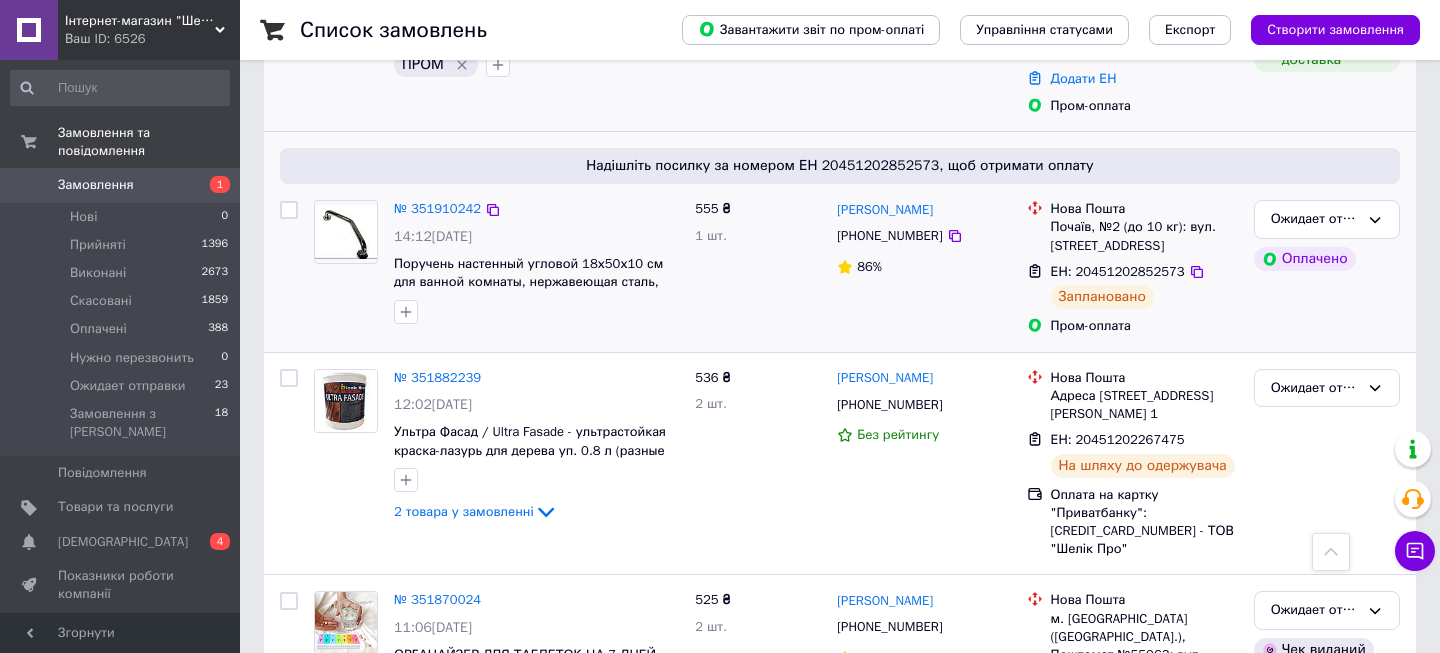 click on "Ожидает отправки Оплачено" at bounding box center [1327, 267] 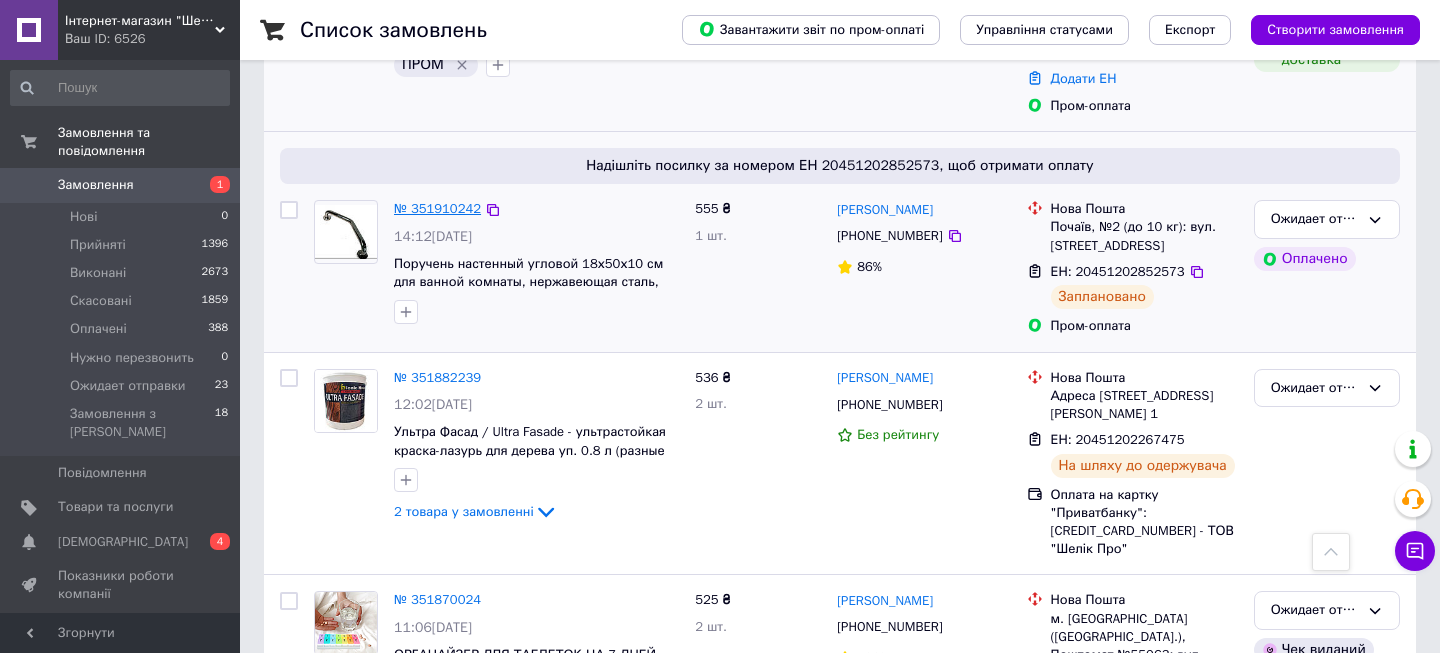 click on "№ 351910242" at bounding box center [437, 208] 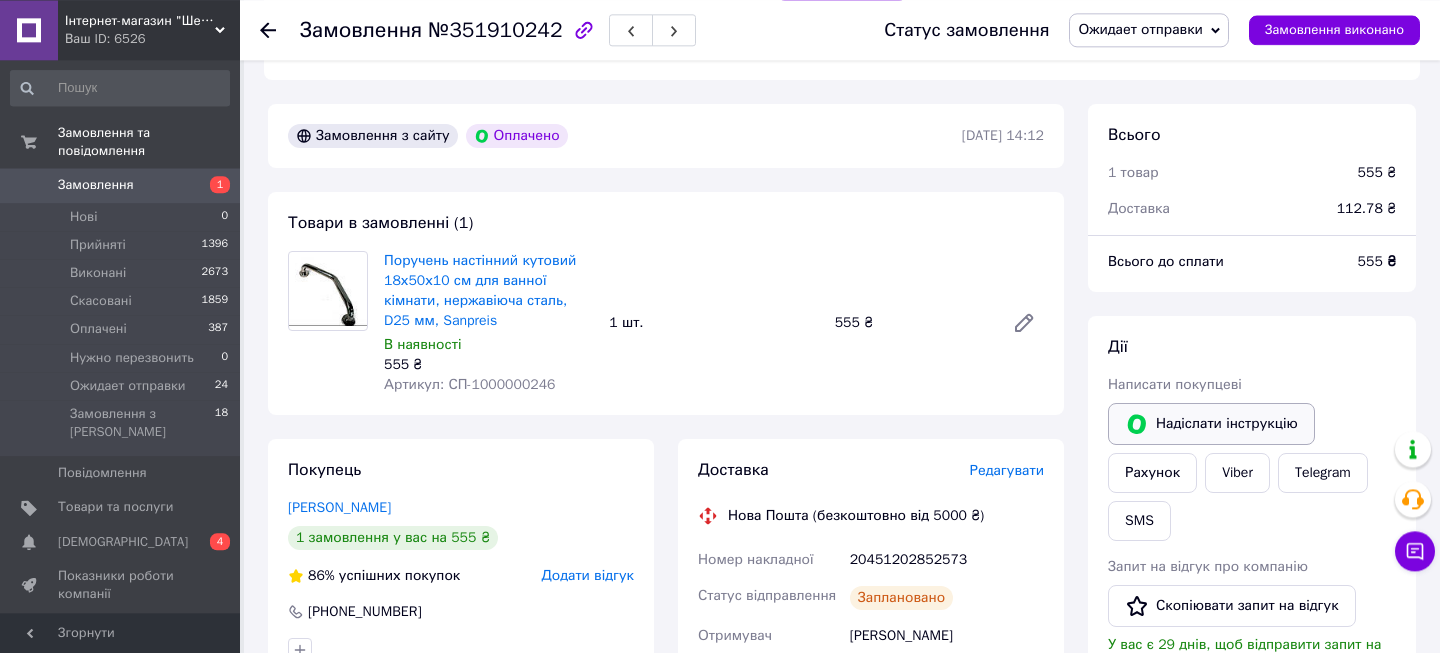 scroll, scrollTop: 585, scrollLeft: 0, axis: vertical 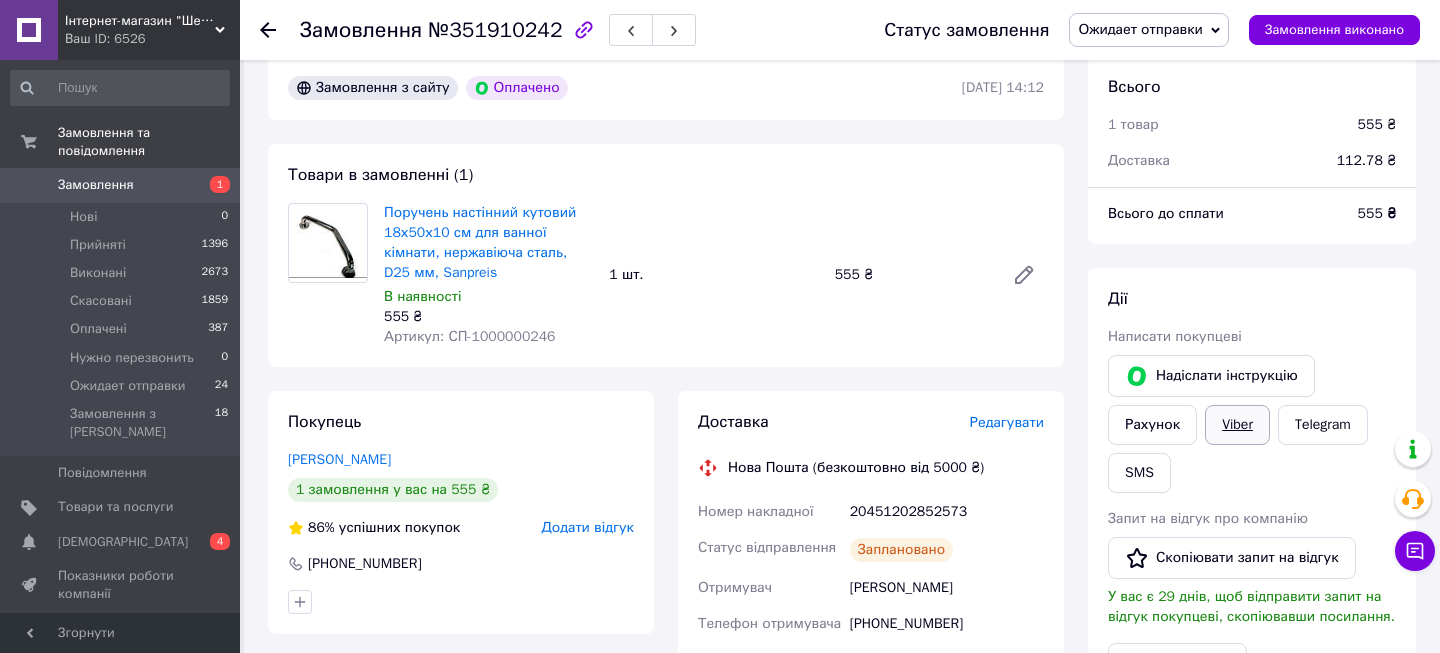 click on "Viber" at bounding box center (1237, 425) 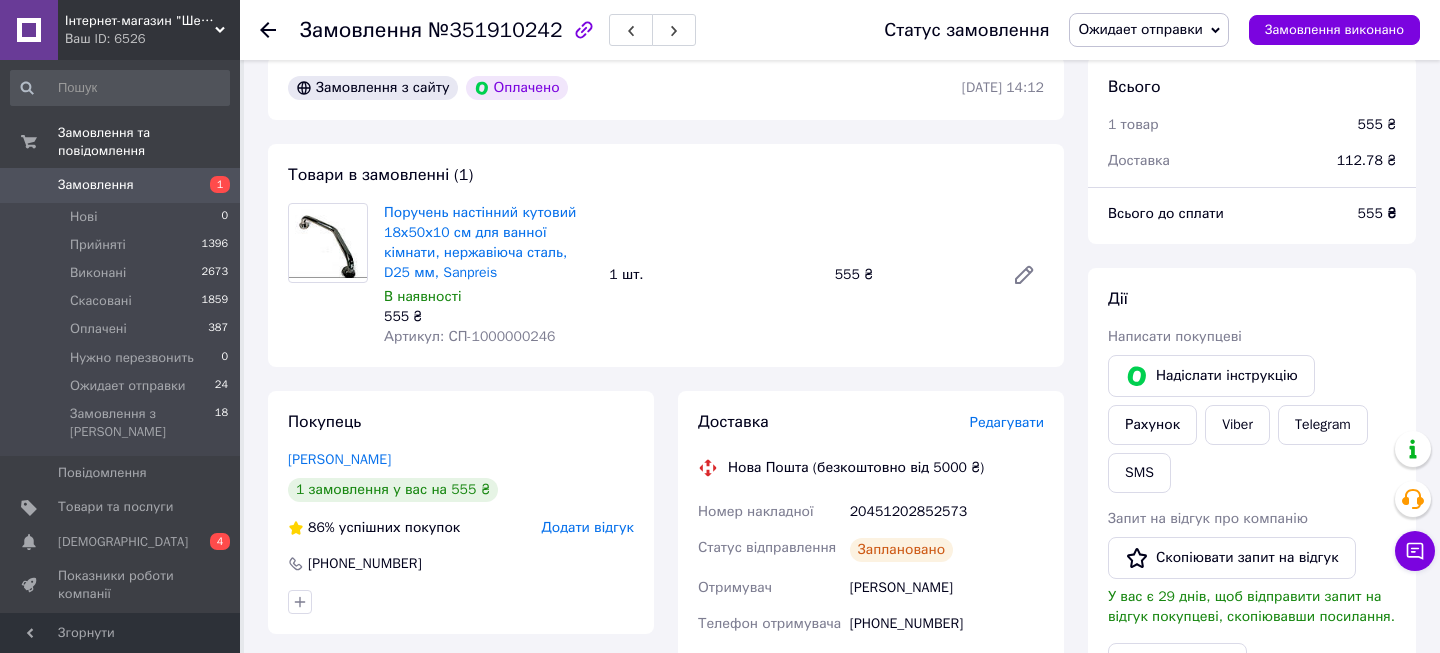 click on "Поручень настінний кутовий 18х50х10 см для ванної кімнати, нержавіюча сталь, D25 мм, Sanpreis В наявності 555 ₴ Артикул: СП-1000000246" at bounding box center [488, 275] 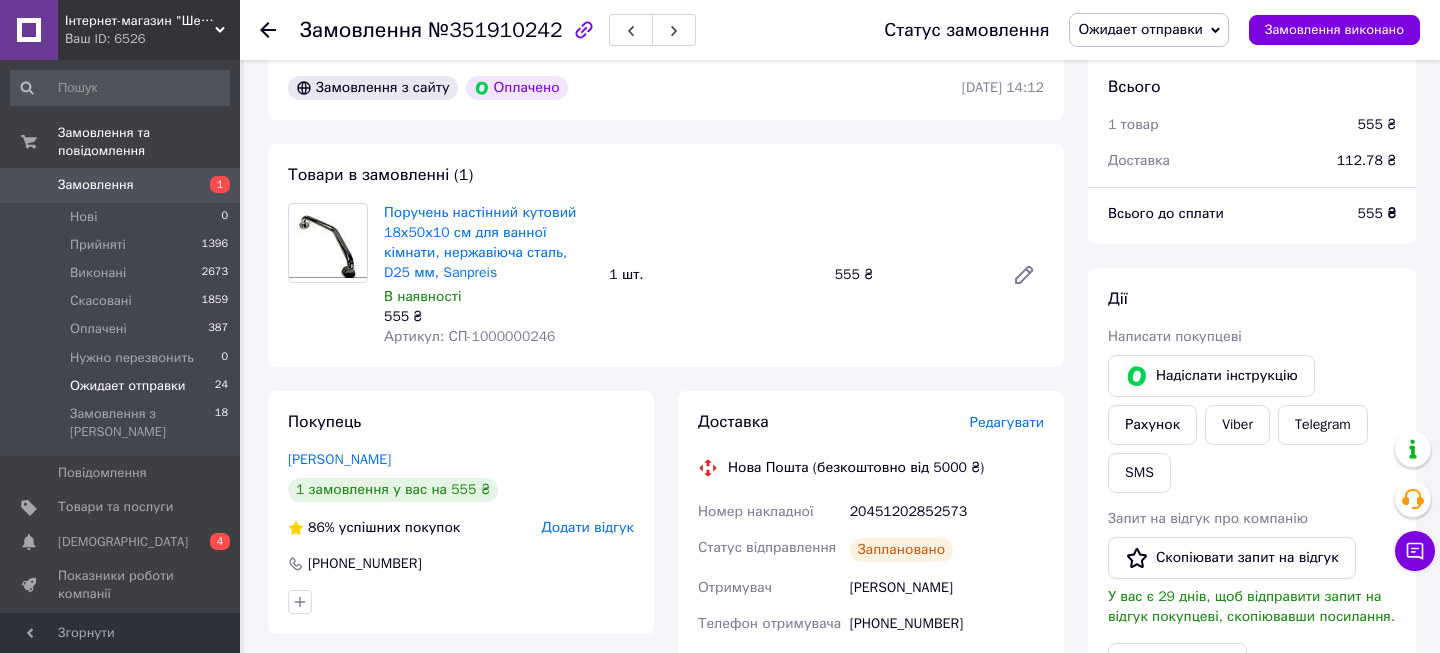 click on "Ожидает отправки" at bounding box center (128, 386) 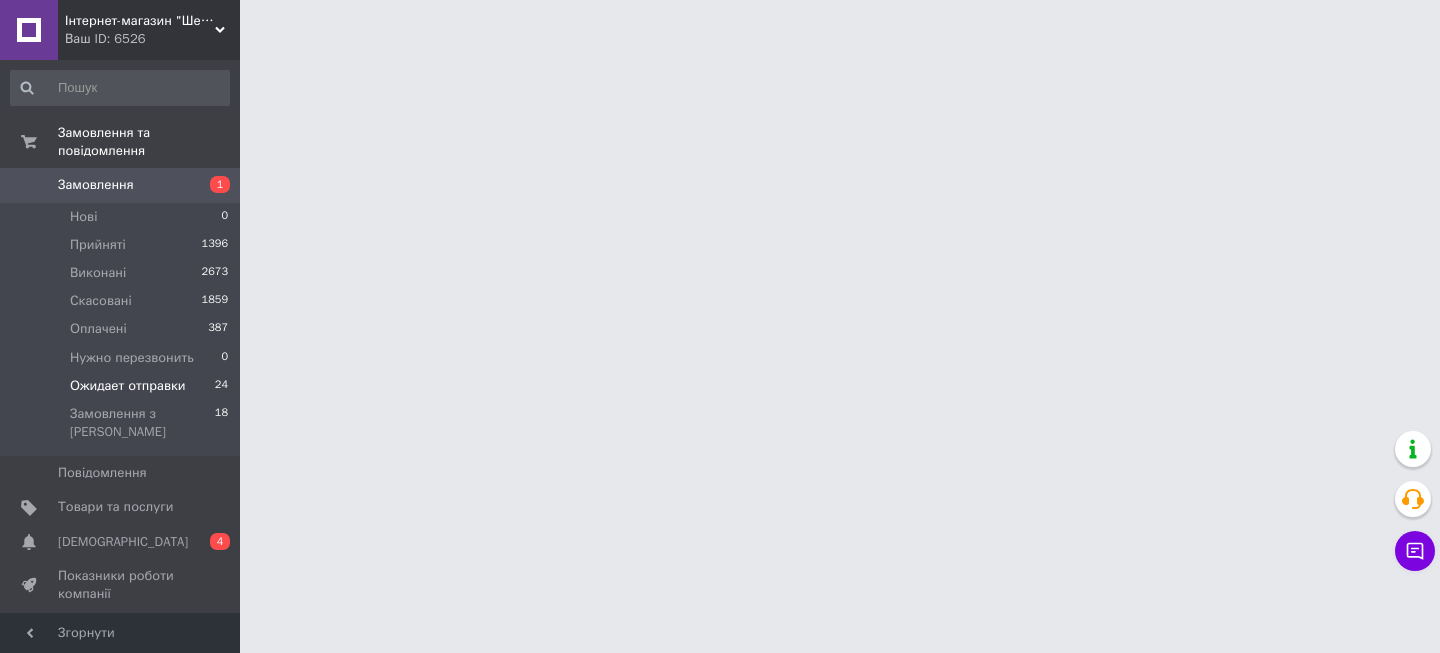 scroll, scrollTop: 0, scrollLeft: 0, axis: both 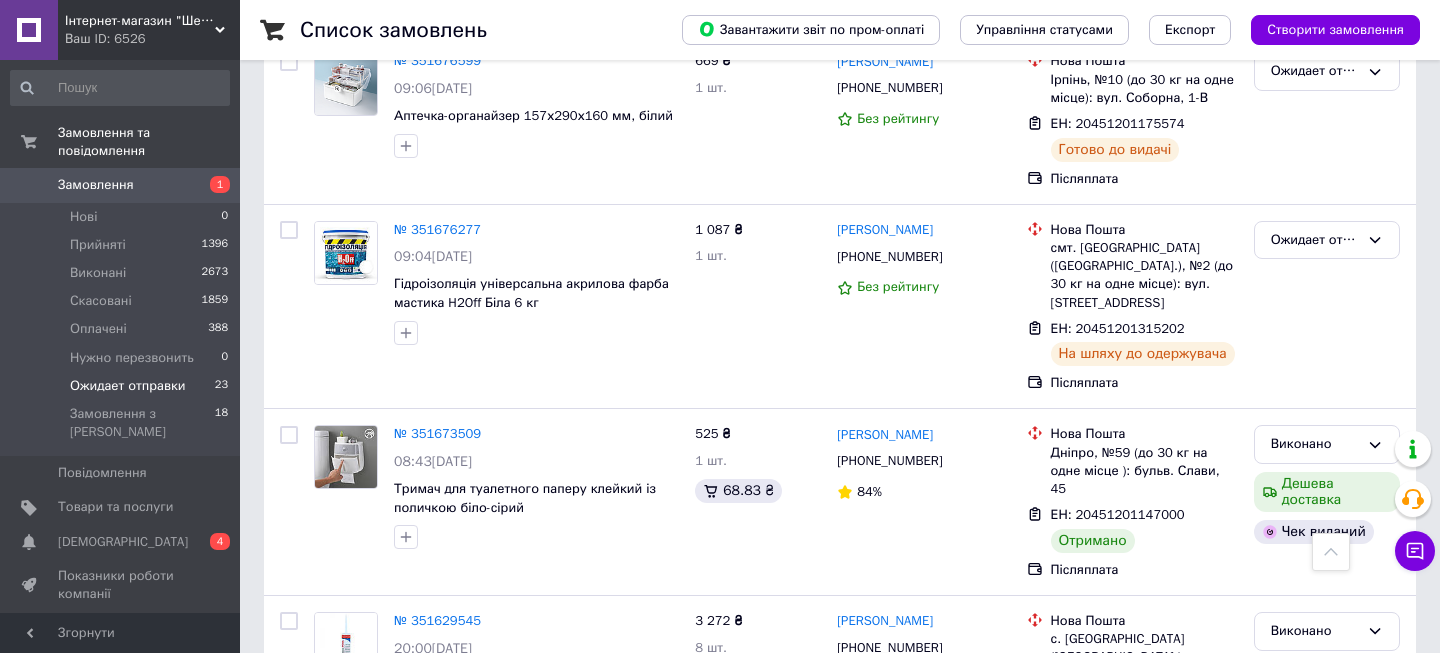 click on "Ожидает отправки" at bounding box center [128, 386] 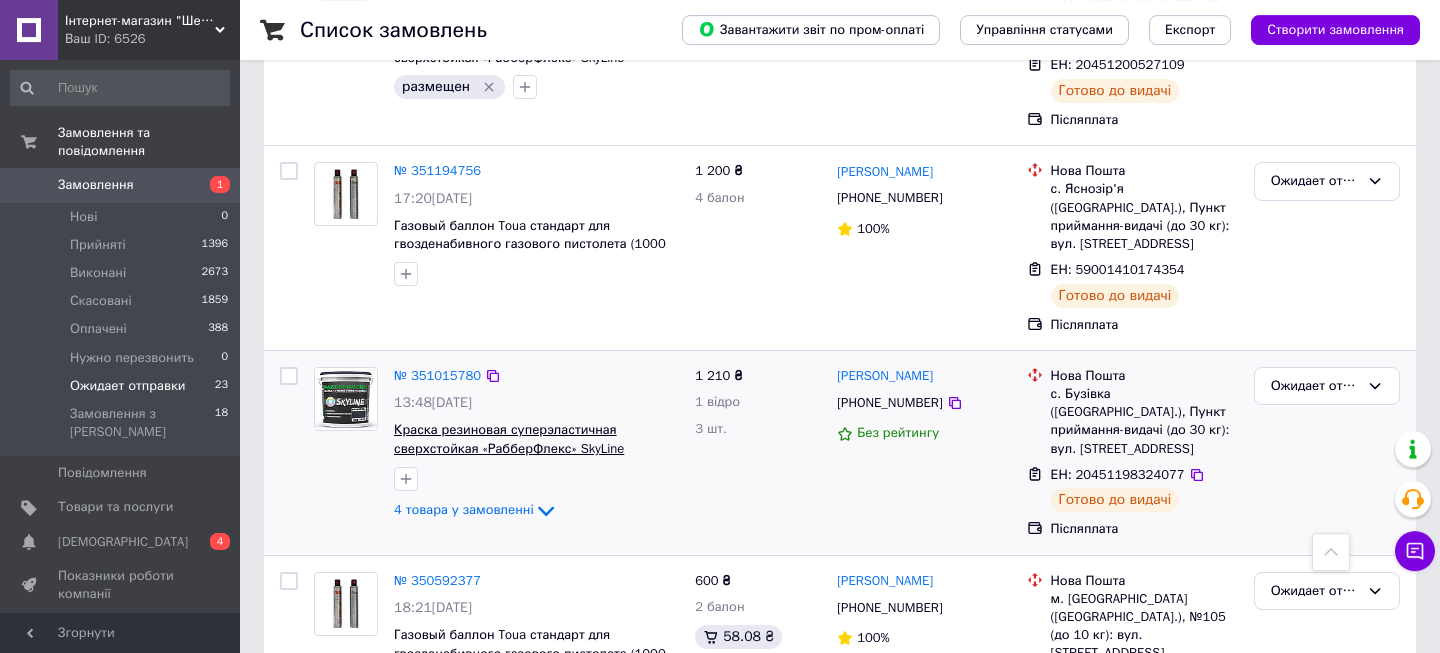 scroll, scrollTop: 4238, scrollLeft: 0, axis: vertical 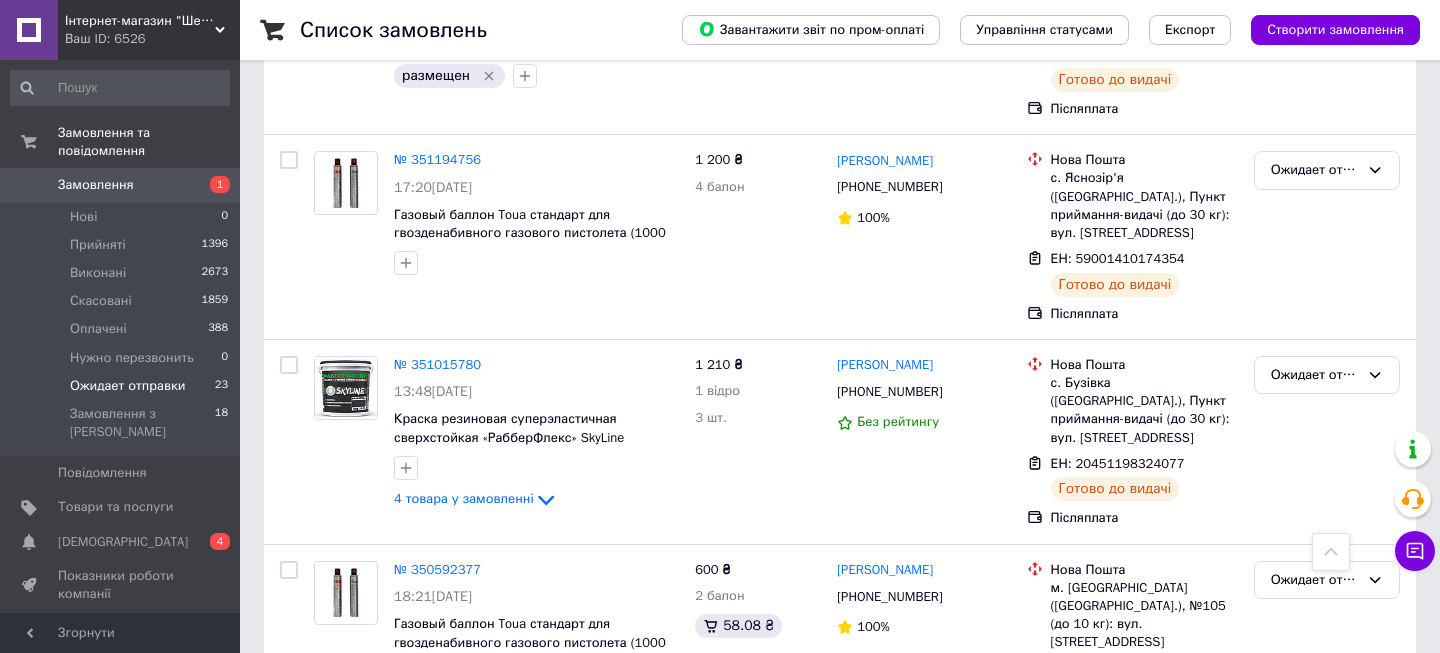 click on "Замовлення" at bounding box center [96, 185] 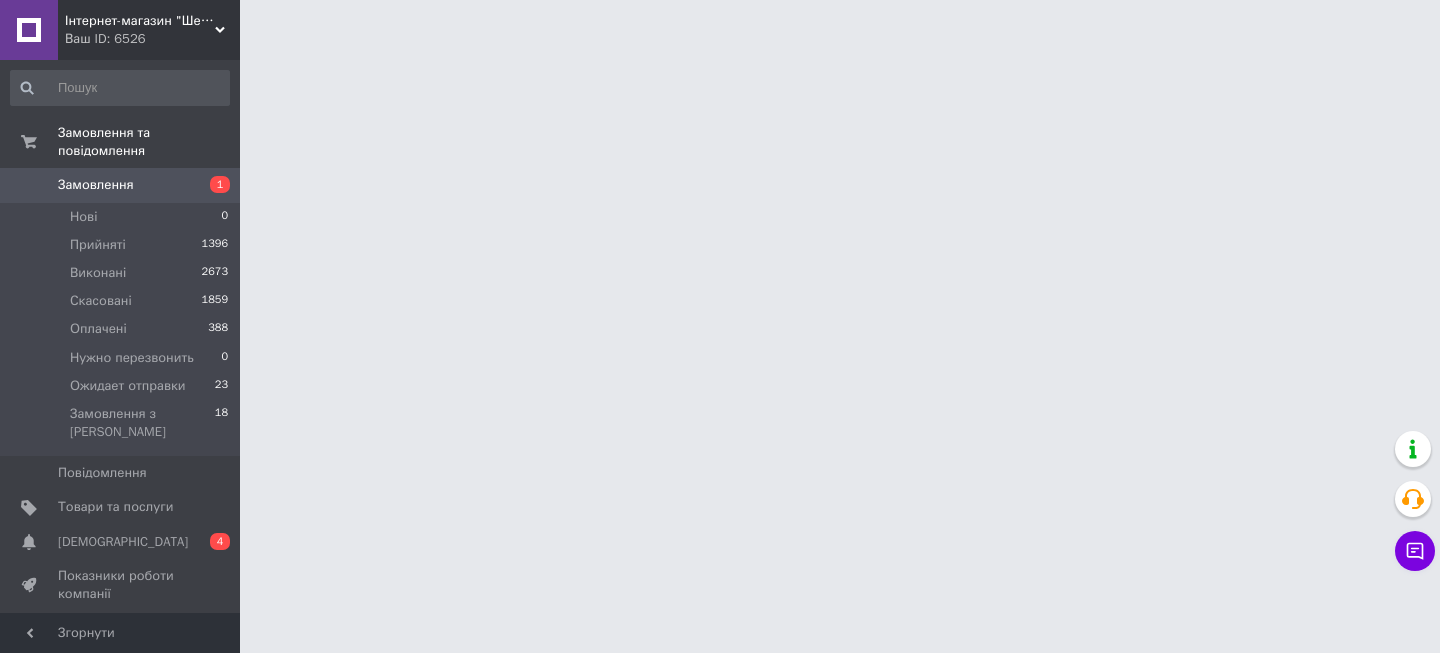 scroll, scrollTop: 0, scrollLeft: 0, axis: both 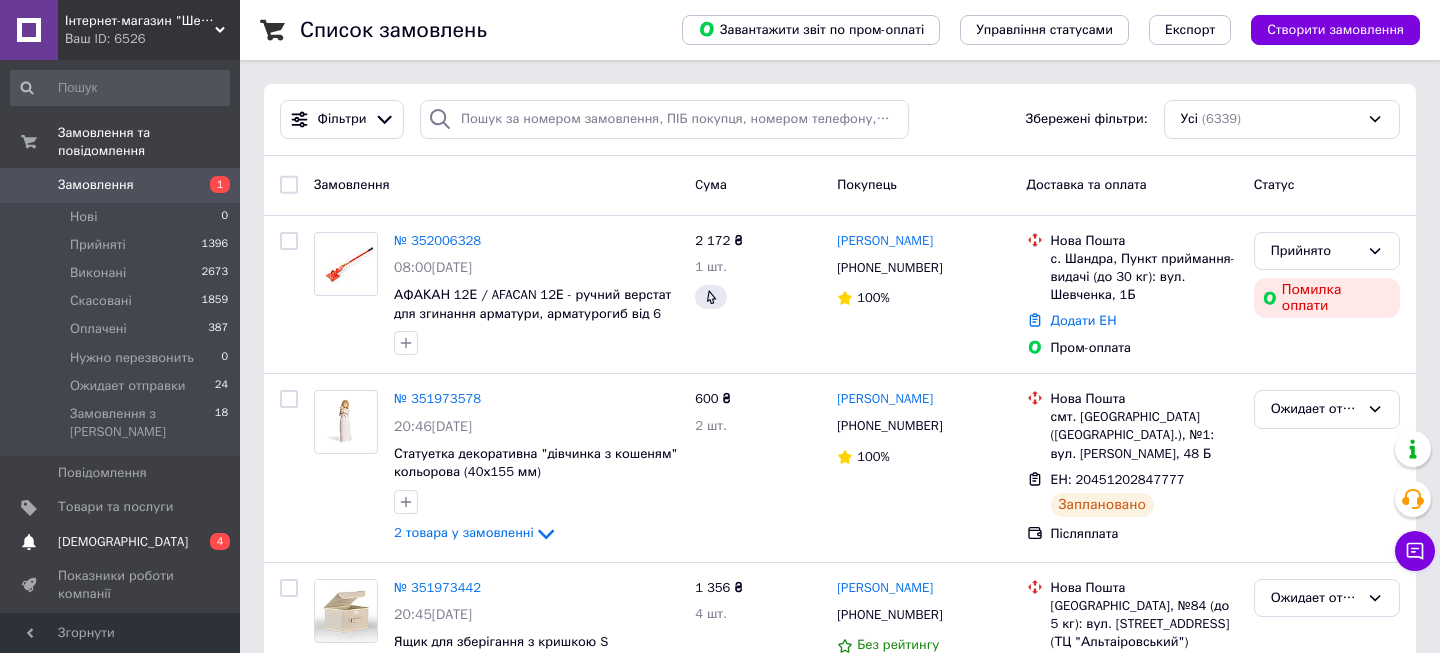 click on "[DEMOGRAPHIC_DATA]" at bounding box center (123, 542) 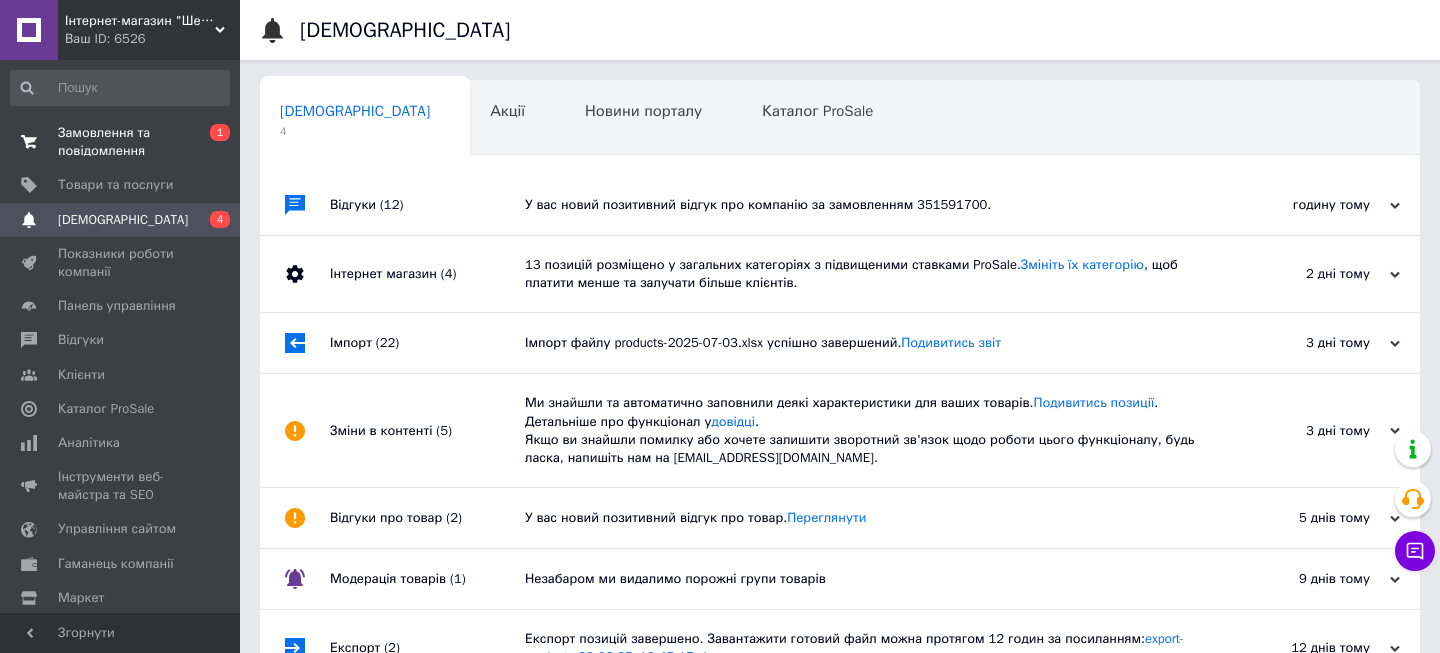 click on "Замовлення та повідомлення" at bounding box center [121, 142] 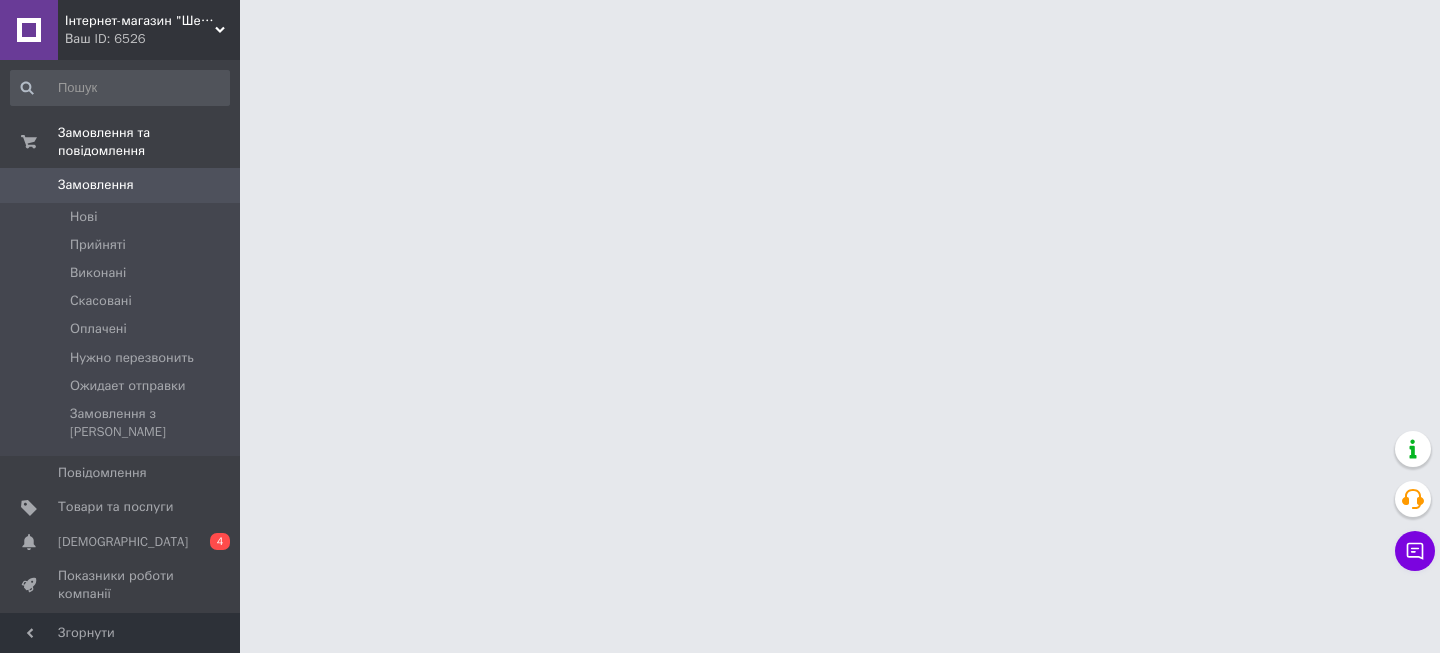 scroll, scrollTop: 0, scrollLeft: 0, axis: both 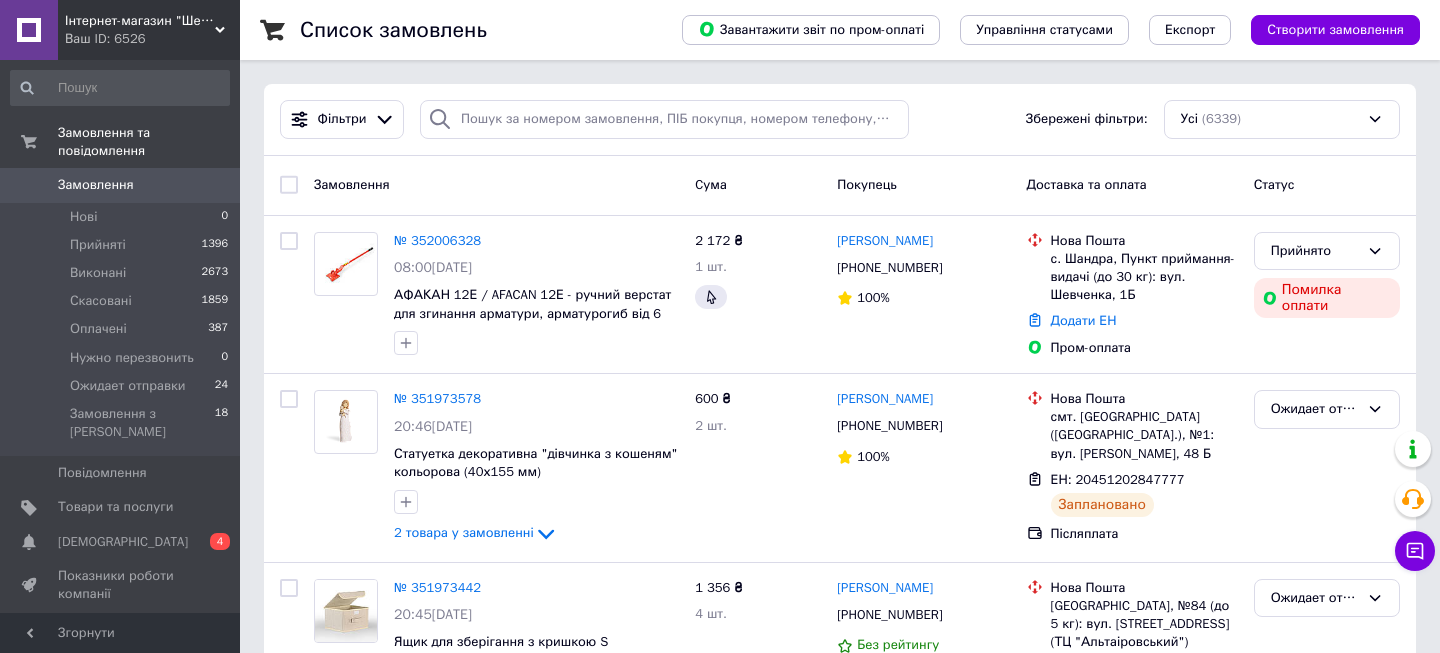 click on "Замовлення" at bounding box center [96, 185] 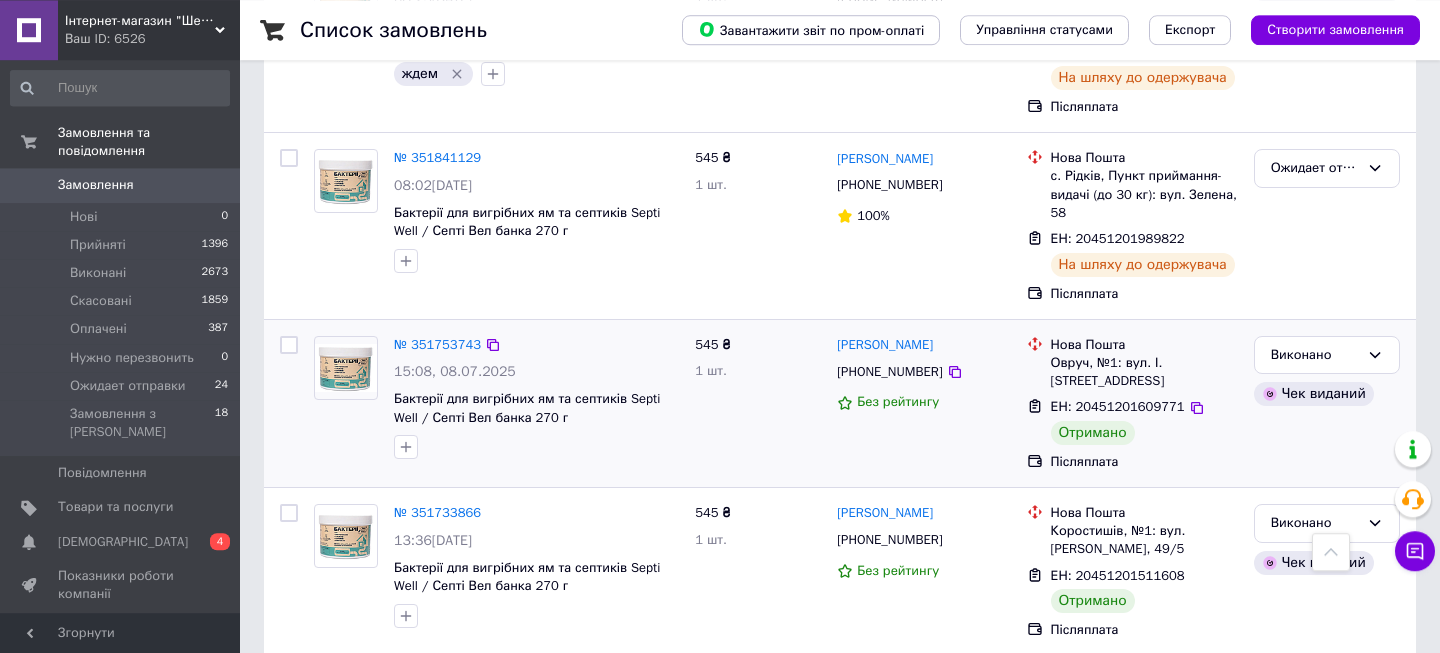 scroll, scrollTop: 2268, scrollLeft: 0, axis: vertical 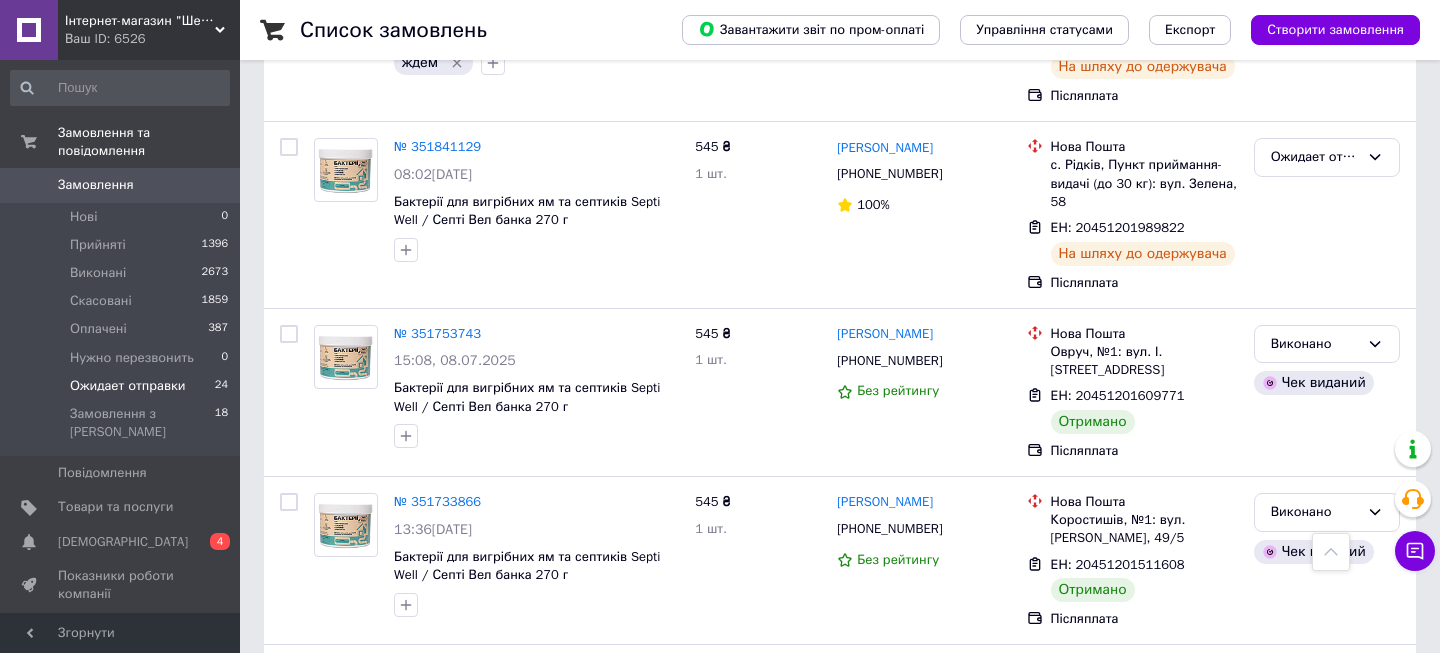 click on "Ожидает отправки 24" at bounding box center [120, 386] 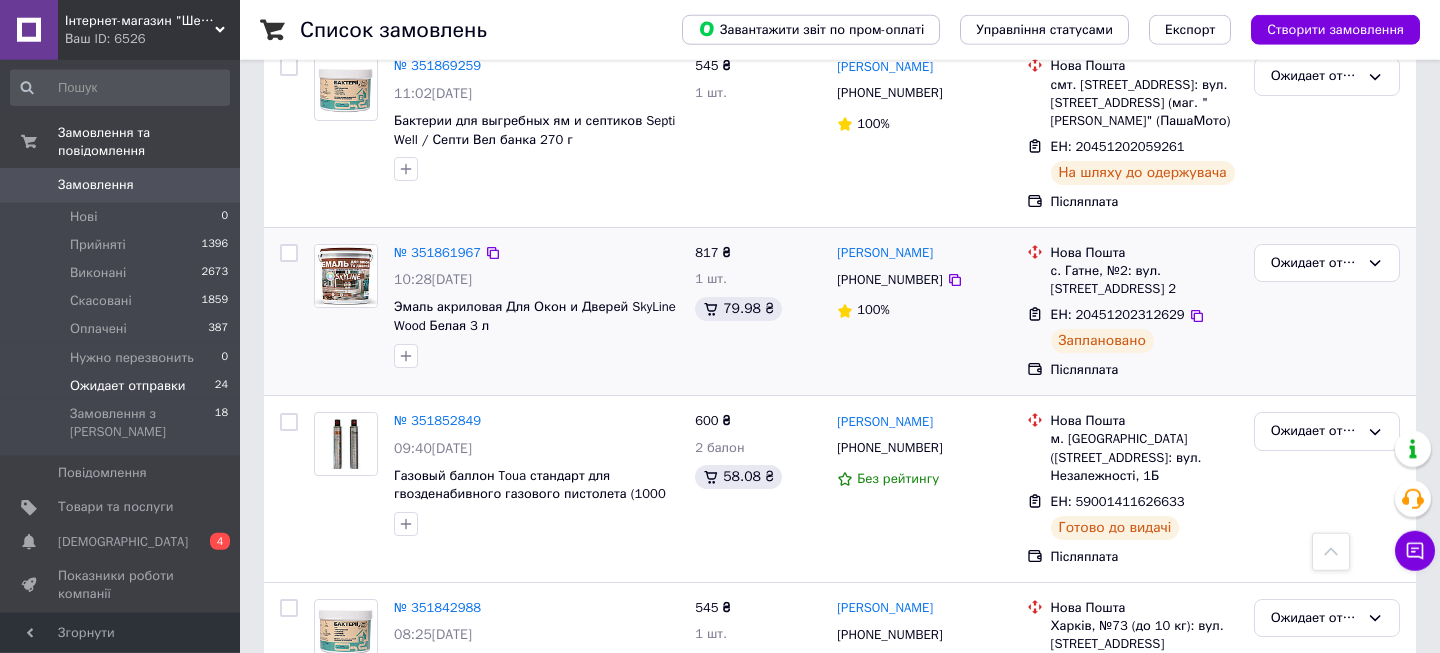 scroll, scrollTop: 1728, scrollLeft: 0, axis: vertical 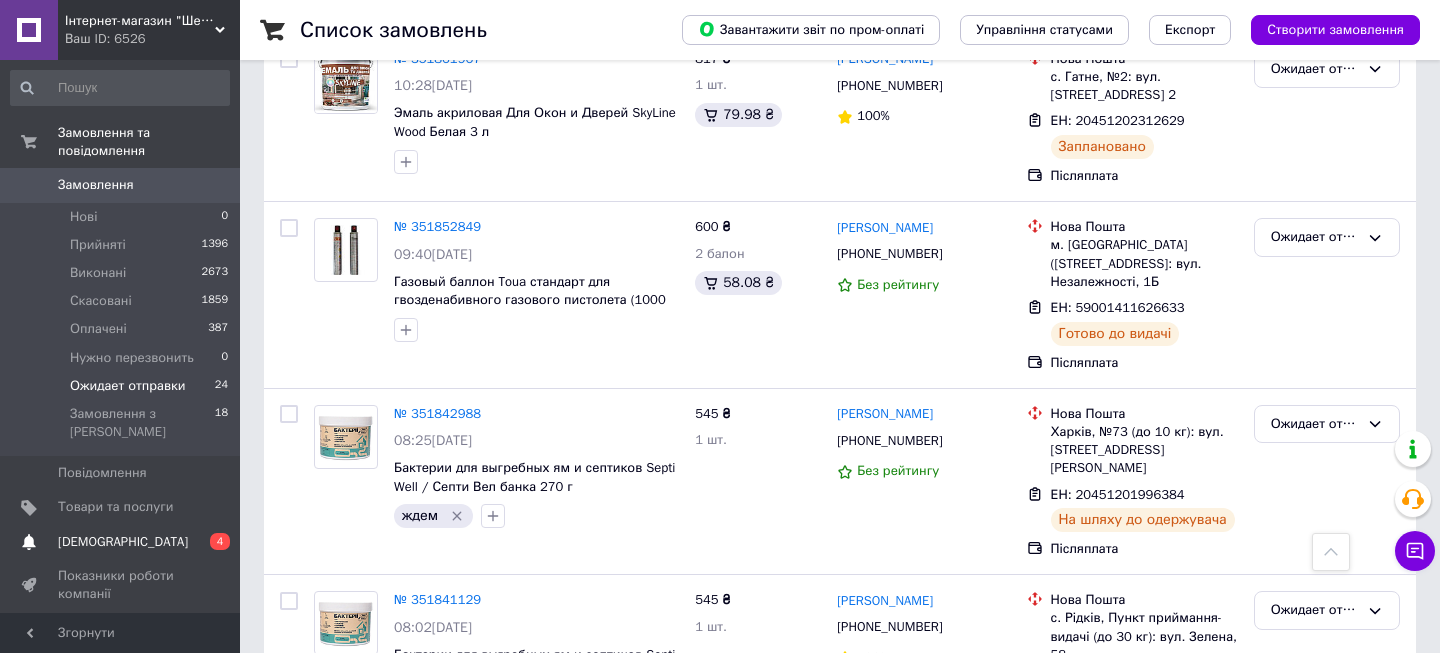 click on "[DEMOGRAPHIC_DATA]" at bounding box center (123, 542) 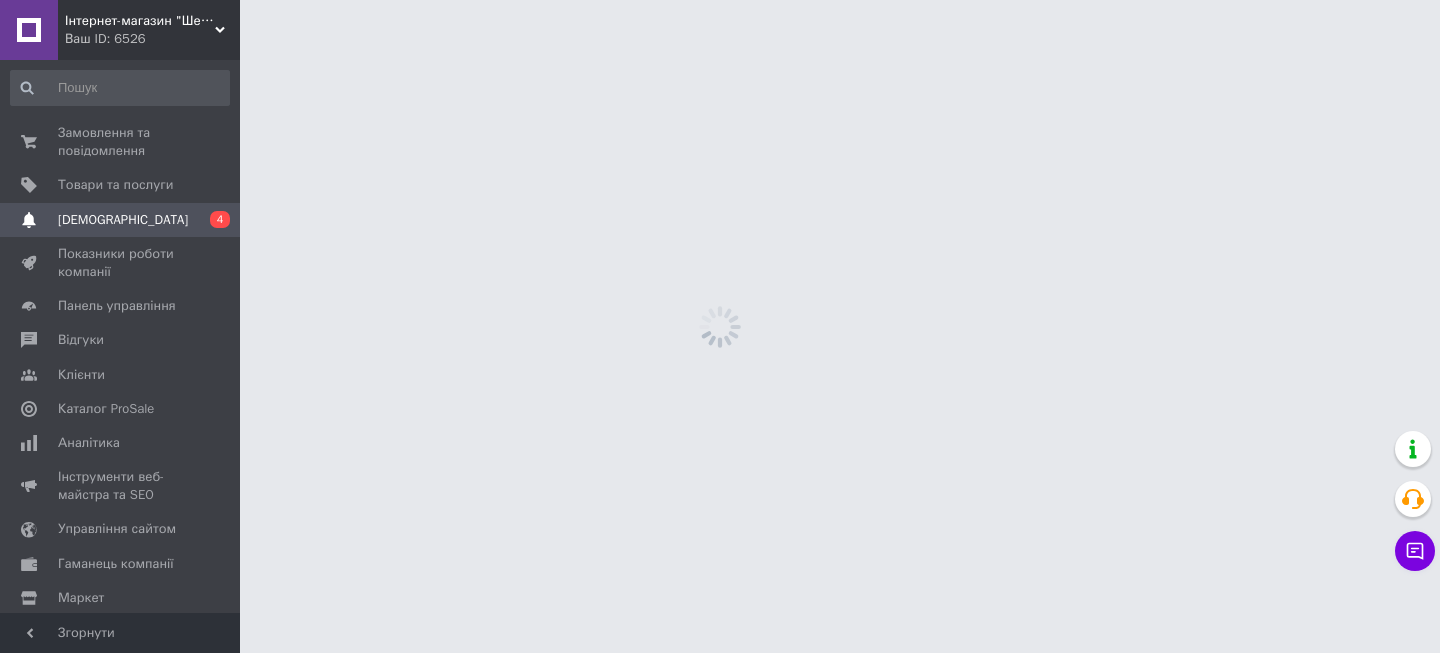 scroll, scrollTop: 0, scrollLeft: 0, axis: both 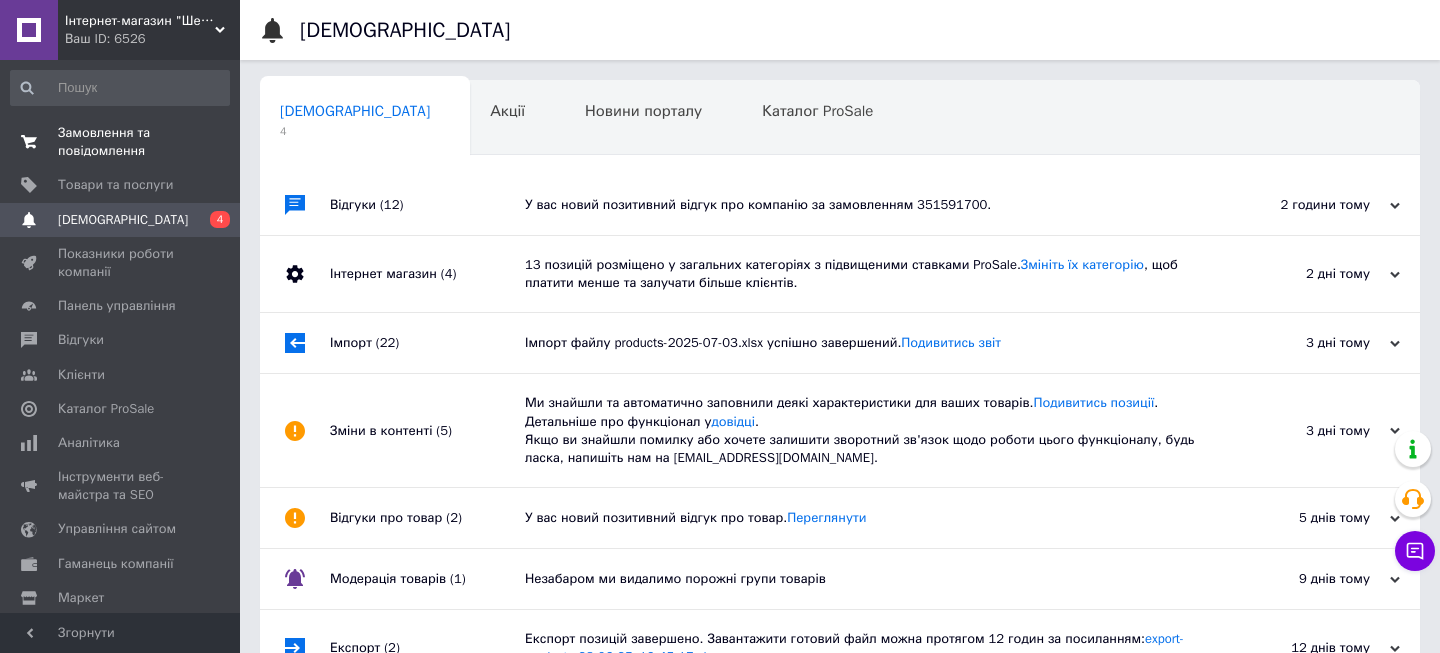 drag, startPoint x: 108, startPoint y: 126, endPoint x: 130, endPoint y: 140, distance: 26.076809 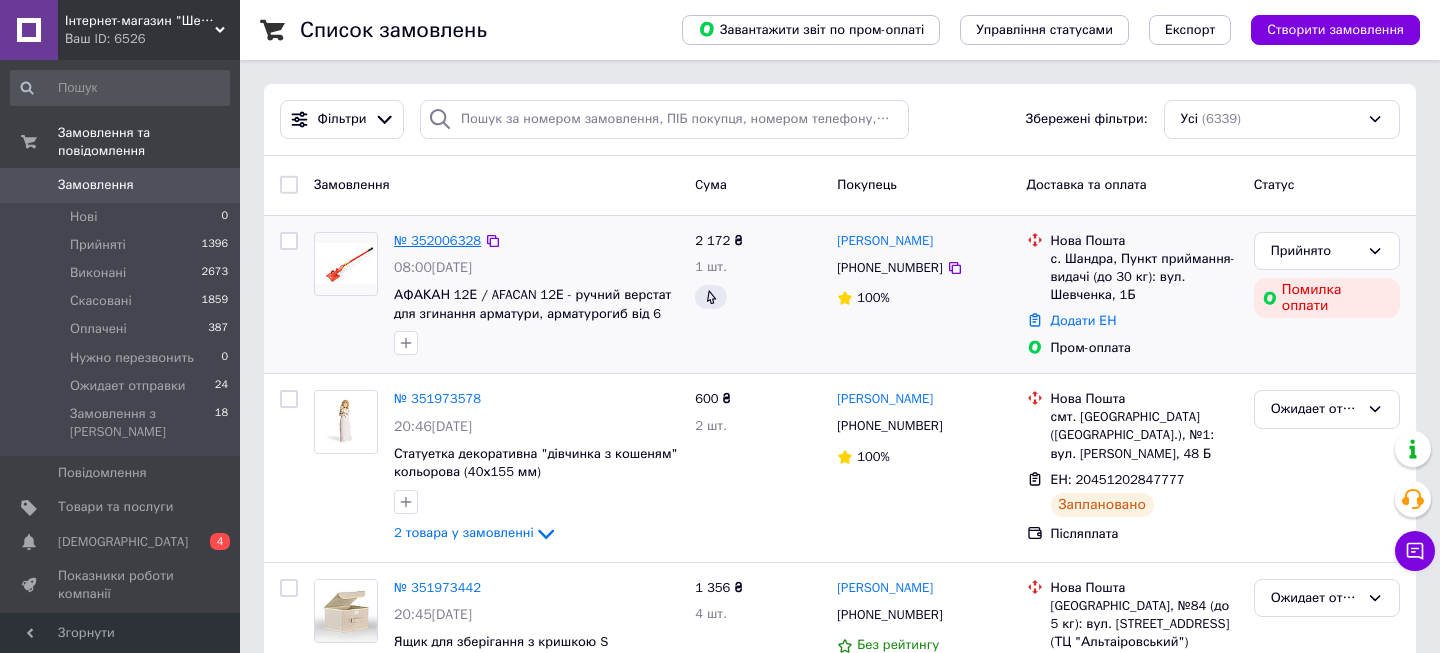 click on "№ 352006328" at bounding box center [437, 240] 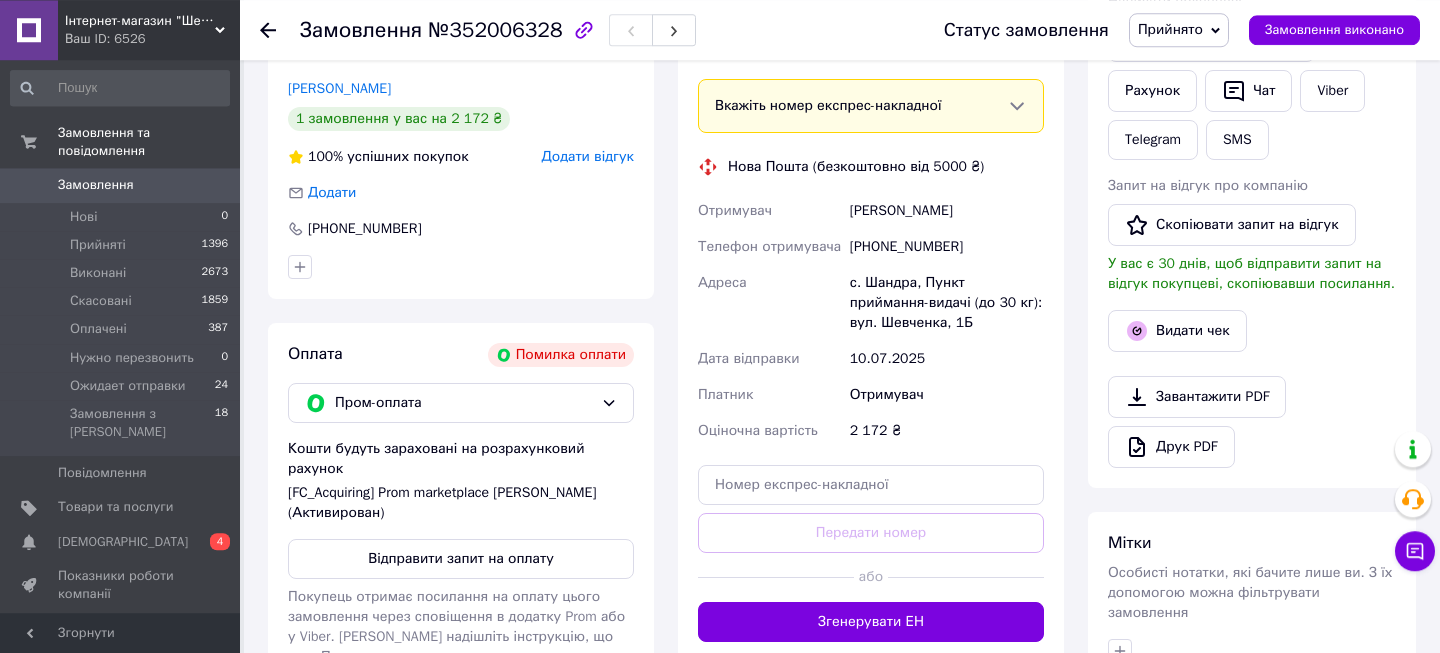 scroll, scrollTop: 432, scrollLeft: 0, axis: vertical 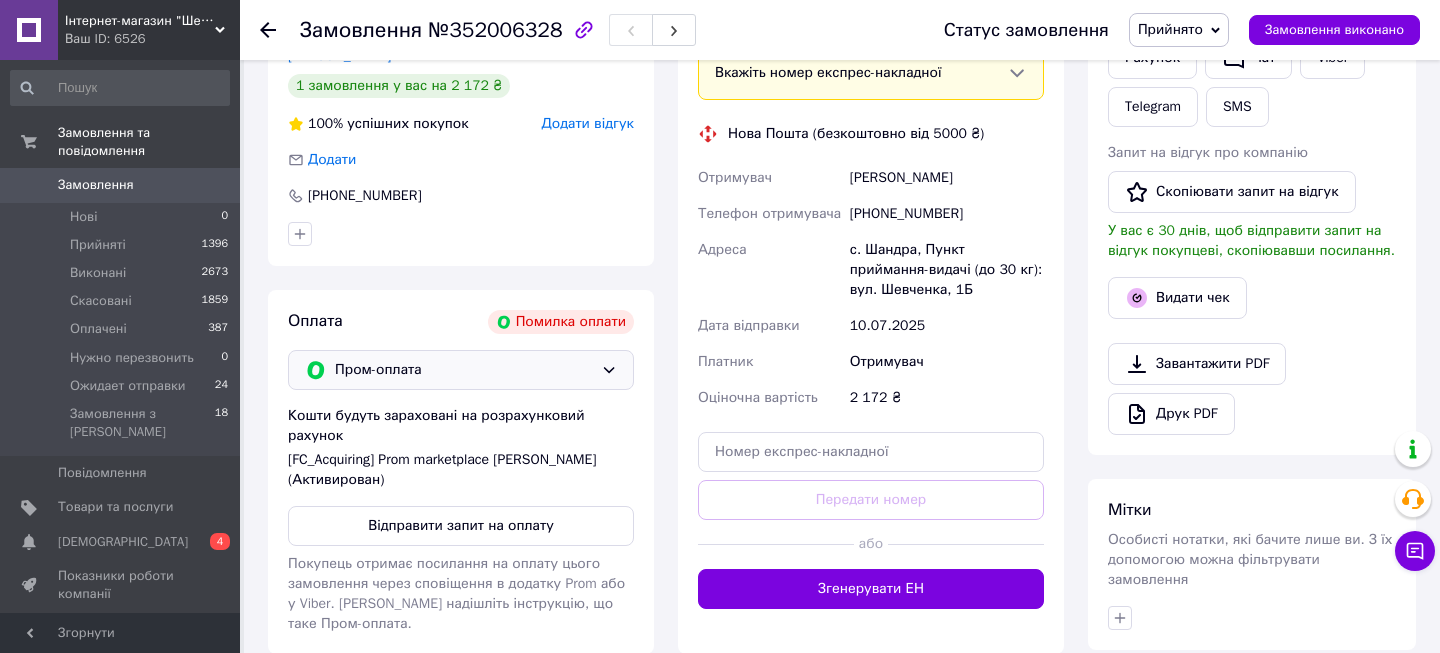 click on "Пром-оплата" at bounding box center [464, 370] 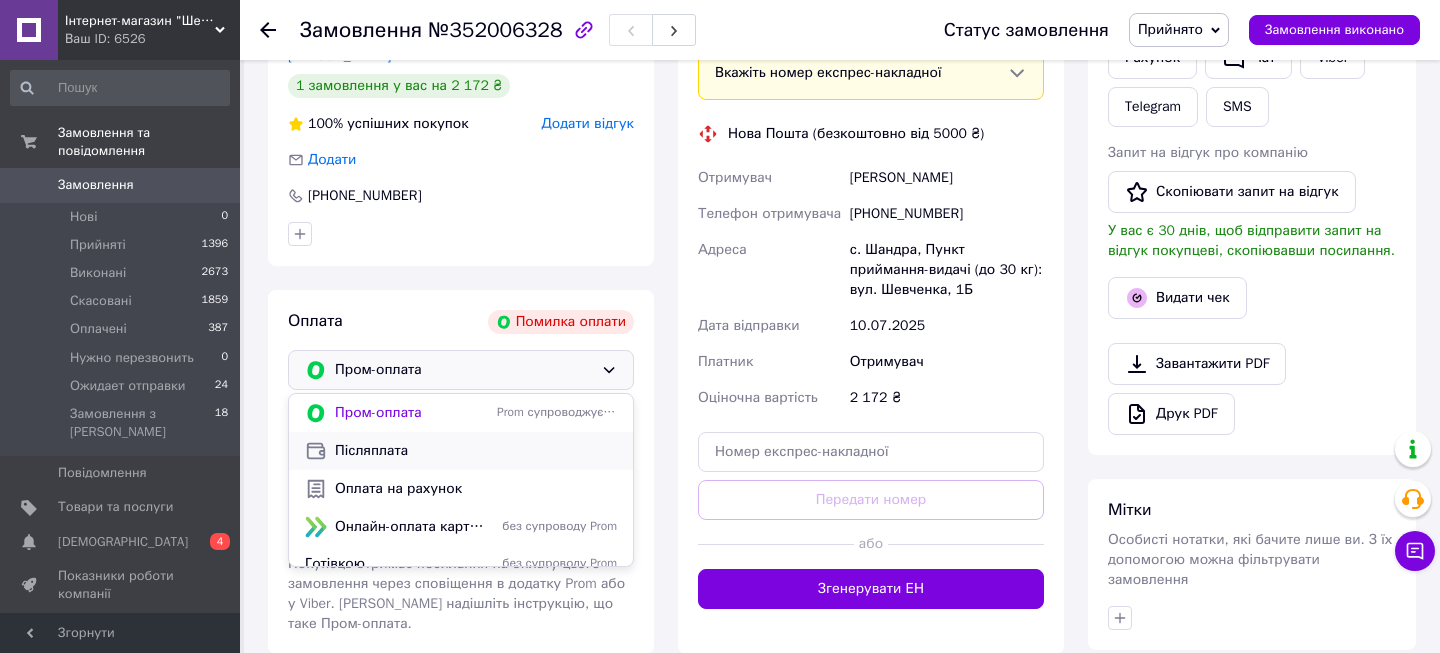 click on "Післяплата" at bounding box center [476, 451] 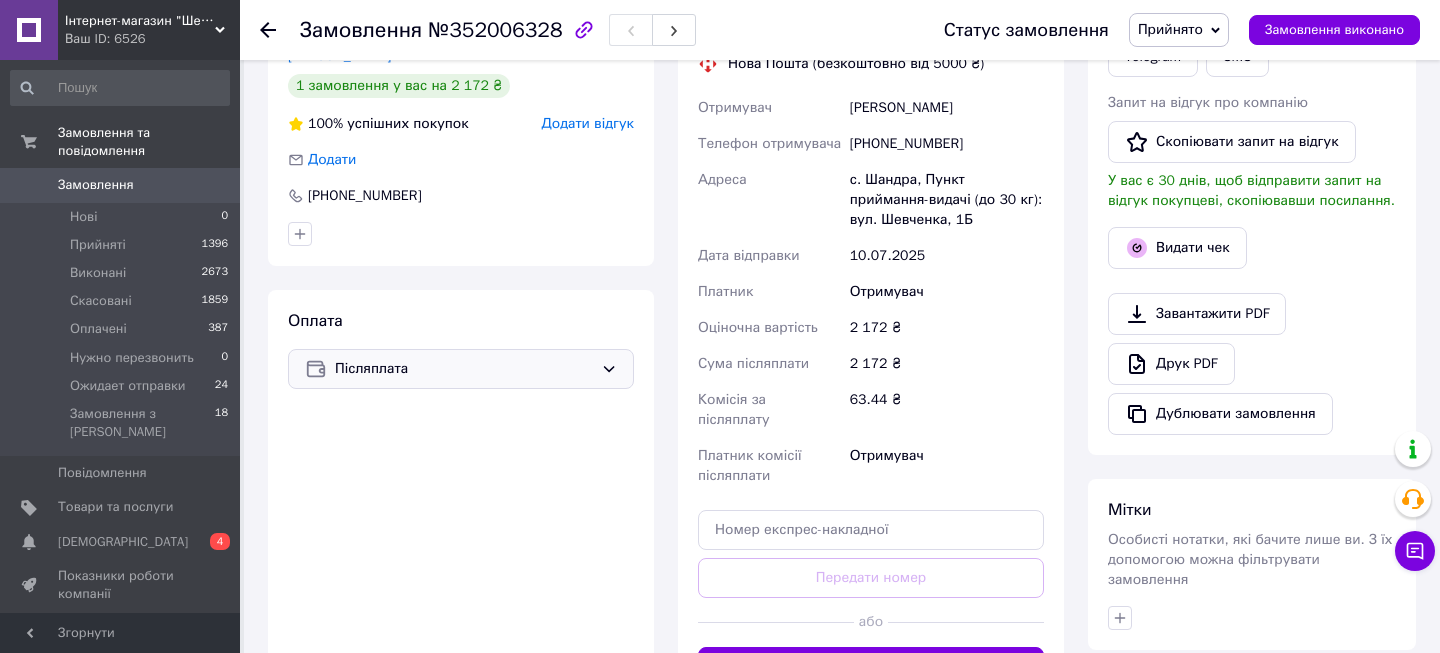 click on "Прийнято" at bounding box center [1170, 29] 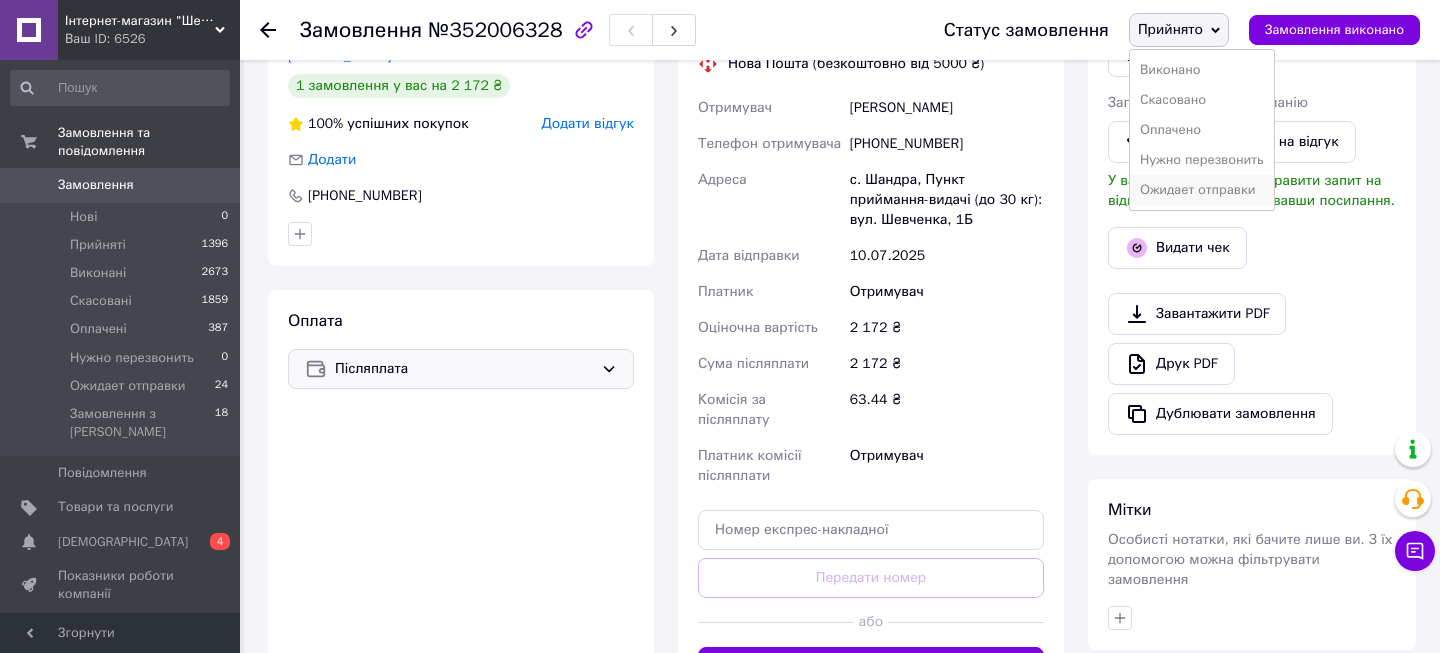 click on "Ожидает отправки" at bounding box center [1202, 190] 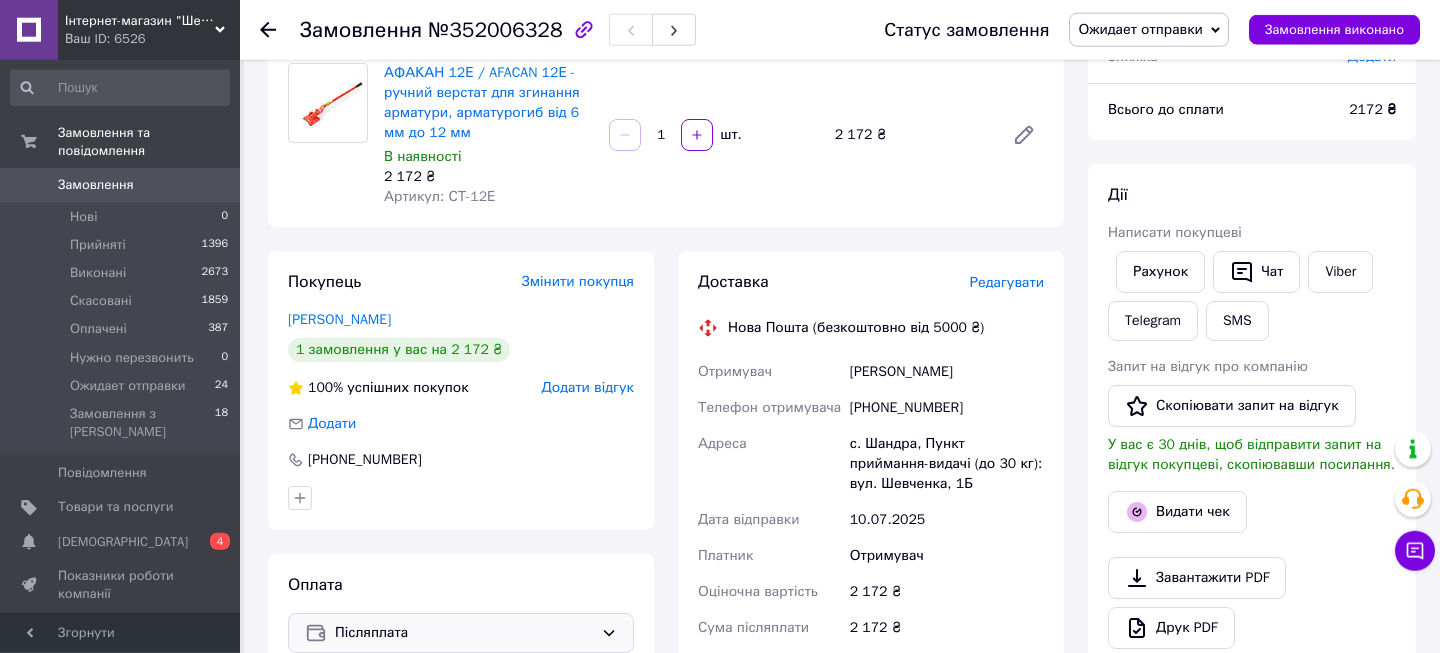 scroll, scrollTop: 0, scrollLeft: 0, axis: both 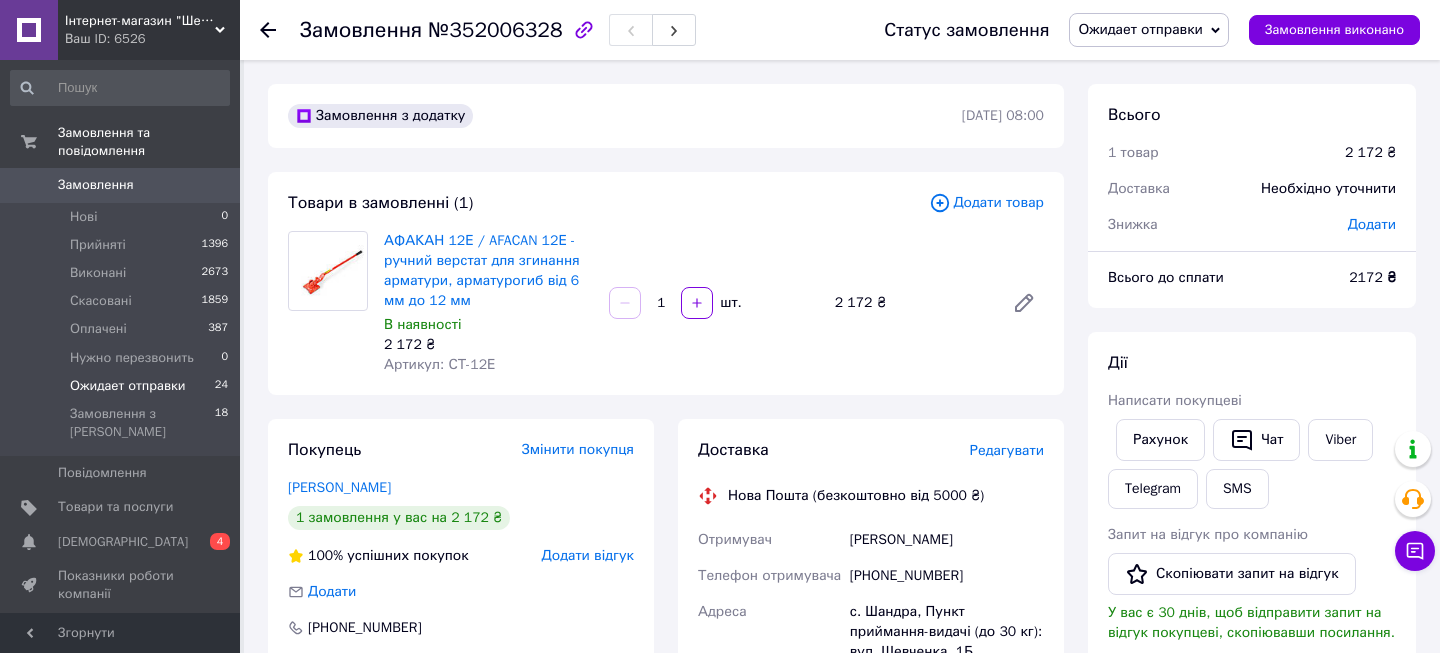 click on "Ожидает отправки 24" at bounding box center [120, 386] 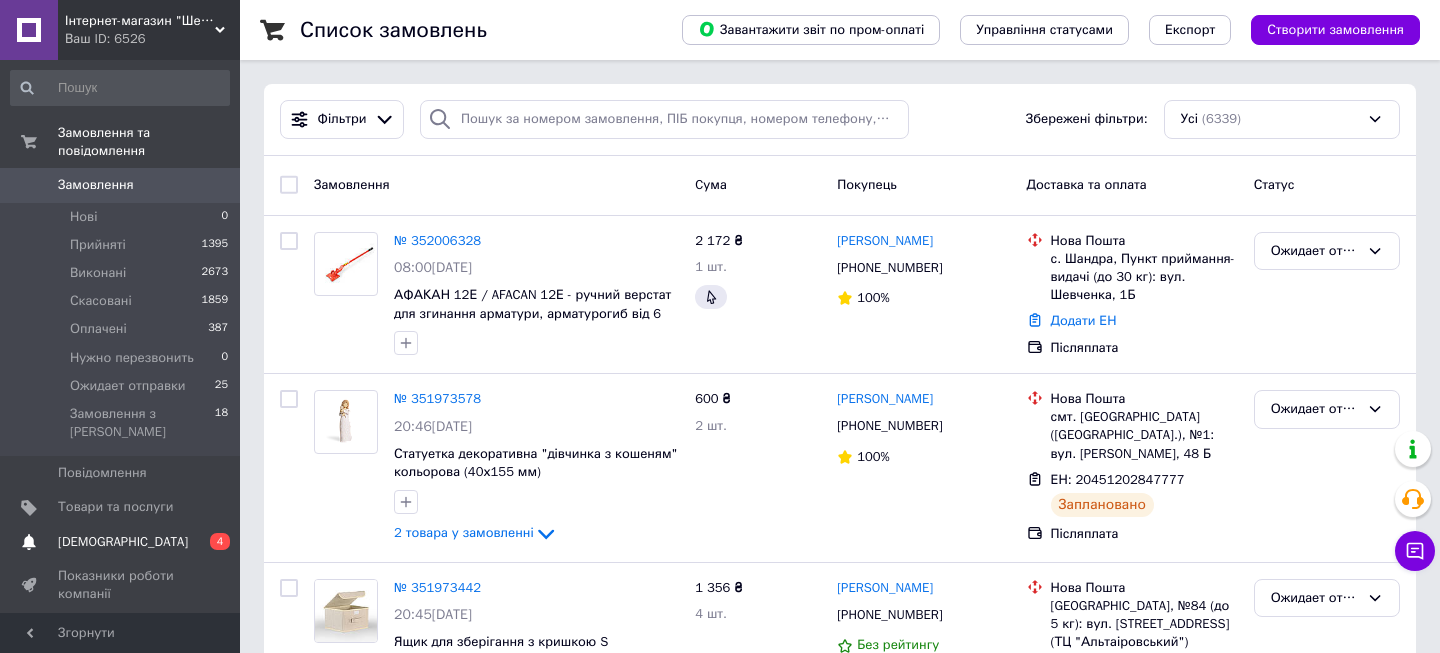 click on "[DEMOGRAPHIC_DATA]" at bounding box center (123, 542) 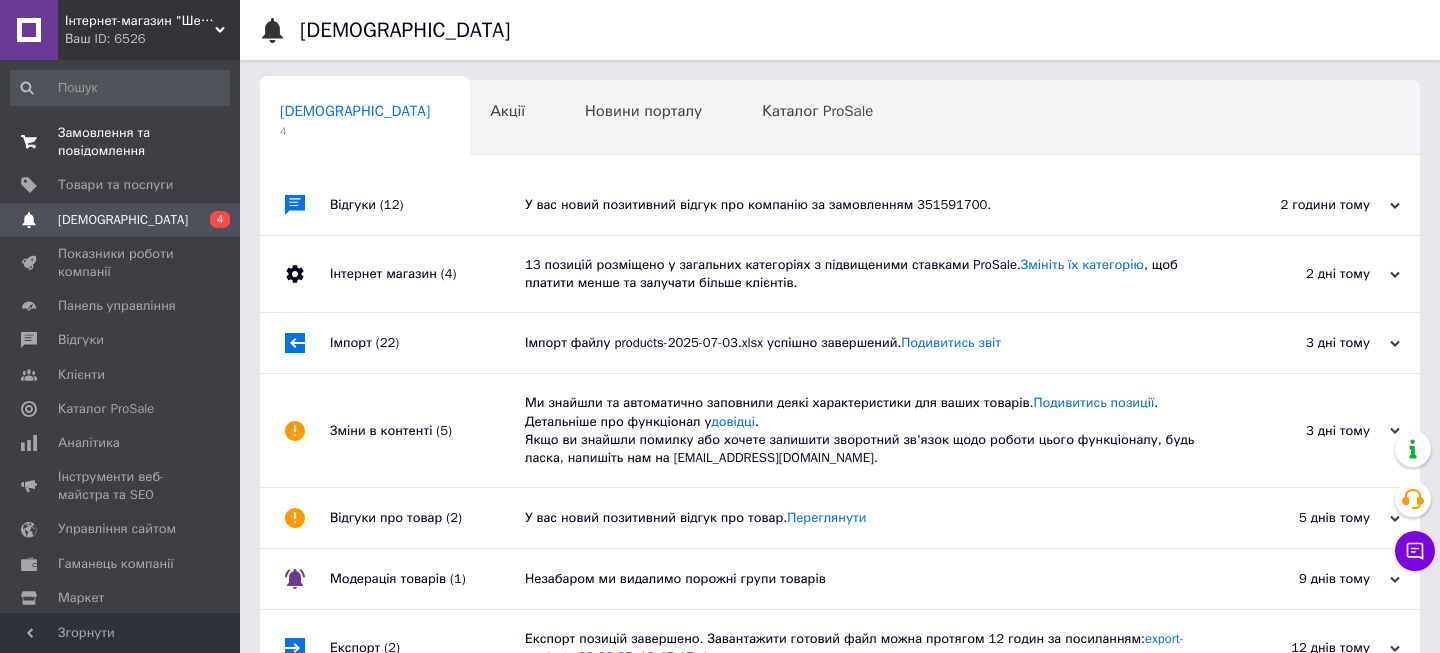click on "Замовлення та повідомлення 0 0" at bounding box center (120, 142) 